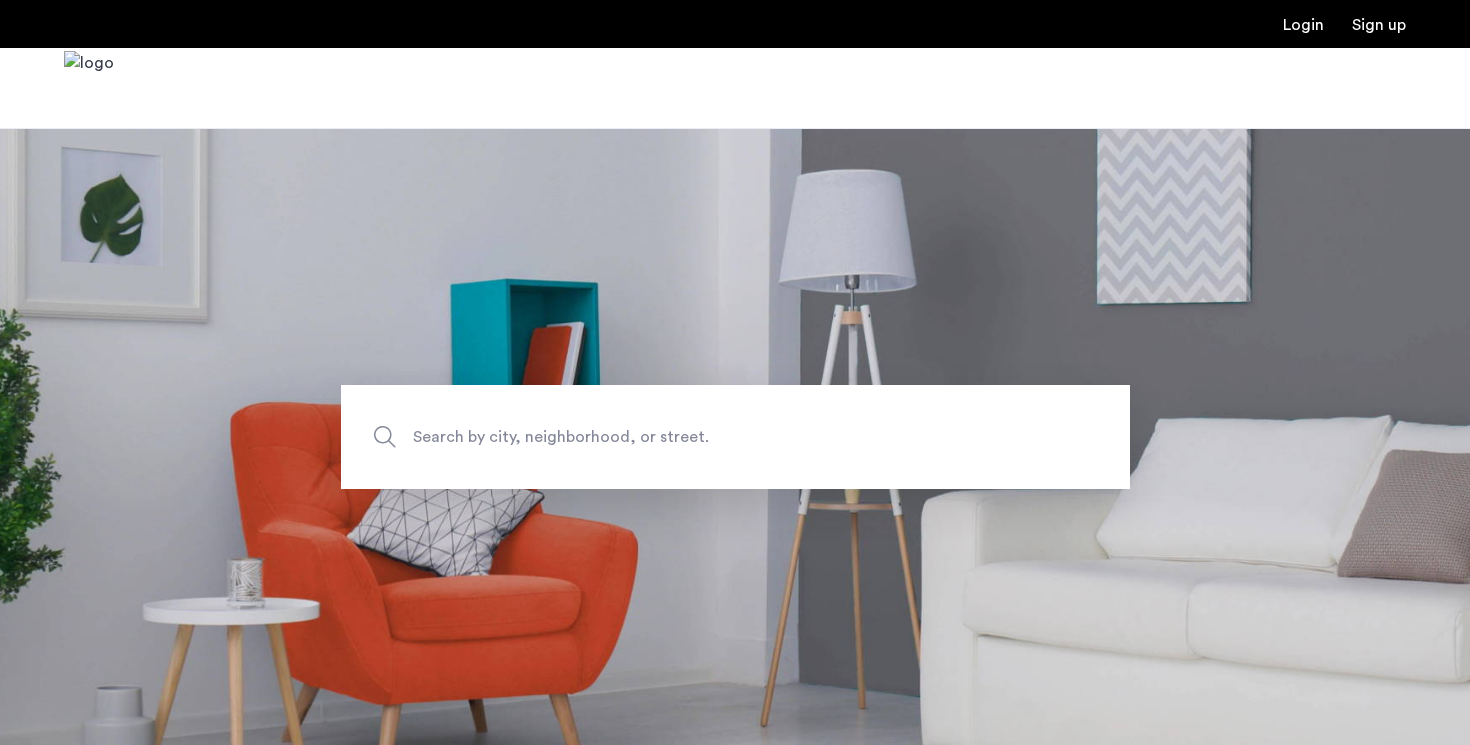 scroll, scrollTop: 0, scrollLeft: 0, axis: both 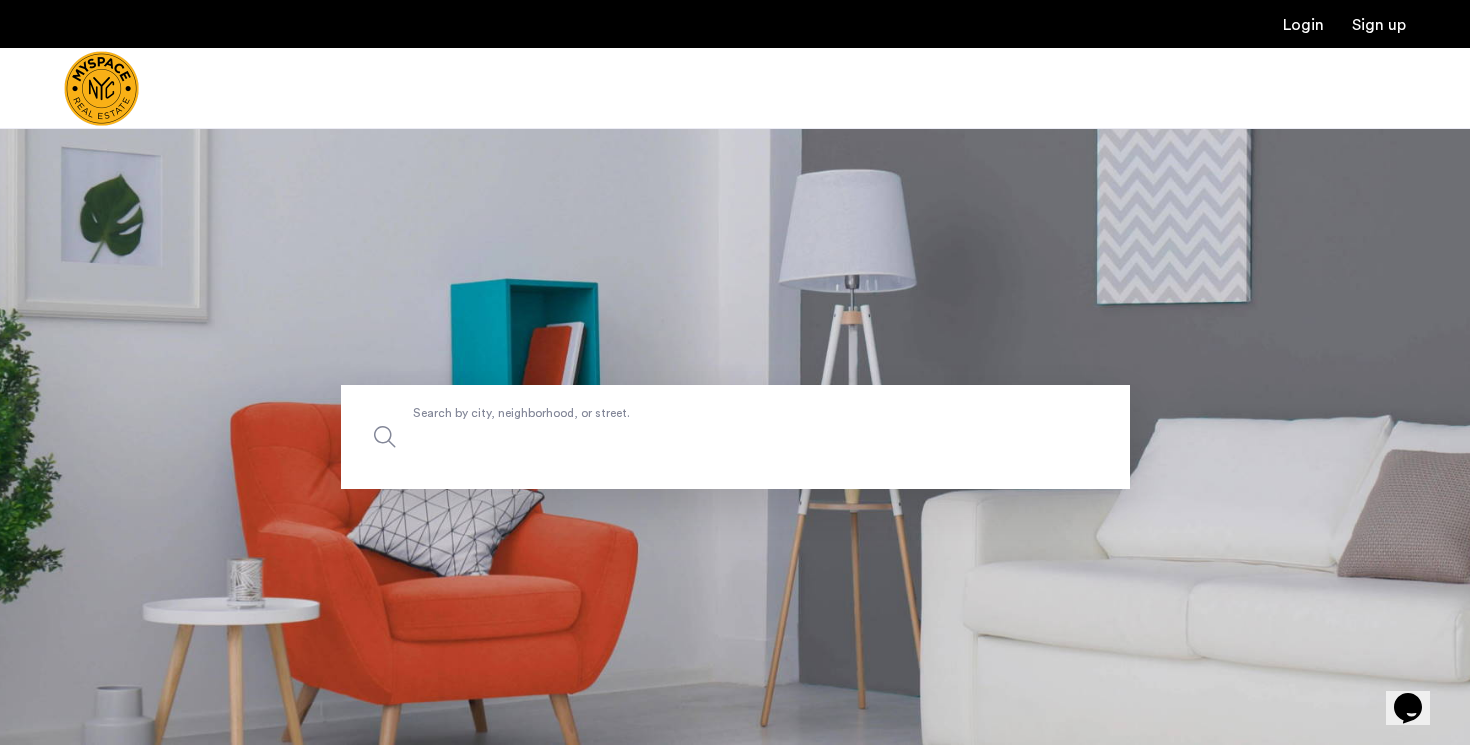 click on "Search by city, neighborhood, or street." 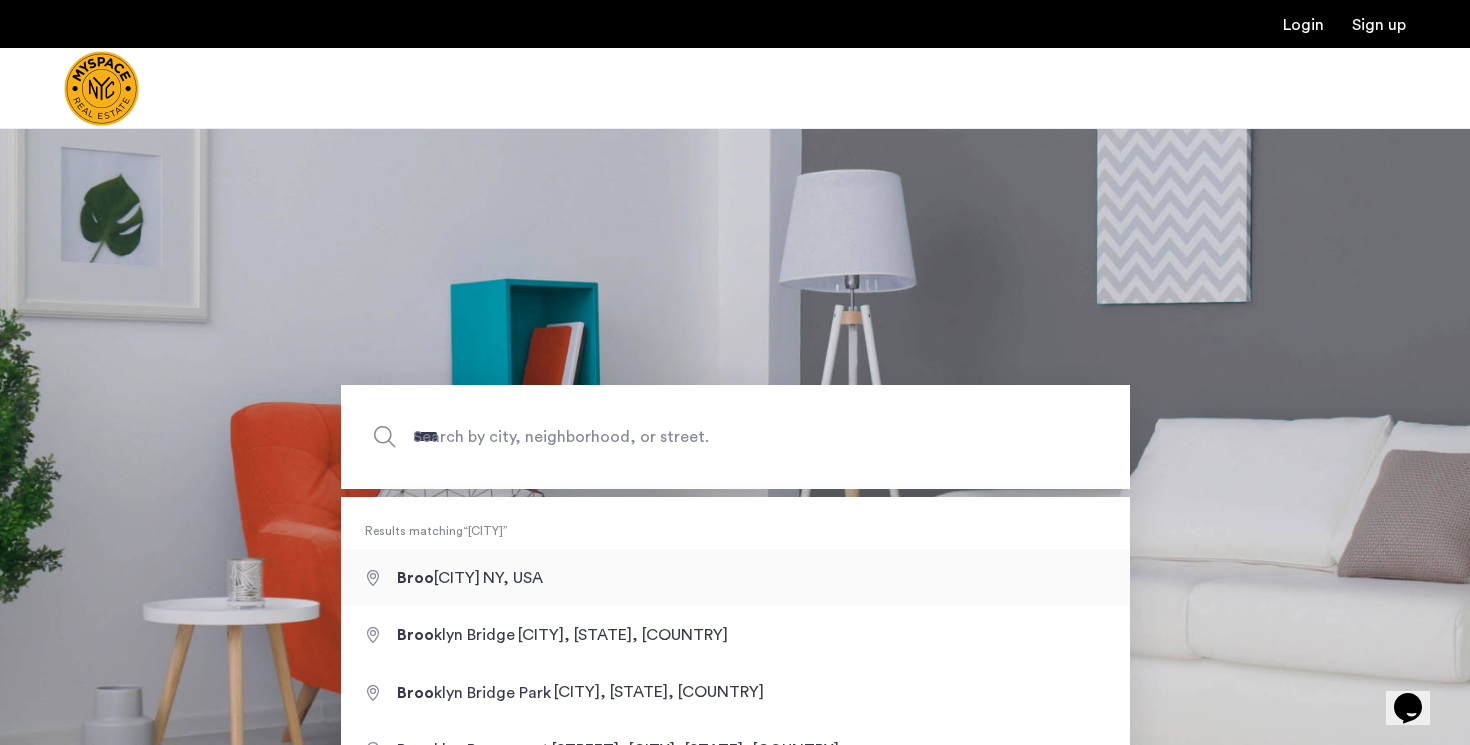 type on "**********" 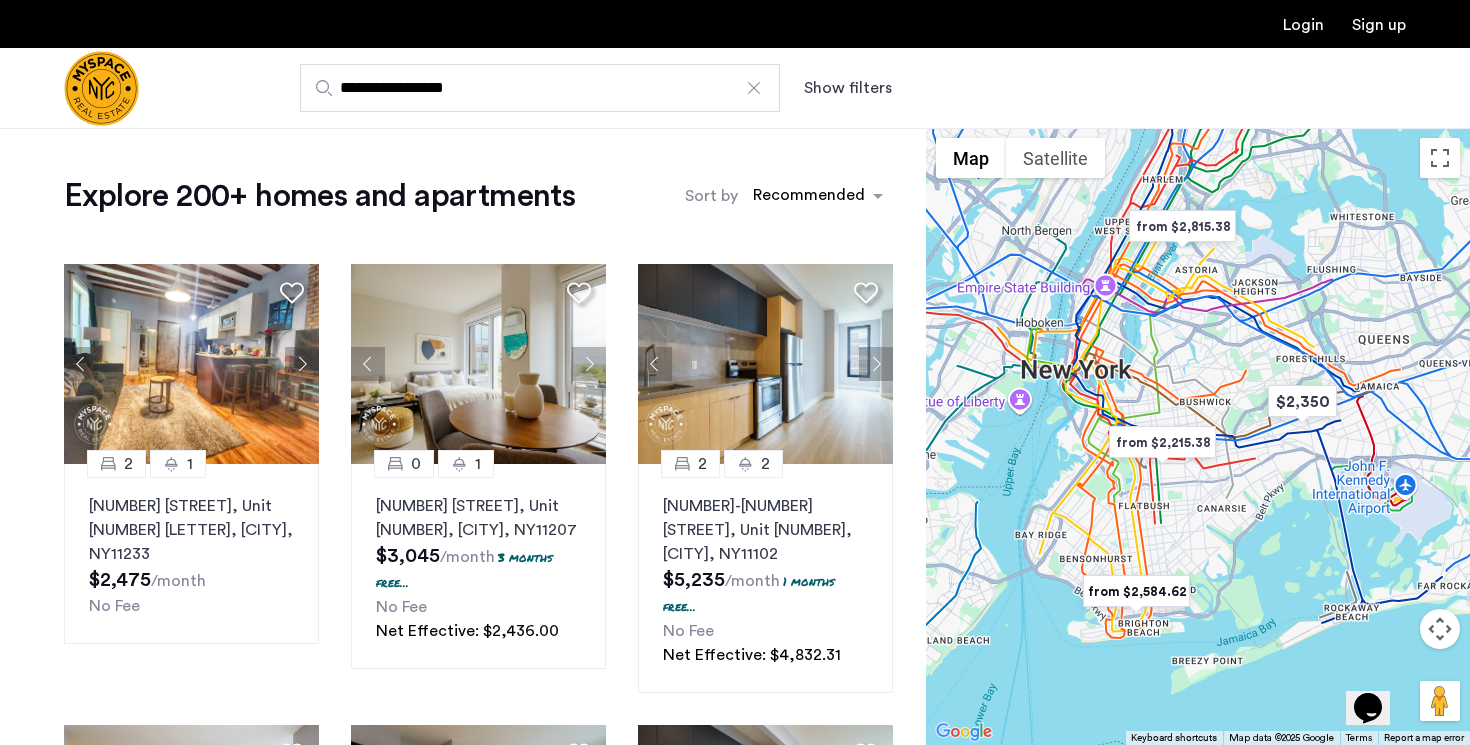 click on "Show filters" at bounding box center (848, 88) 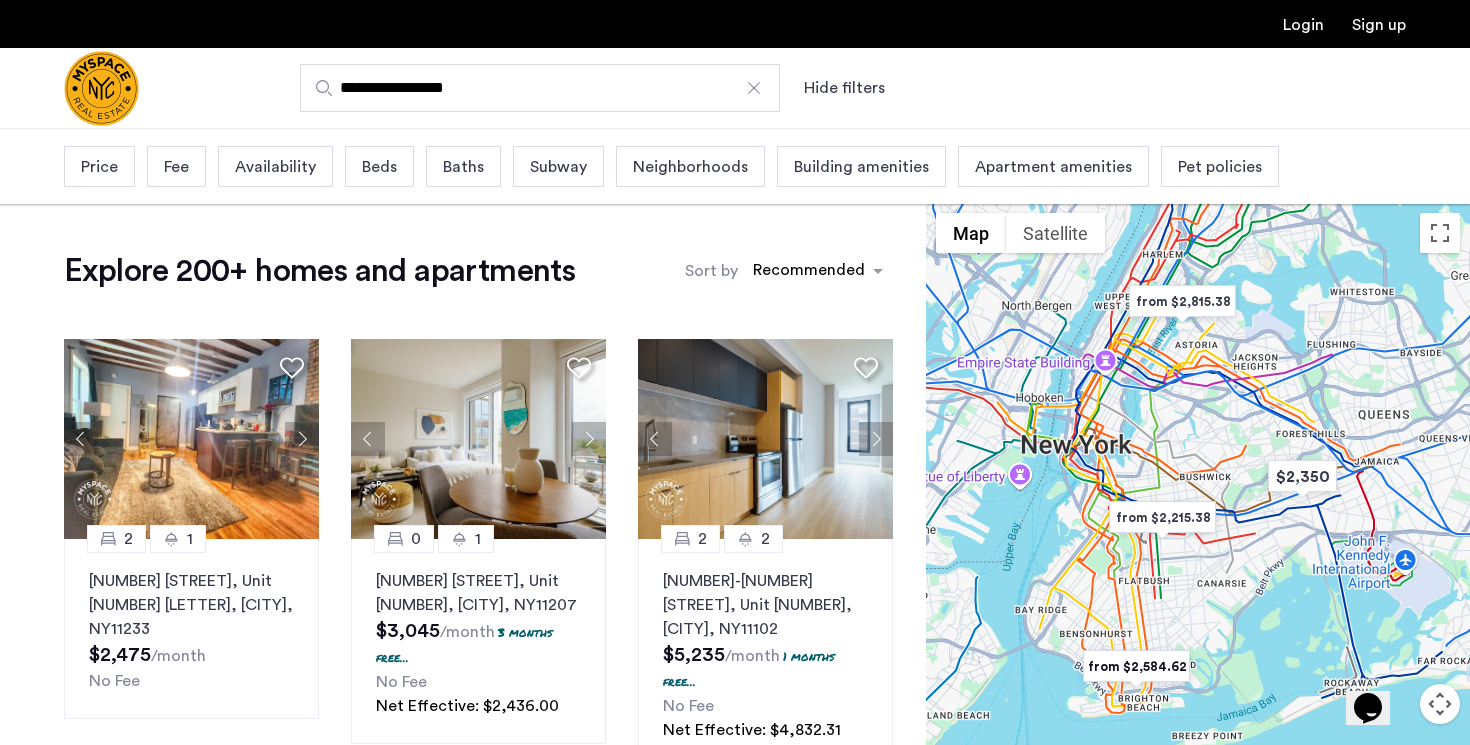 click on "Price" at bounding box center (99, 167) 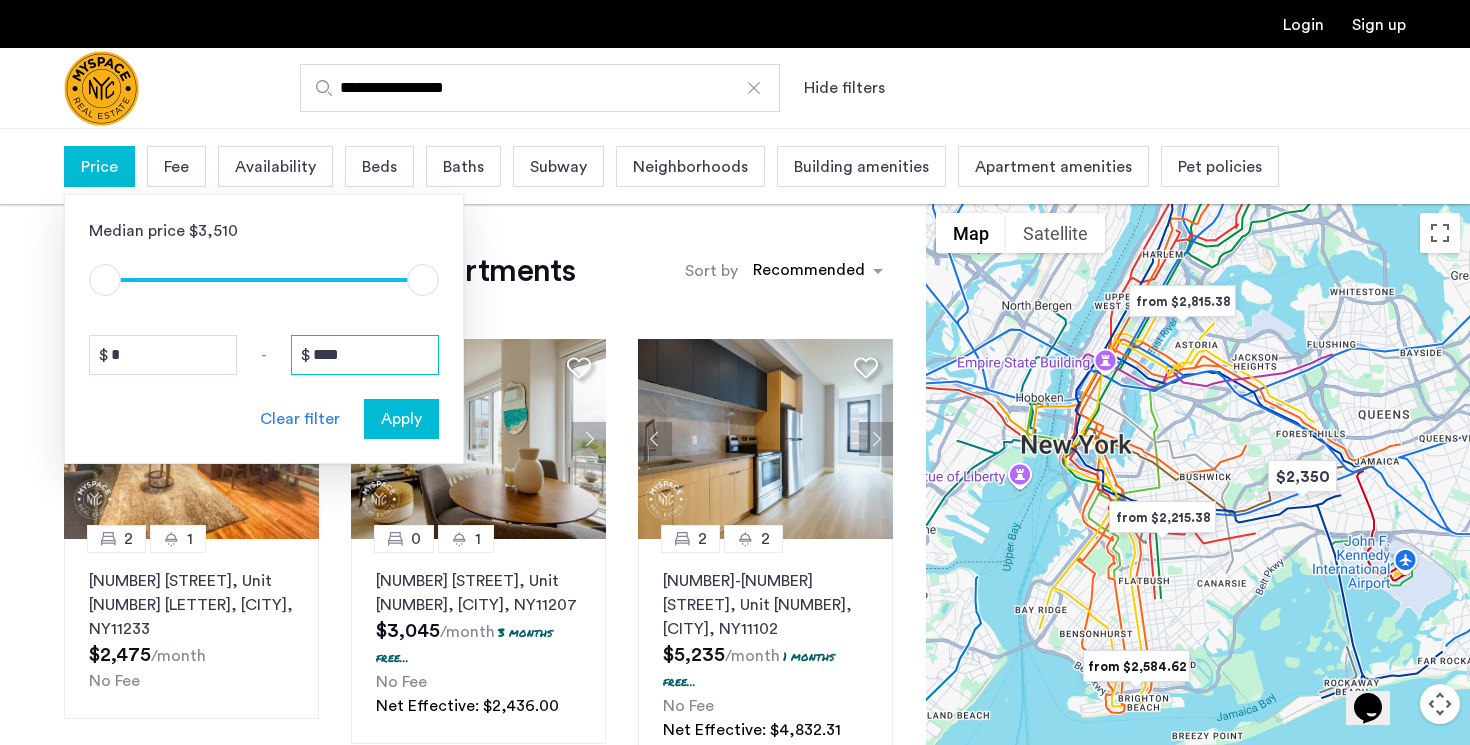 click on "****" at bounding box center [365, 355] 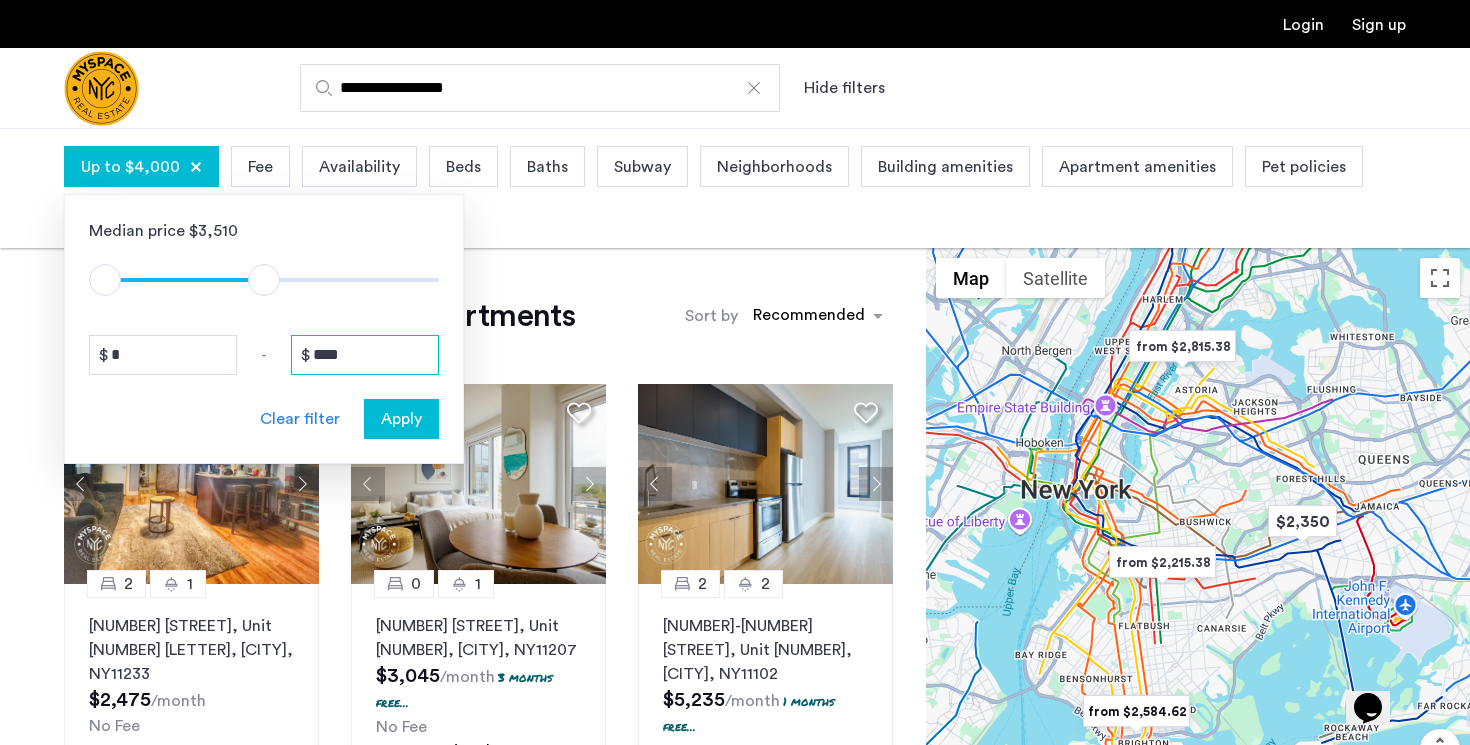 type on "****" 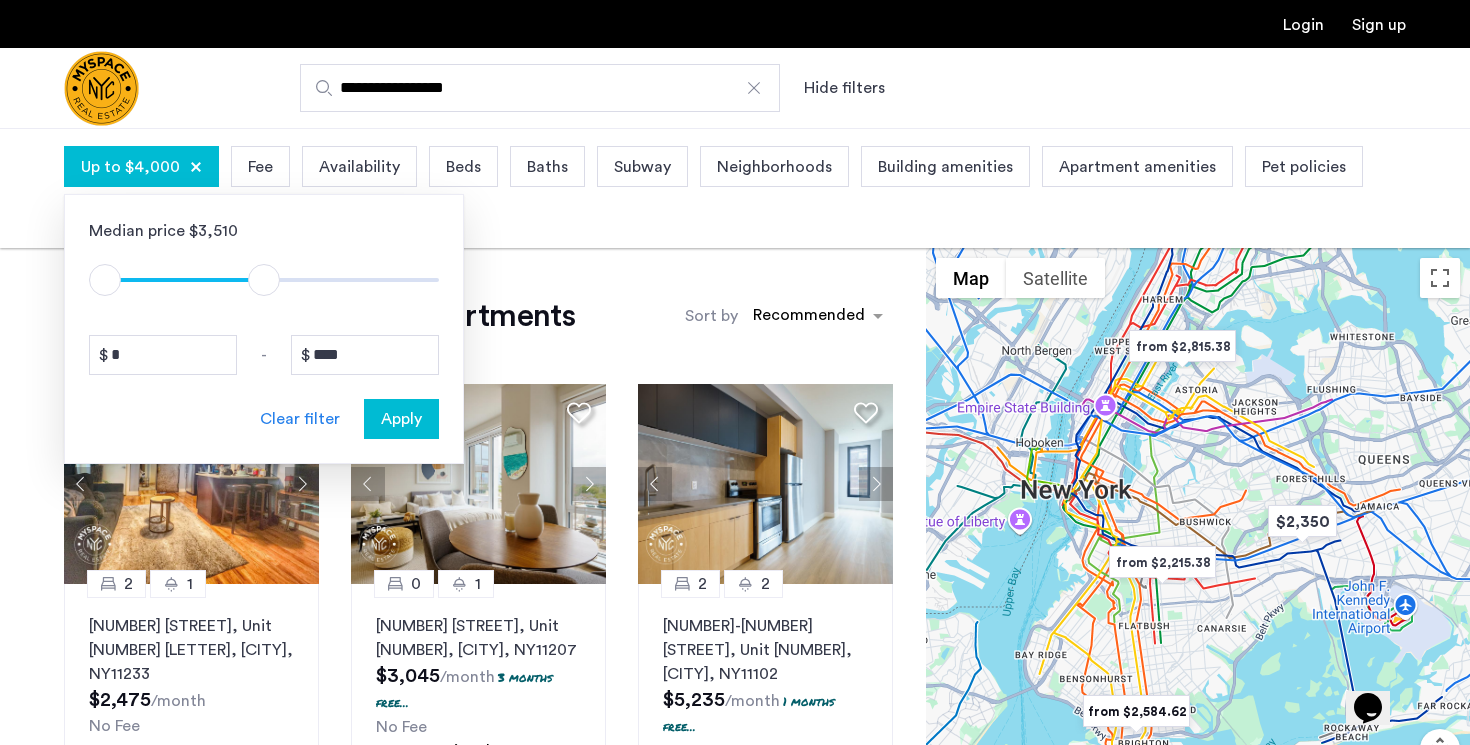 click on "Apply" at bounding box center [401, 419] 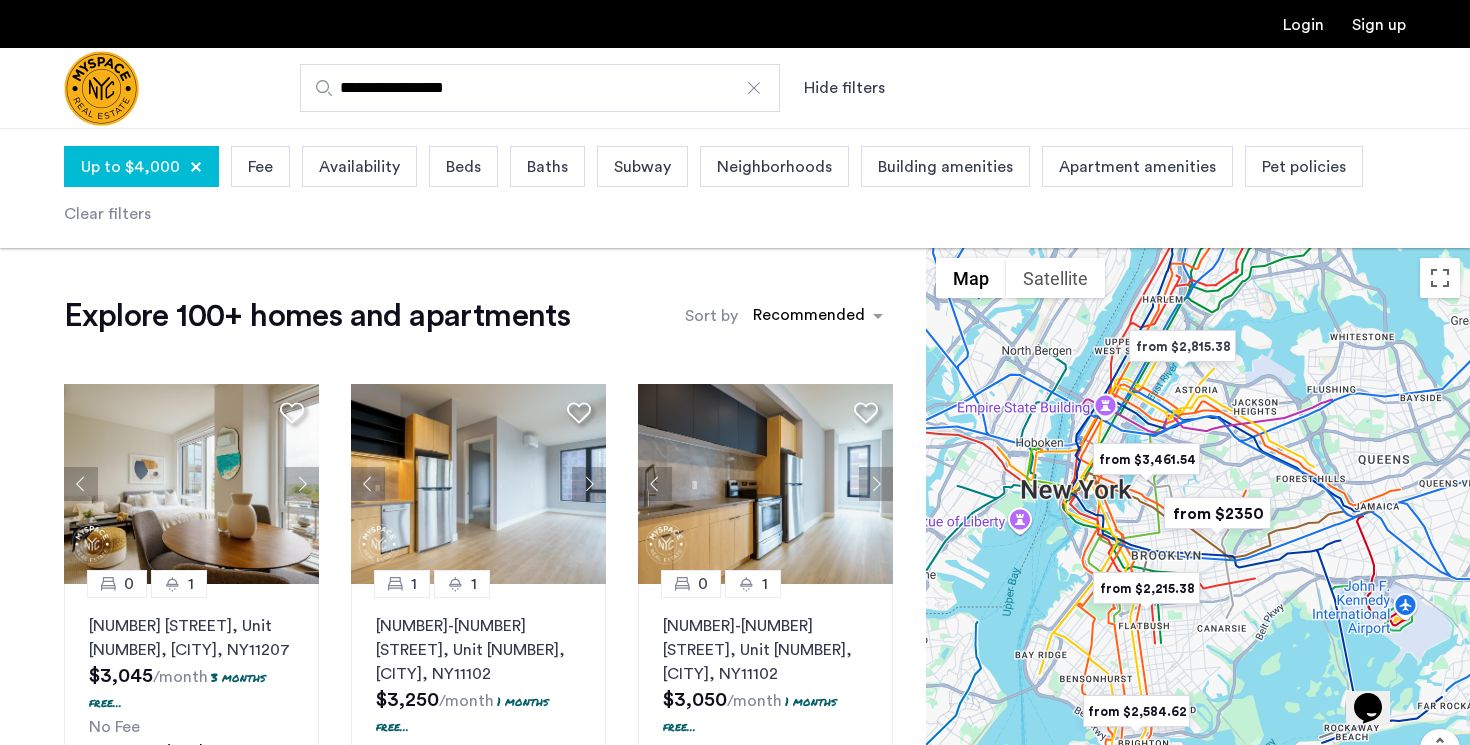 click on "Beds" at bounding box center [463, 167] 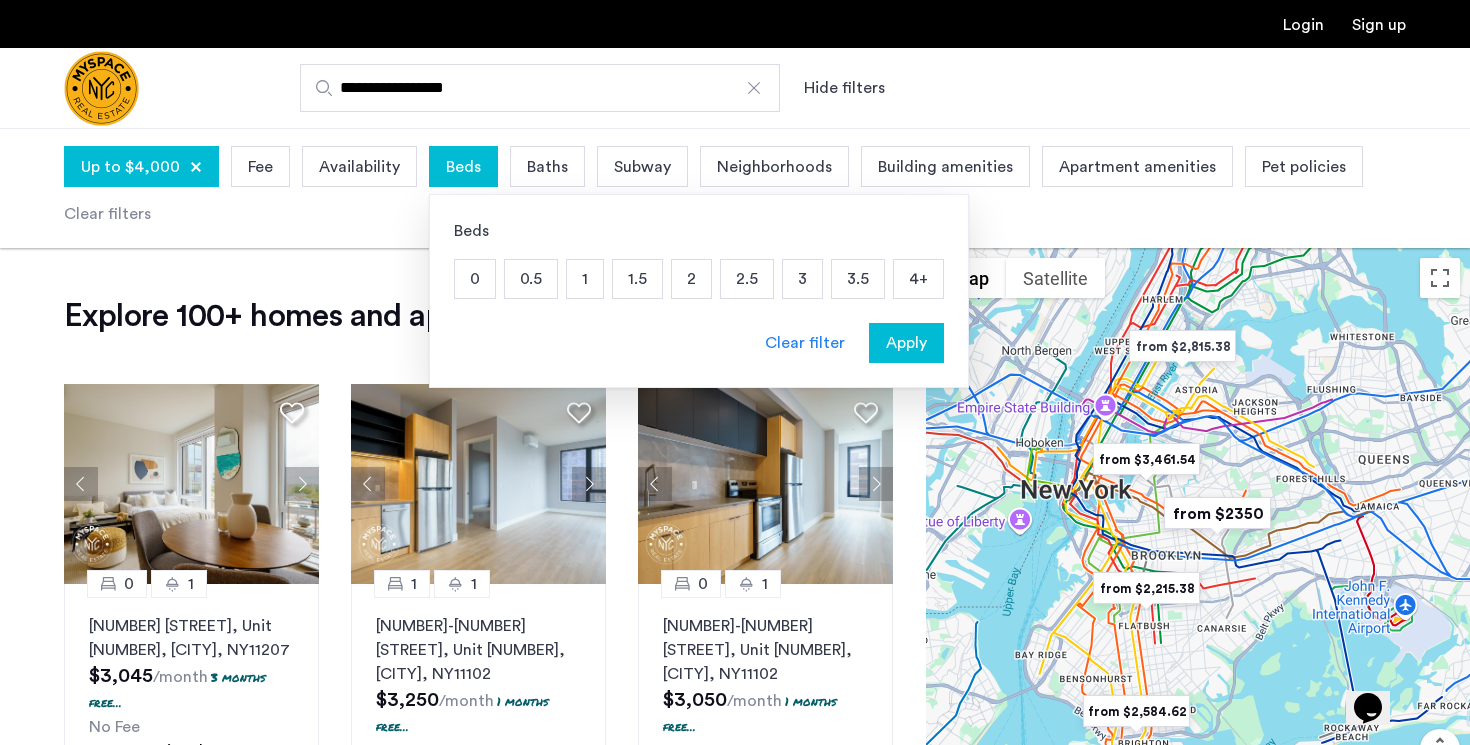 click on "2" at bounding box center [691, 279] 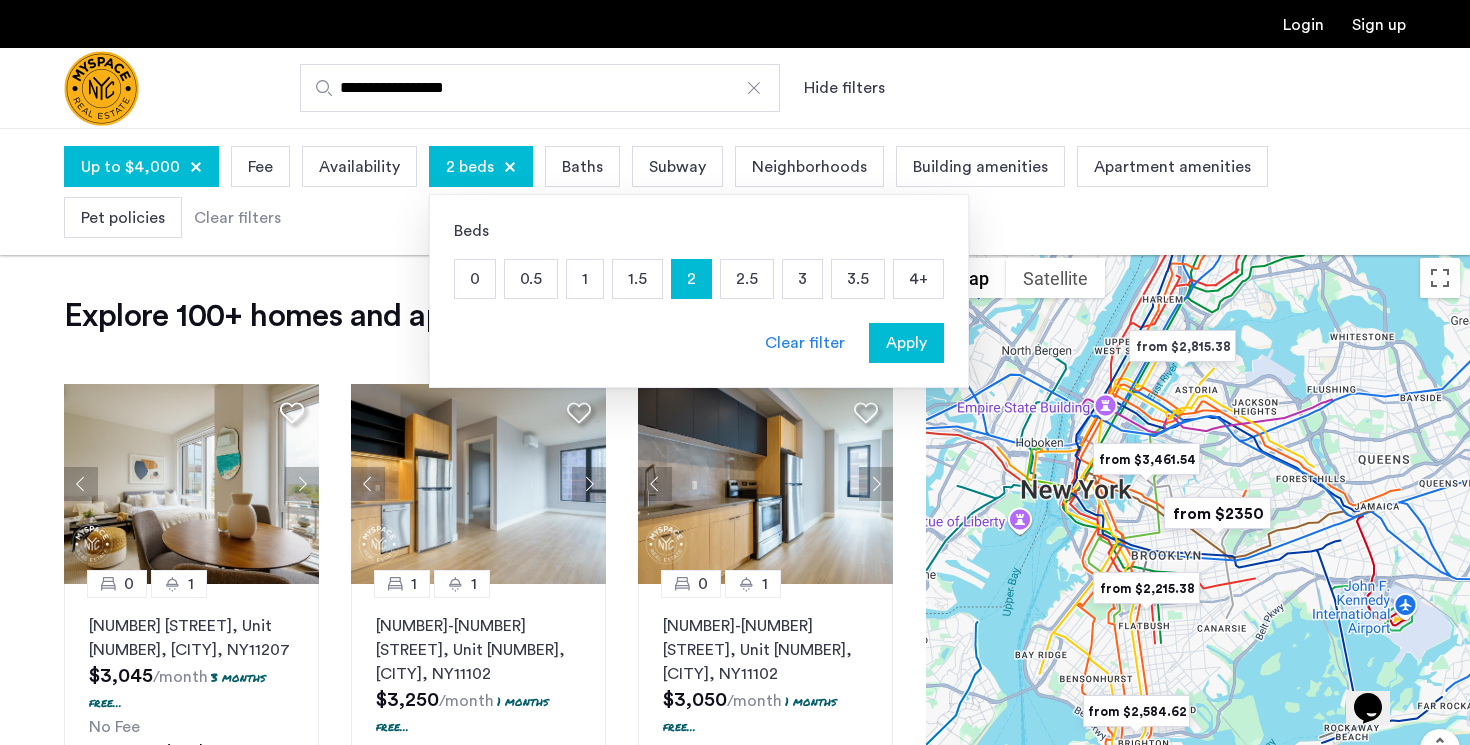 click on "2.5" at bounding box center (747, 279) 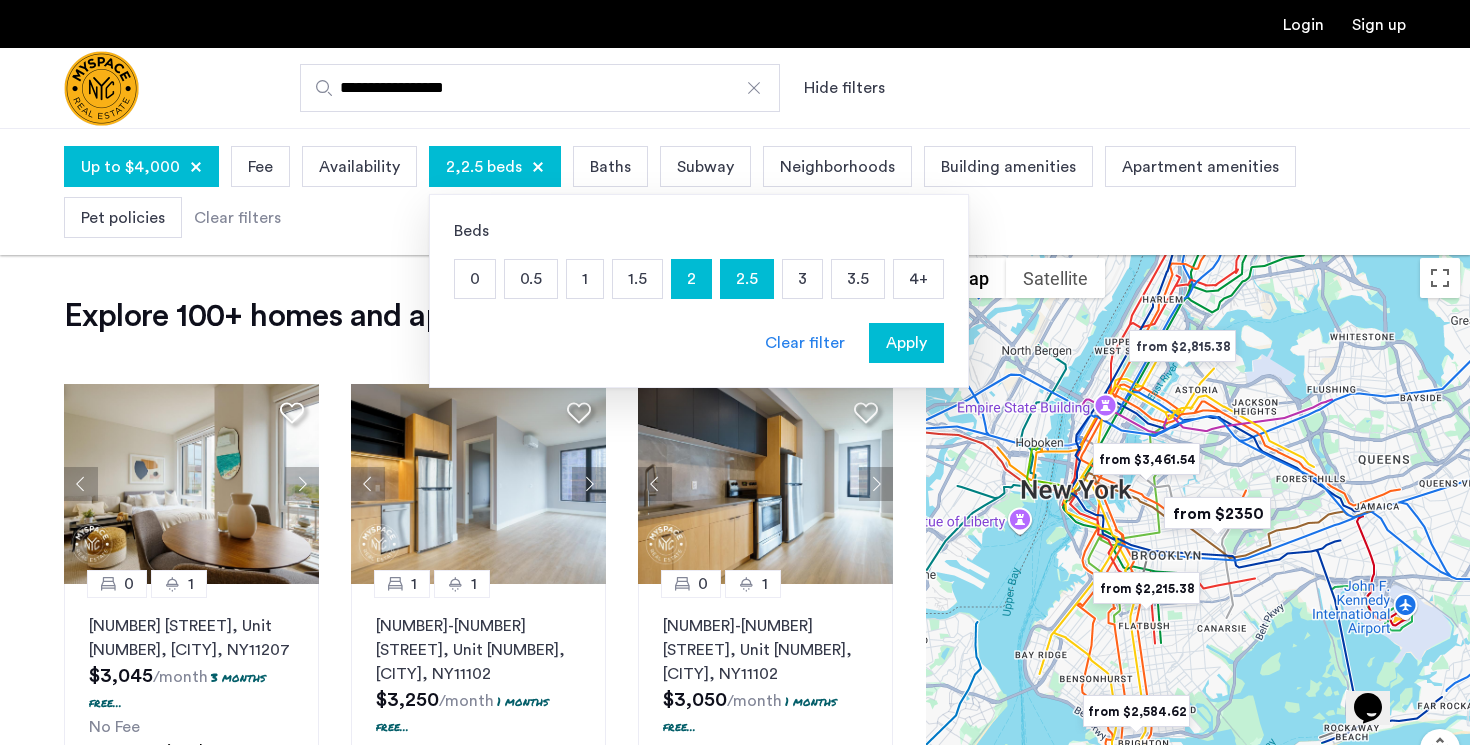click on "3" at bounding box center [802, 279] 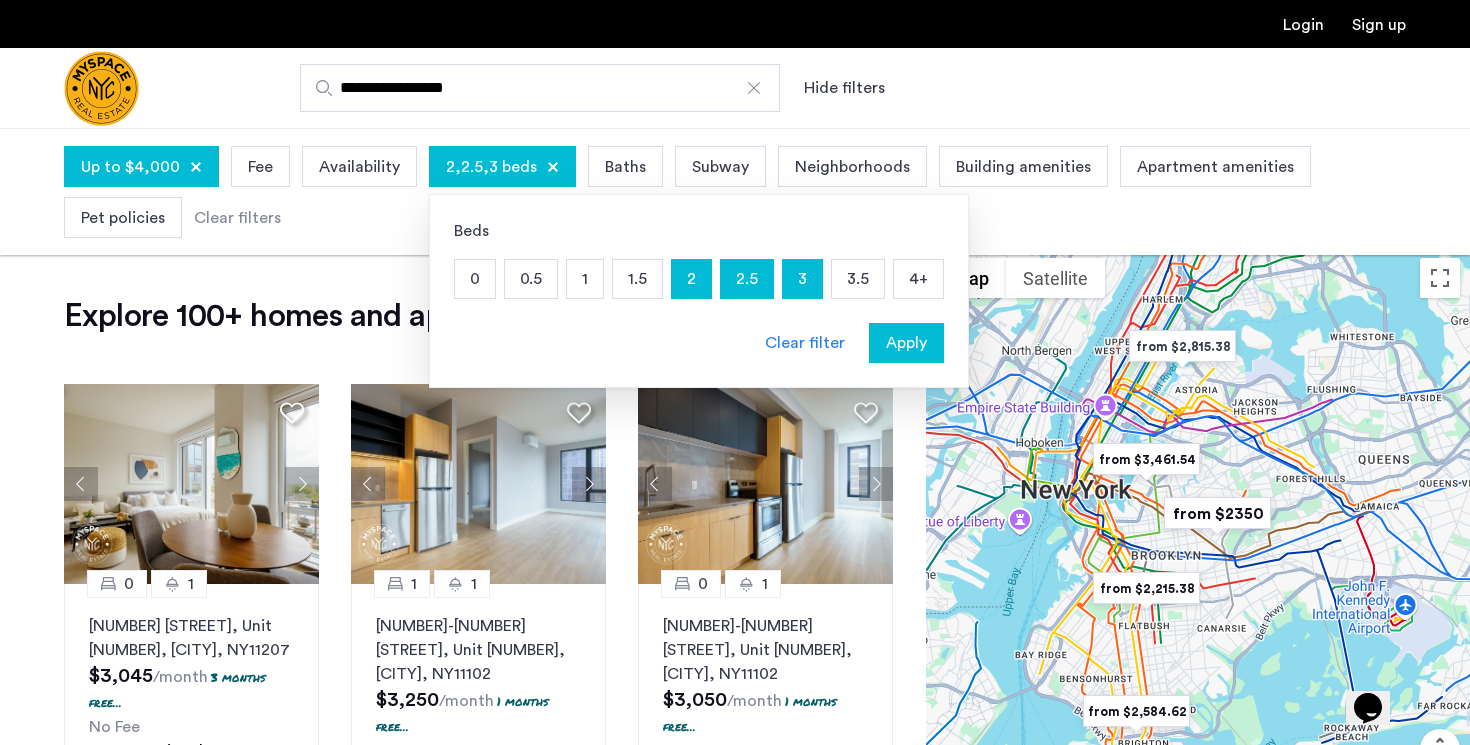 click on "Apply" at bounding box center [906, 343] 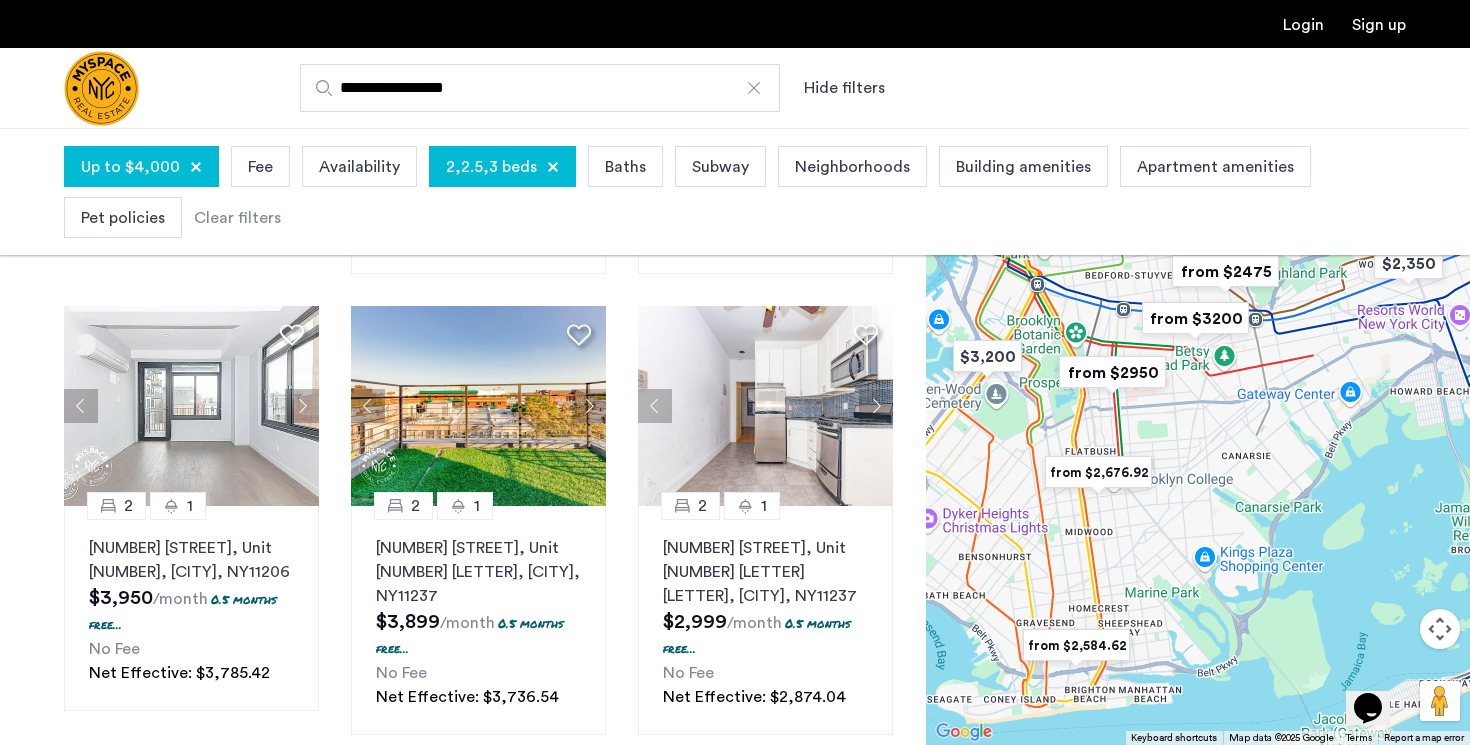 scroll, scrollTop: 544, scrollLeft: 0, axis: vertical 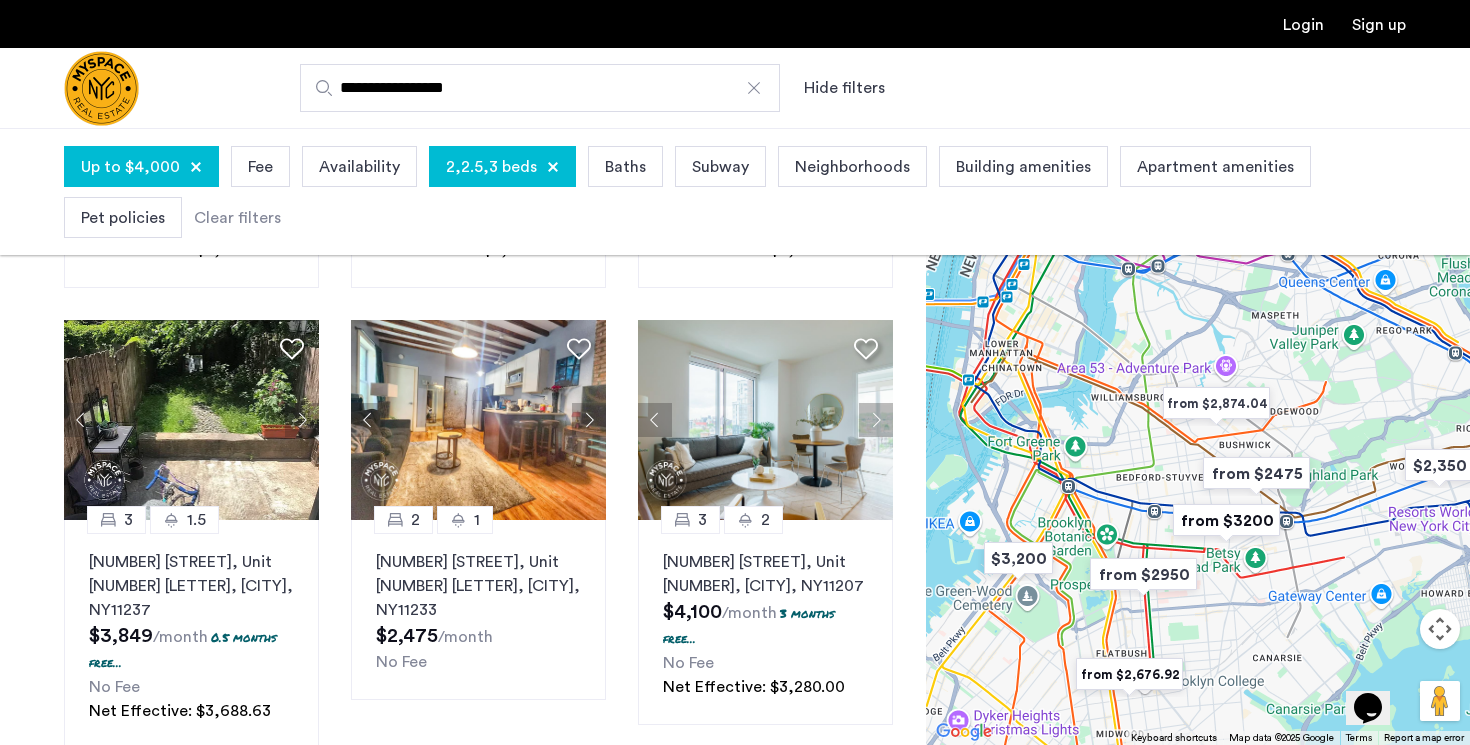 drag, startPoint x: 1207, startPoint y: 397, endPoint x: 1237, endPoint y: 603, distance: 208.173 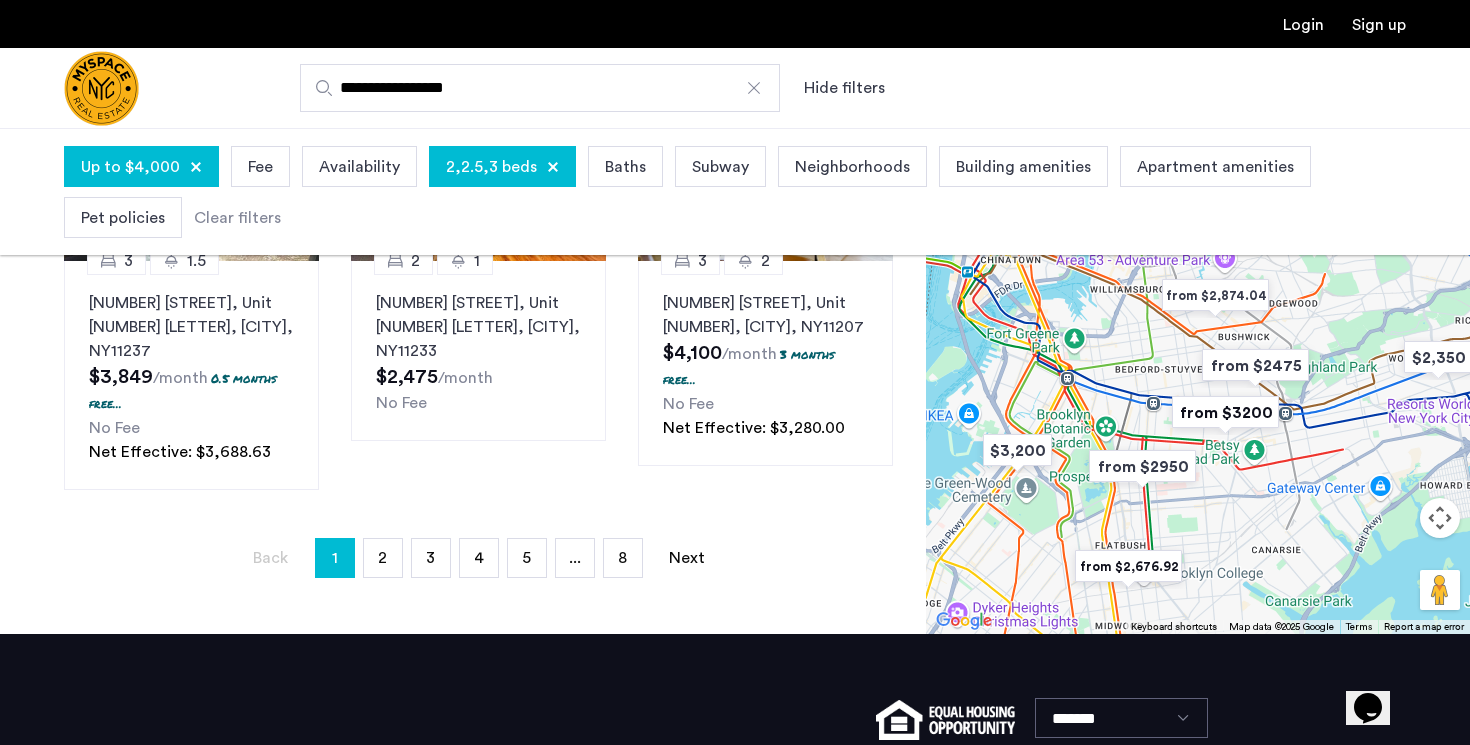 scroll, scrollTop: 1655, scrollLeft: 0, axis: vertical 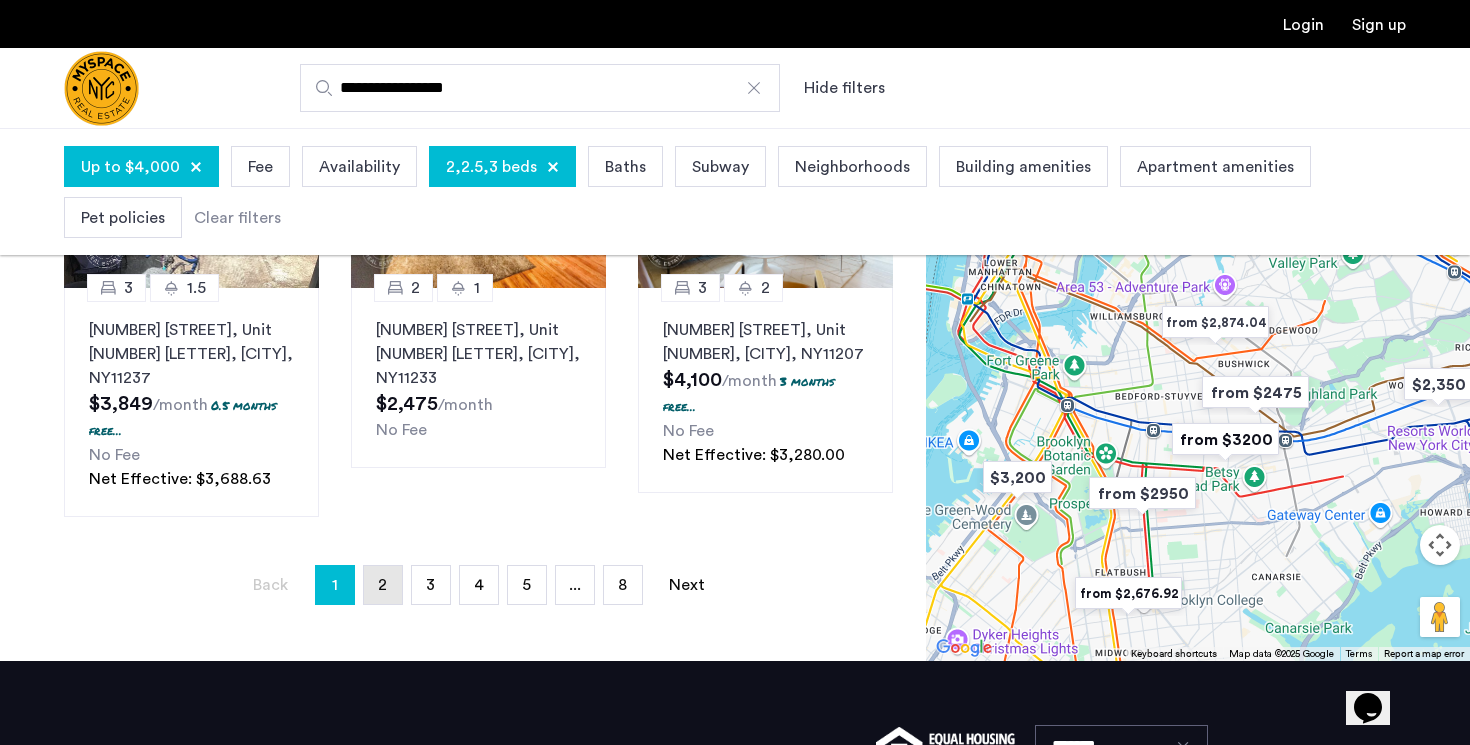 click on "page  2" at bounding box center [383, 585] 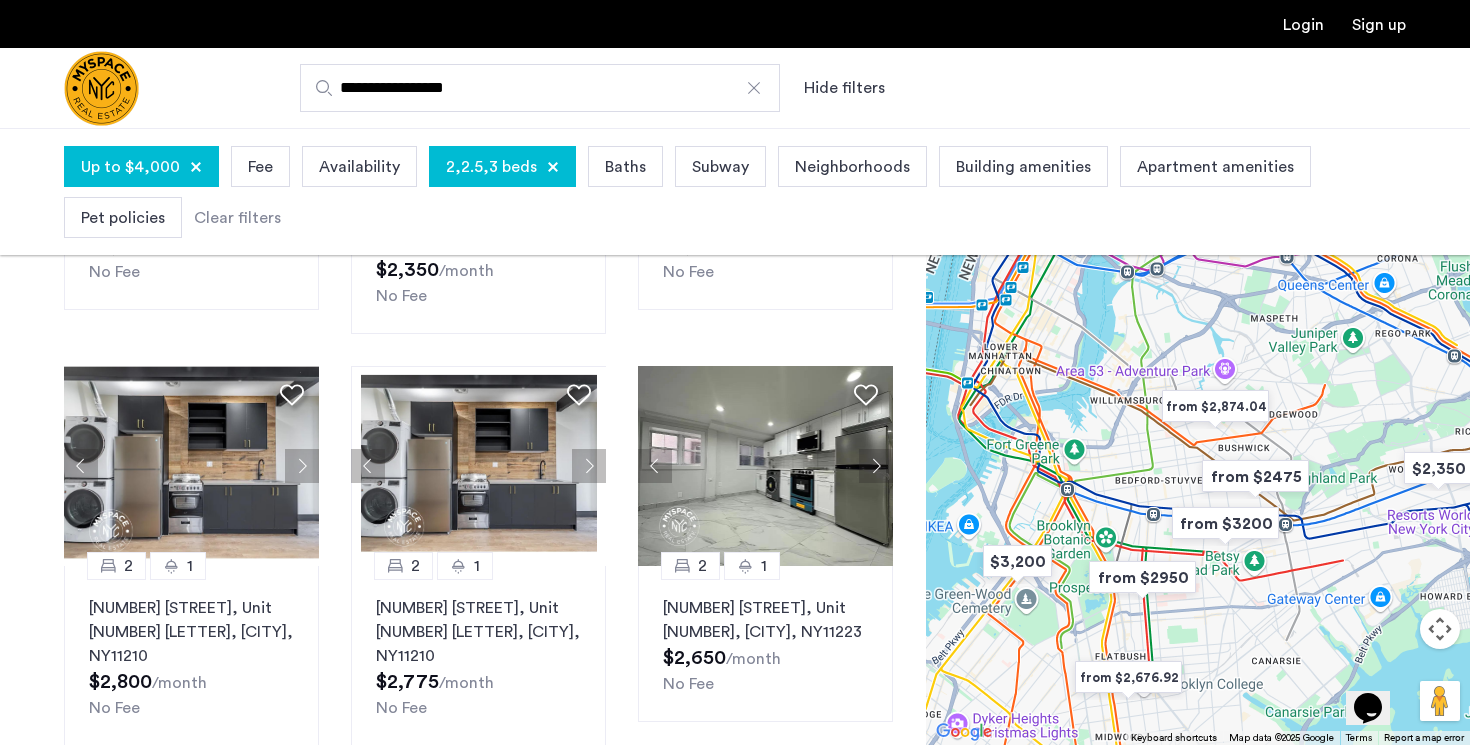 scroll, scrollTop: 1301, scrollLeft: 0, axis: vertical 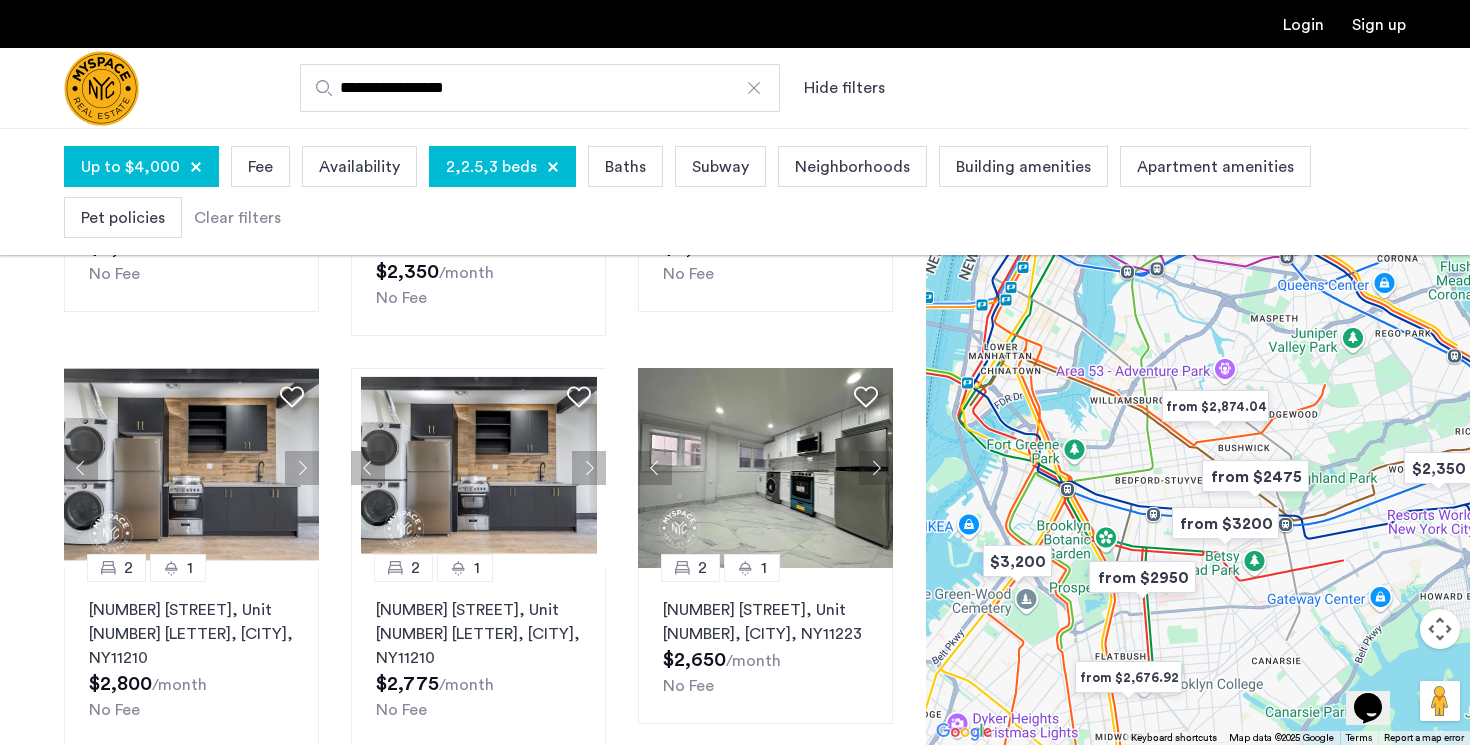 click on "3" at bounding box center (430, 816) 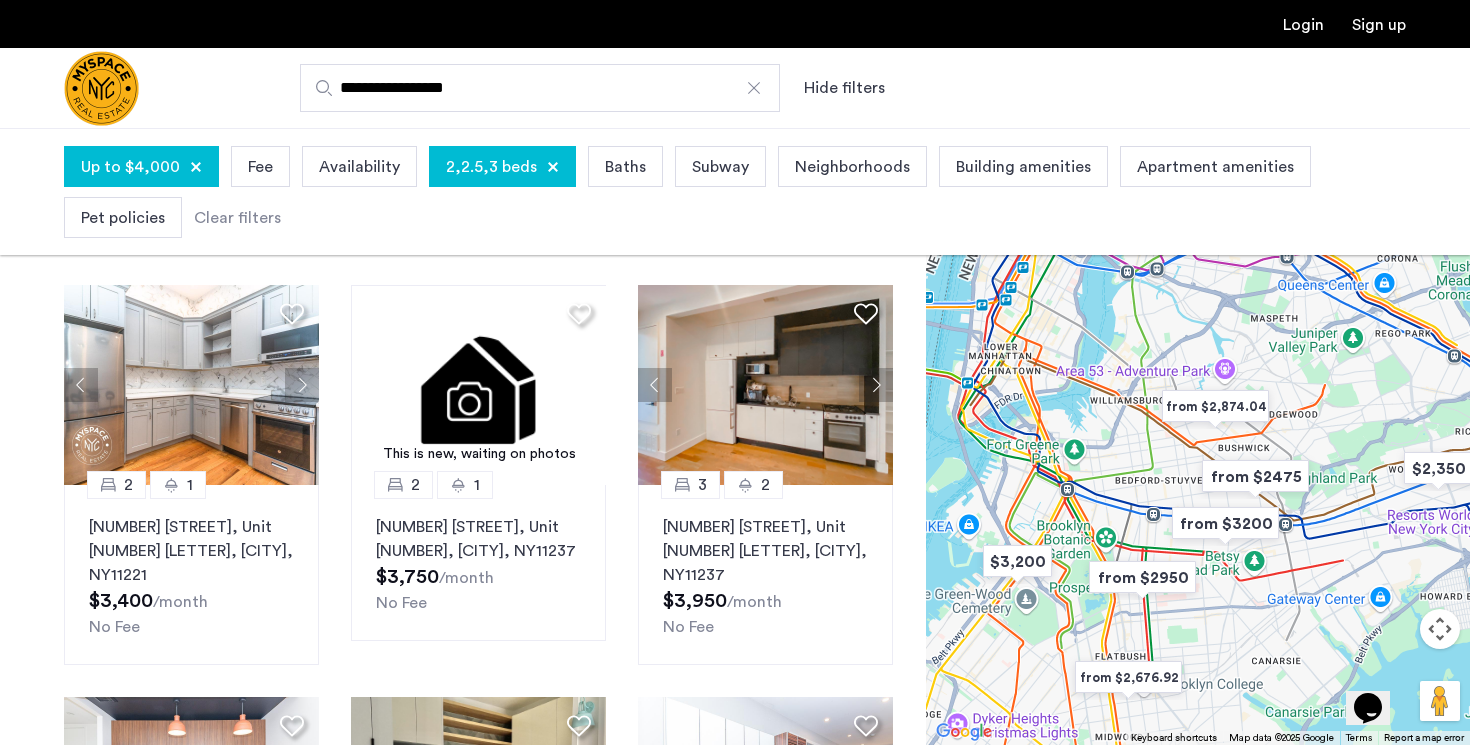 scroll, scrollTop: 512, scrollLeft: 0, axis: vertical 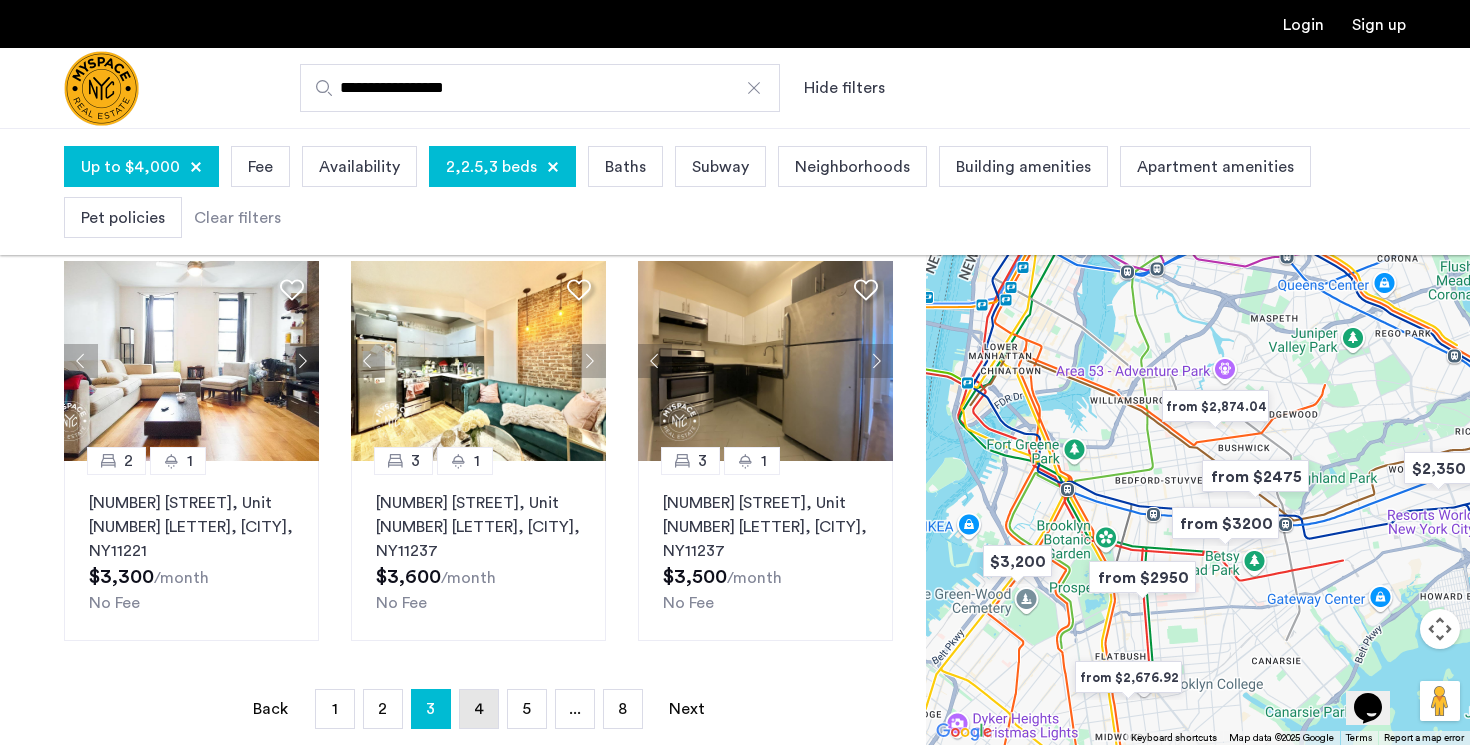 click on "4" at bounding box center [479, 709] 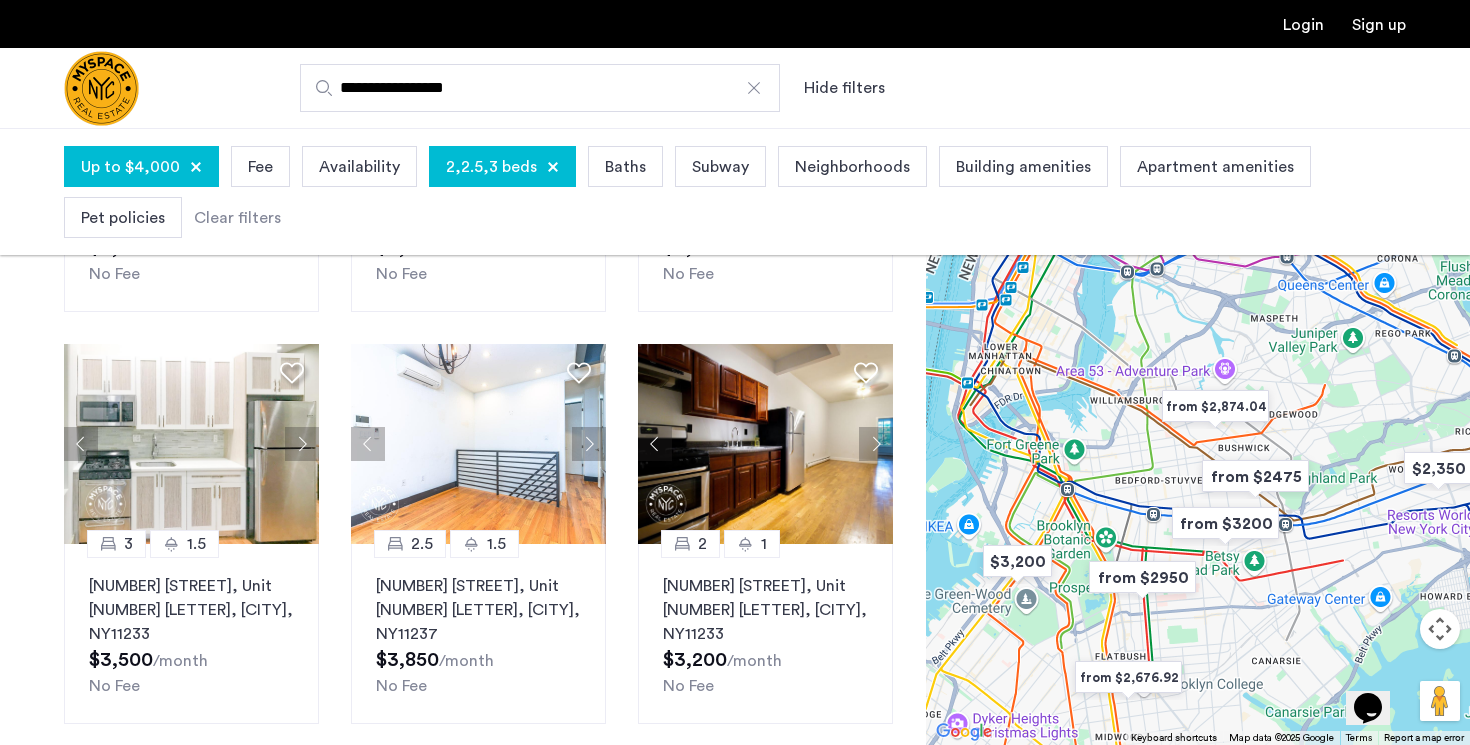 scroll, scrollTop: 1293, scrollLeft: 0, axis: vertical 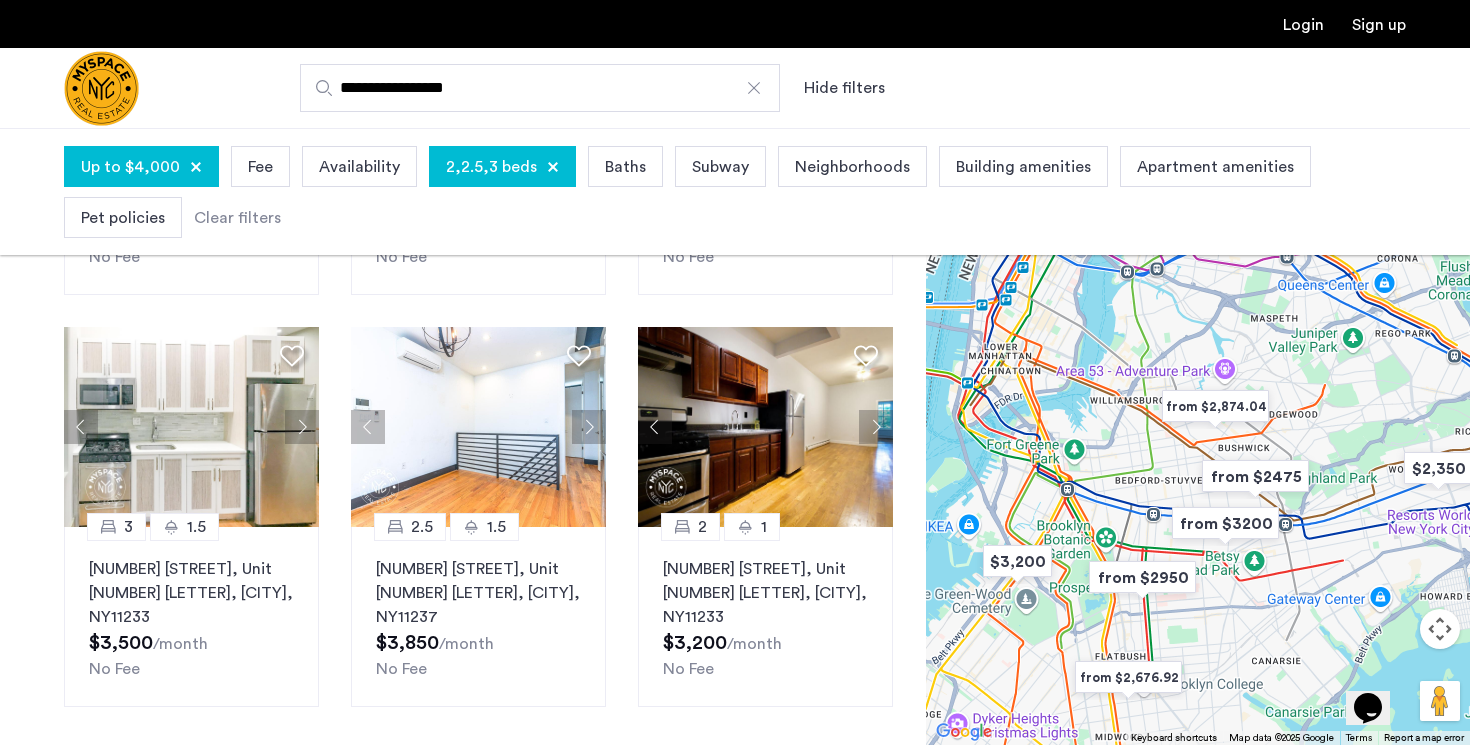 click on "5" at bounding box center [526, 775] 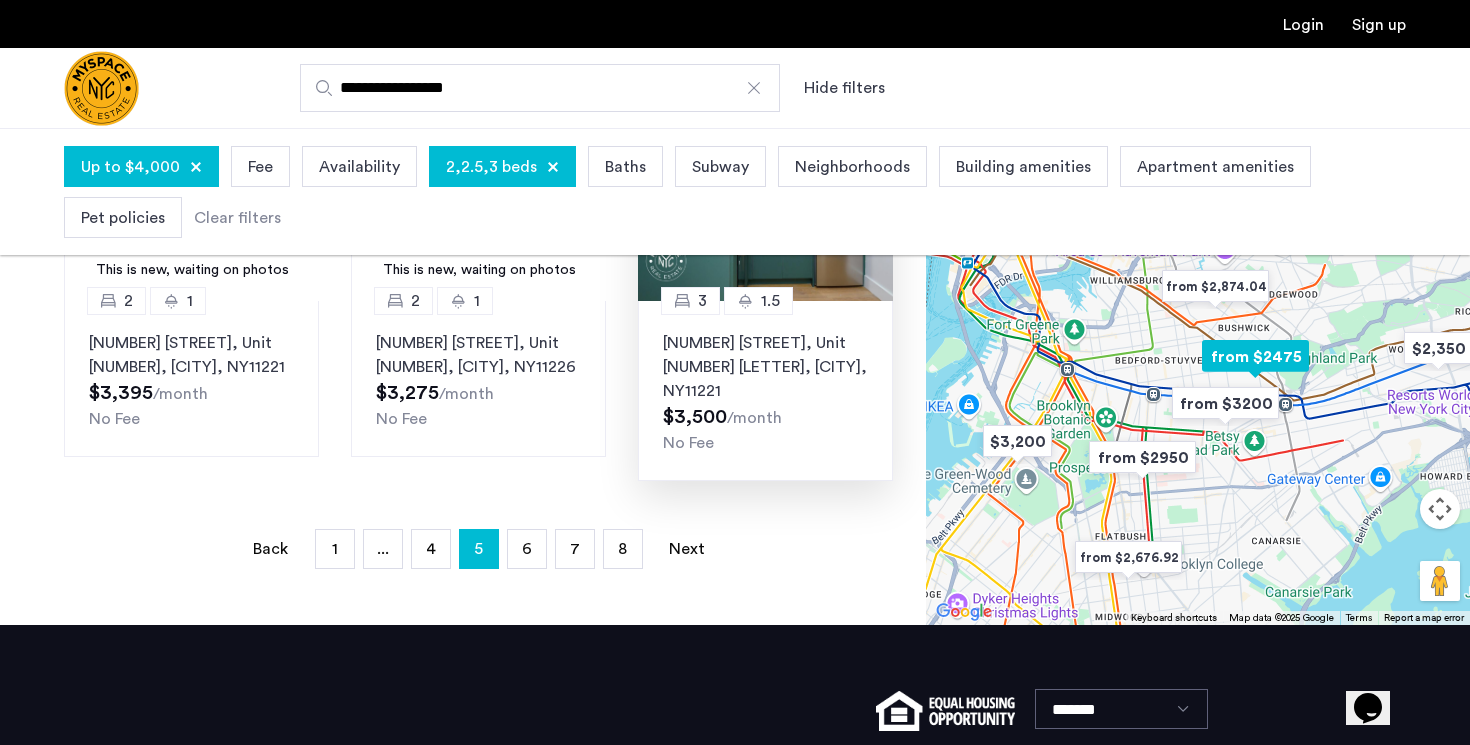 scroll, scrollTop: 1517, scrollLeft: 0, axis: vertical 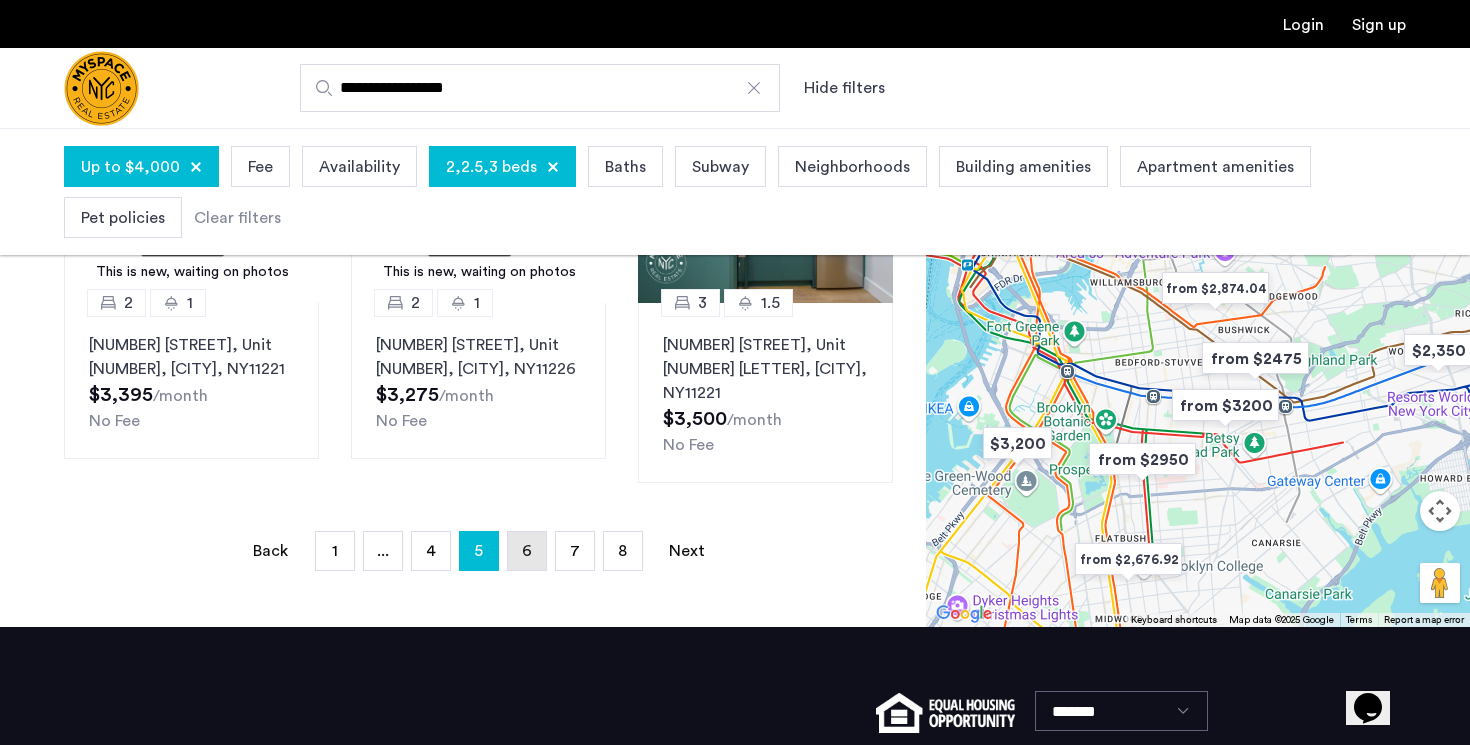click on "page  6" at bounding box center (527, 551) 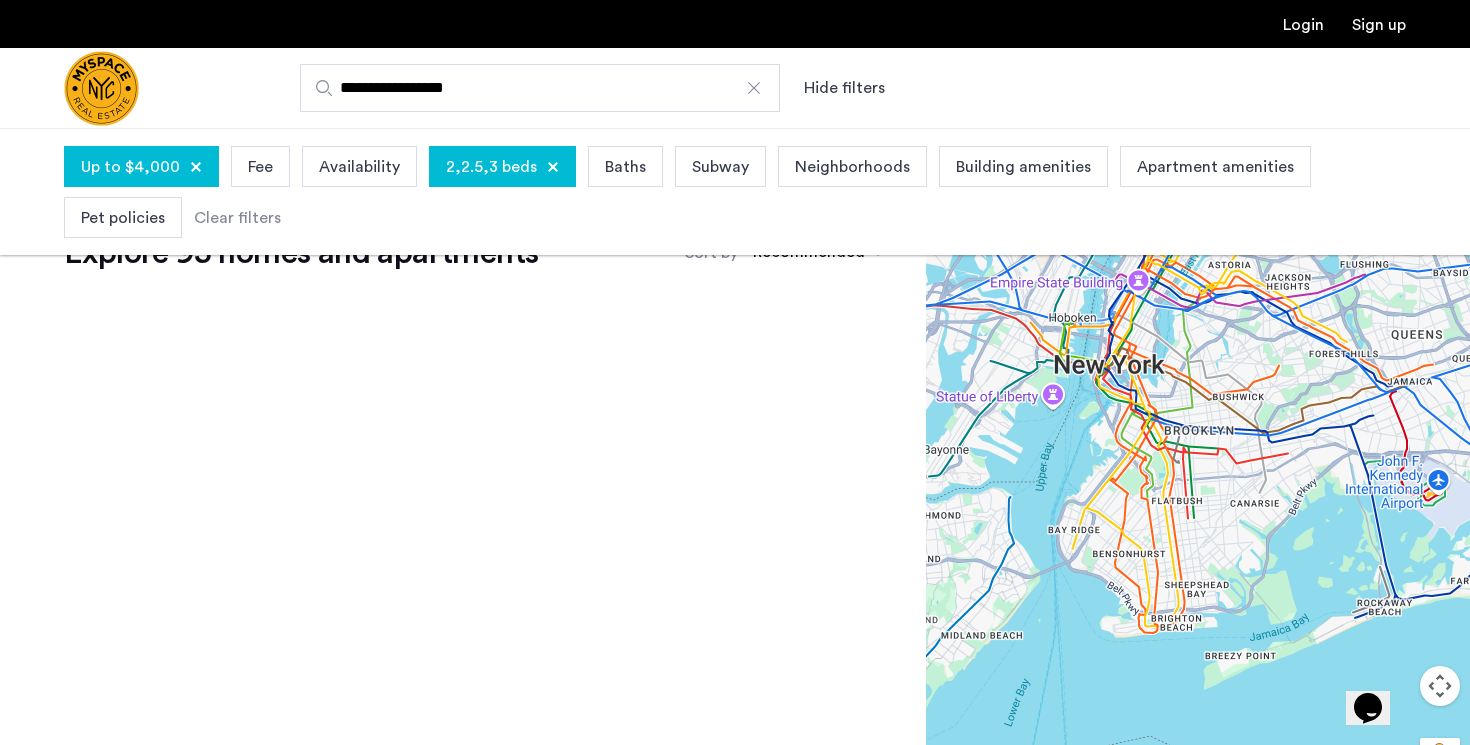 scroll, scrollTop: 0, scrollLeft: 0, axis: both 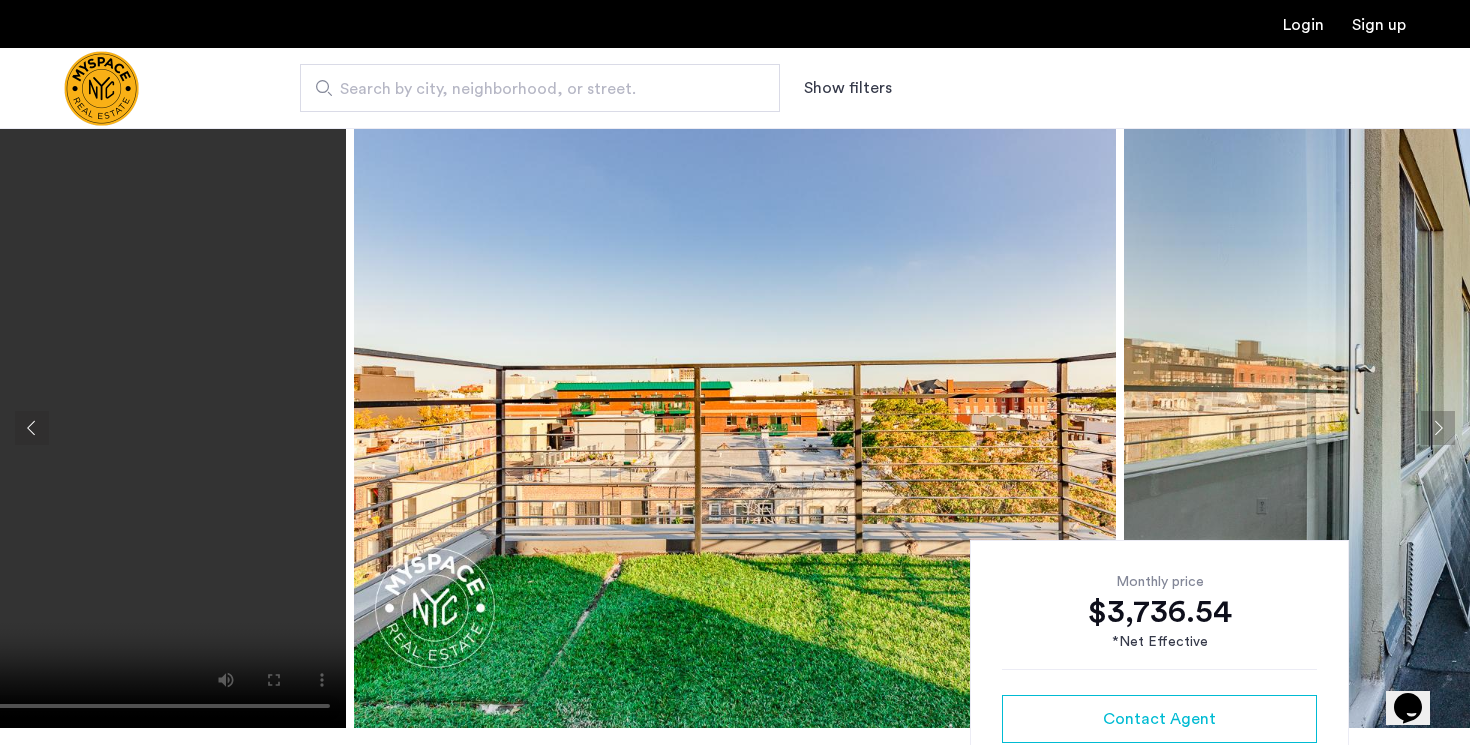 click 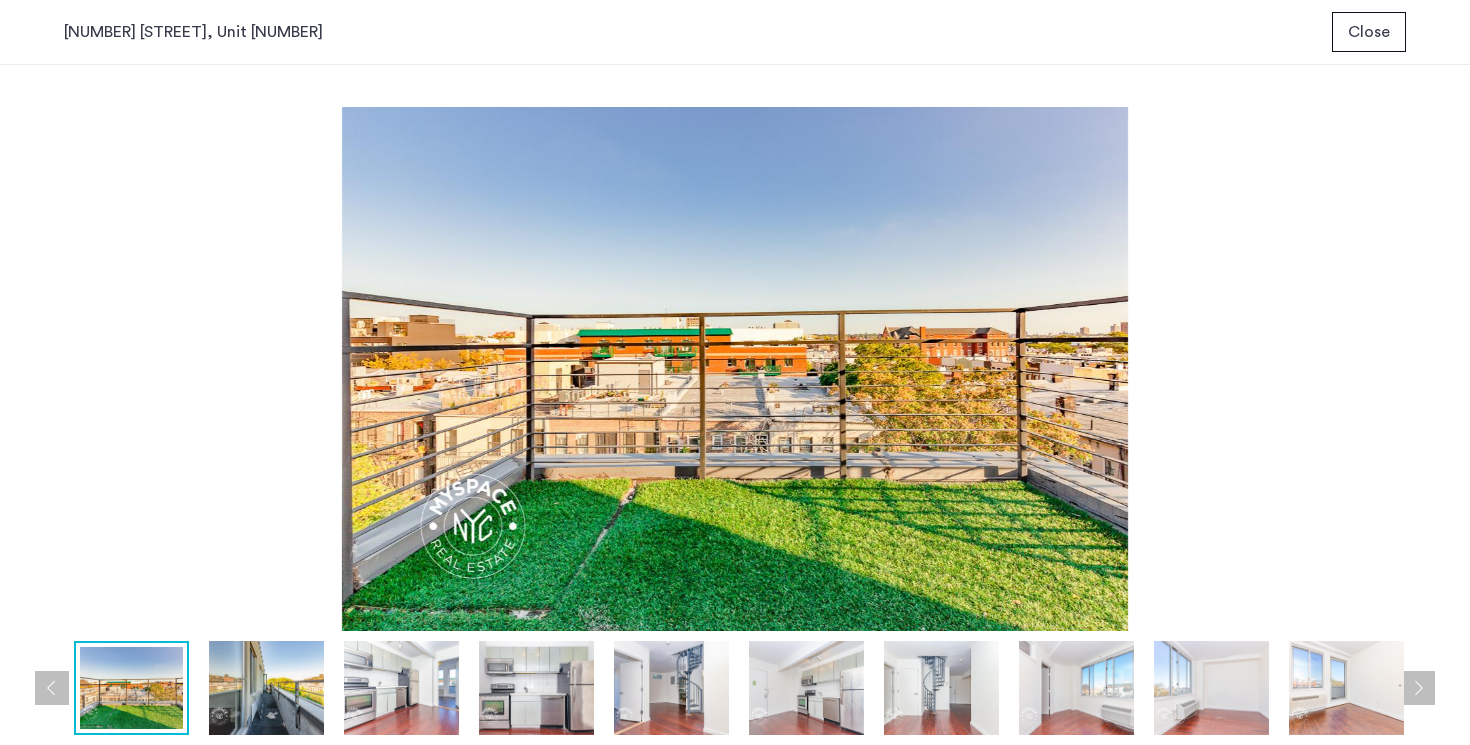 type 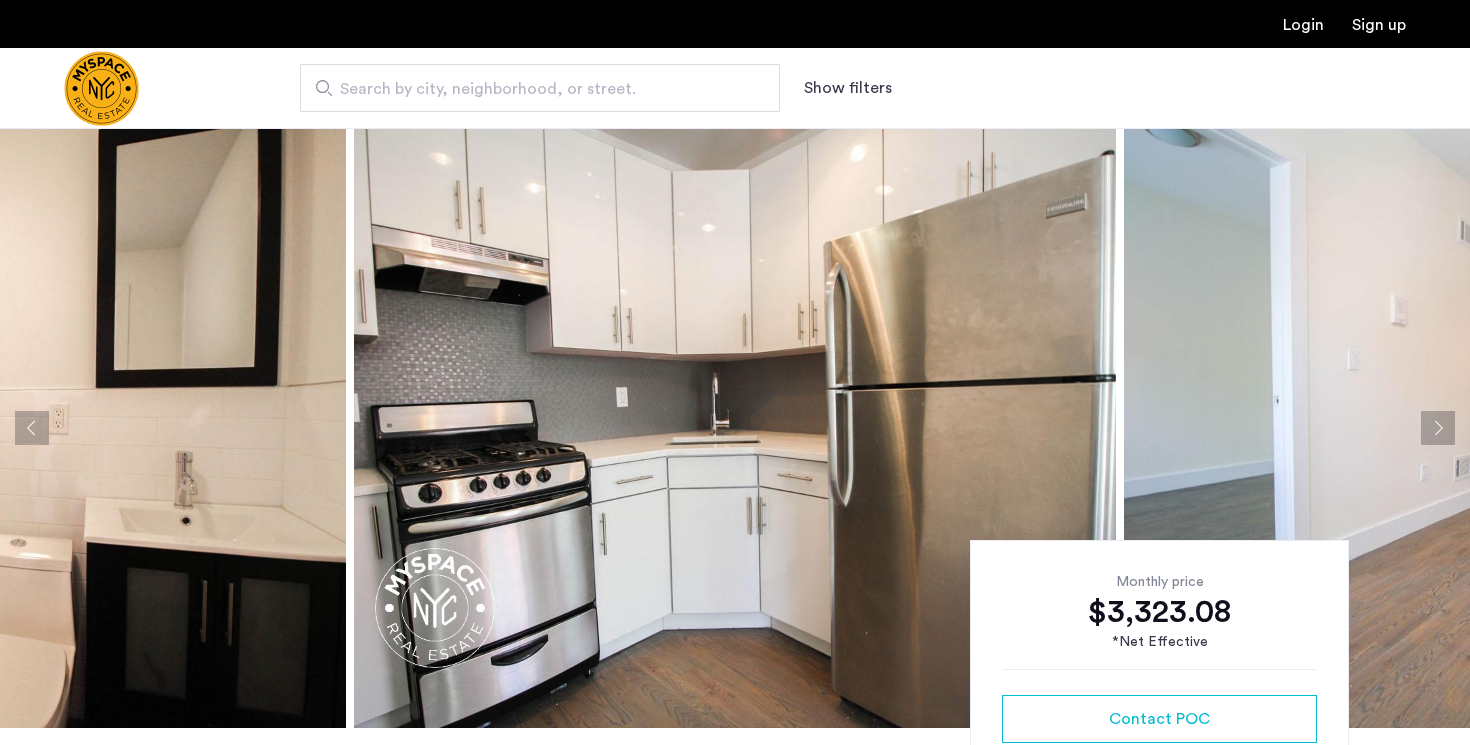 scroll, scrollTop: 0, scrollLeft: 0, axis: both 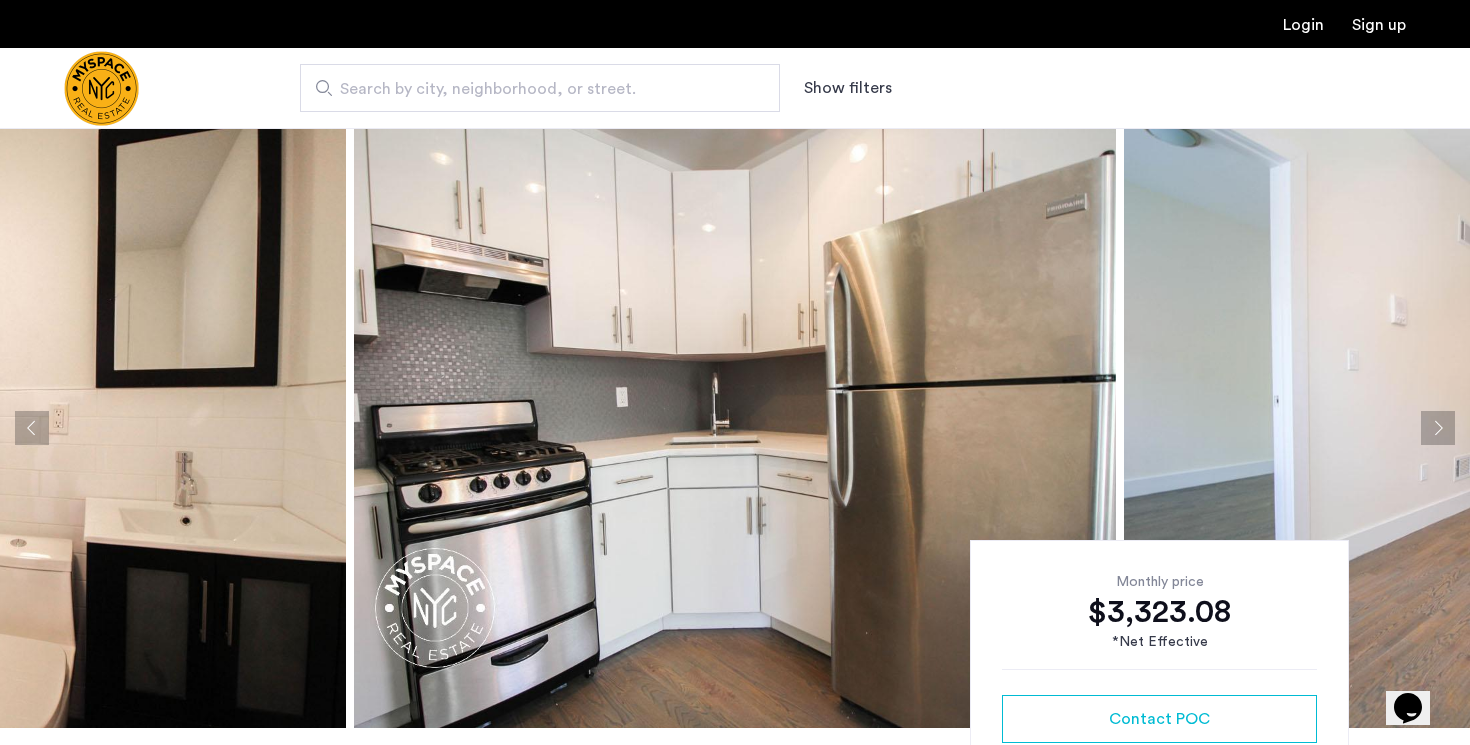 click 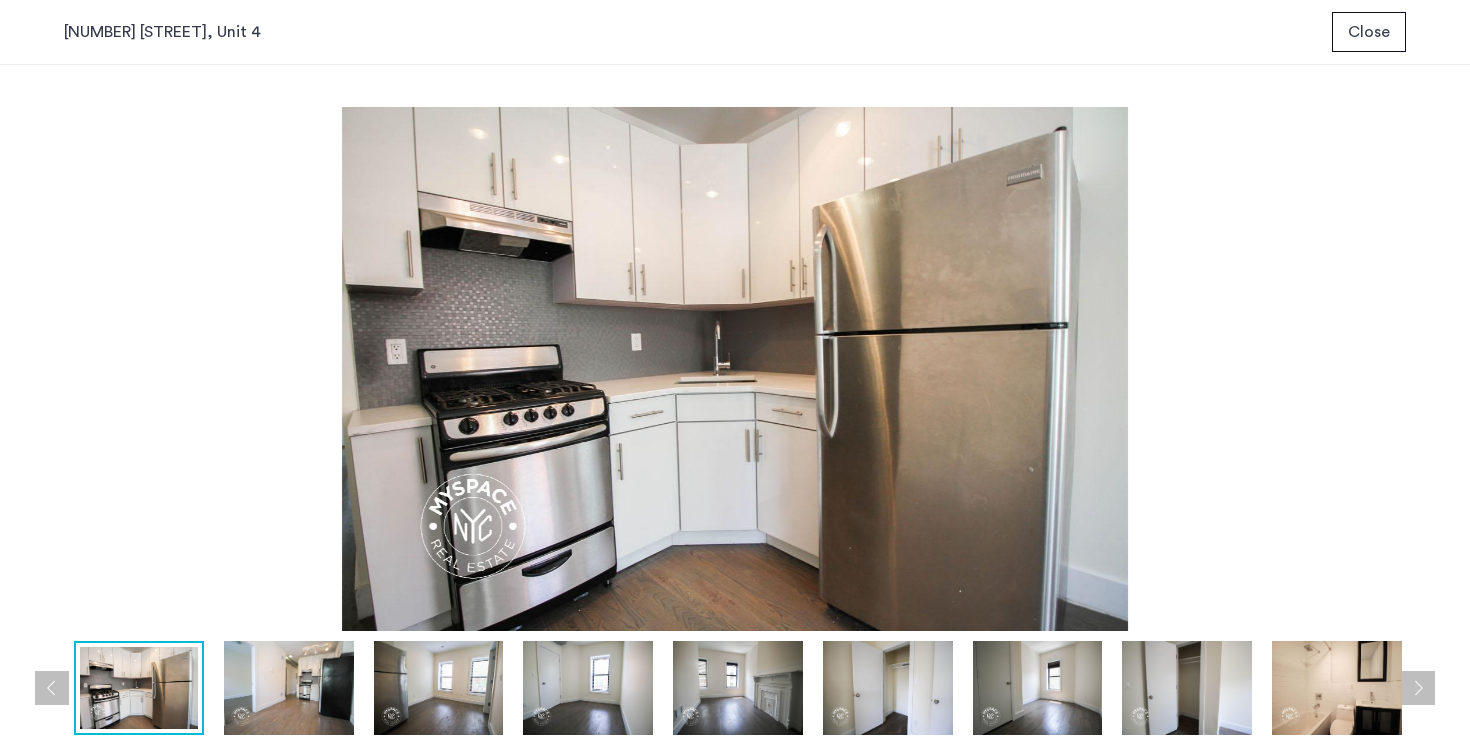 type 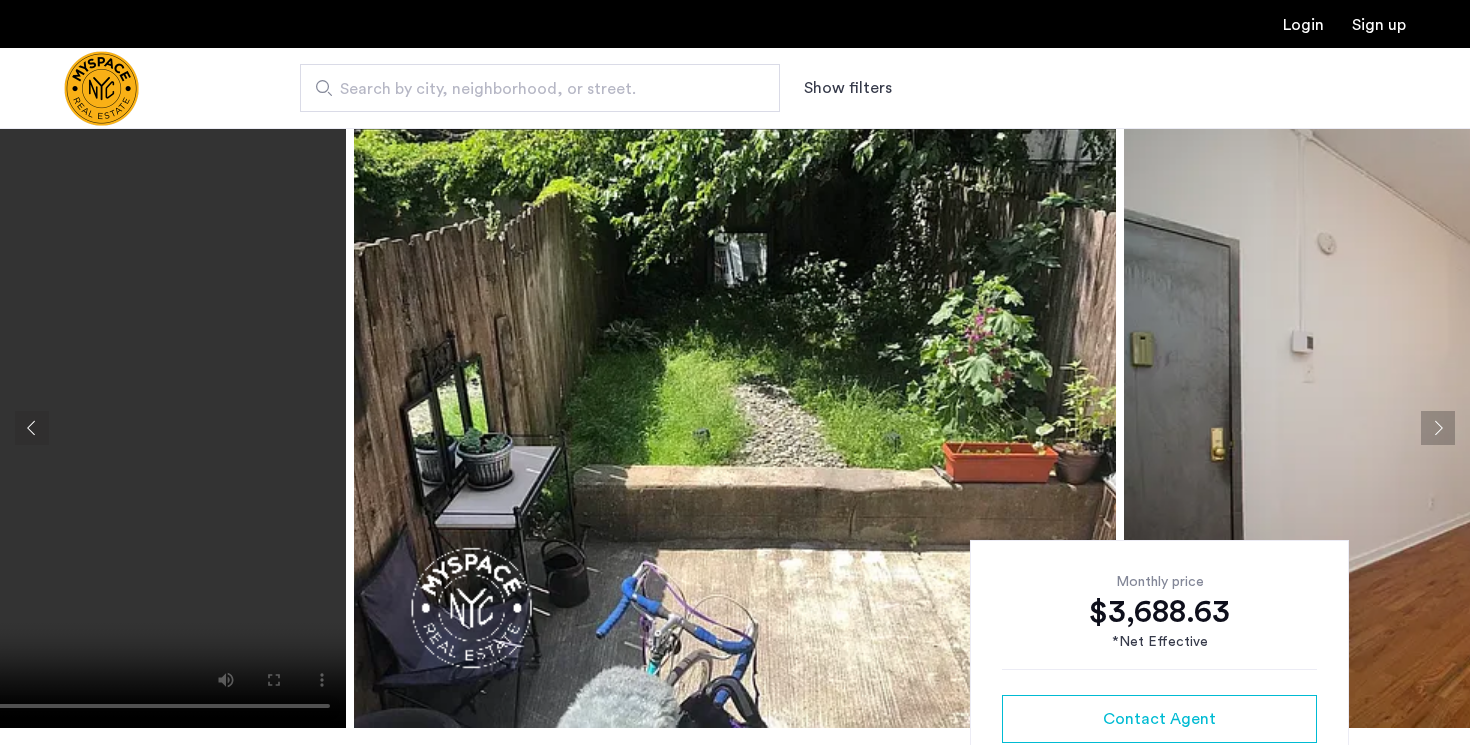 scroll, scrollTop: 0, scrollLeft: 0, axis: both 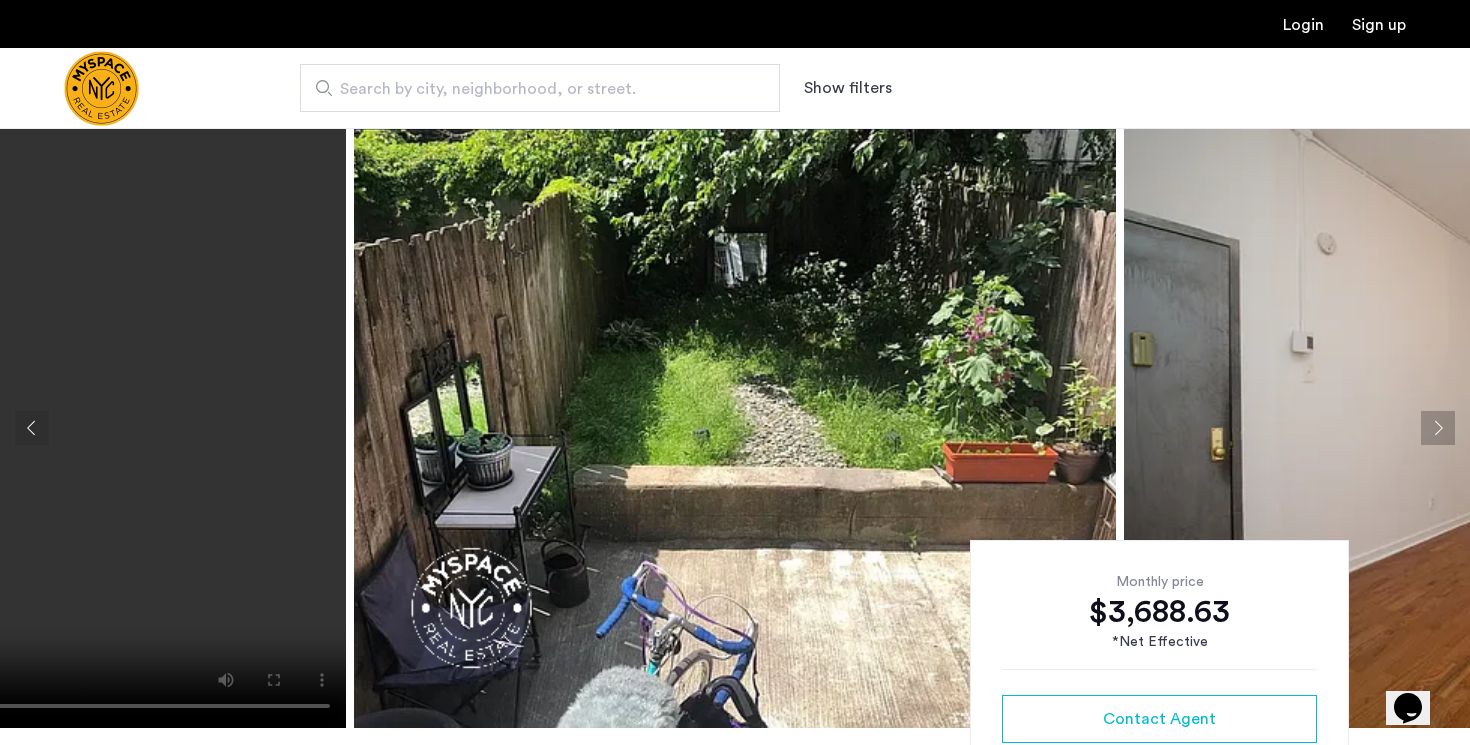 click 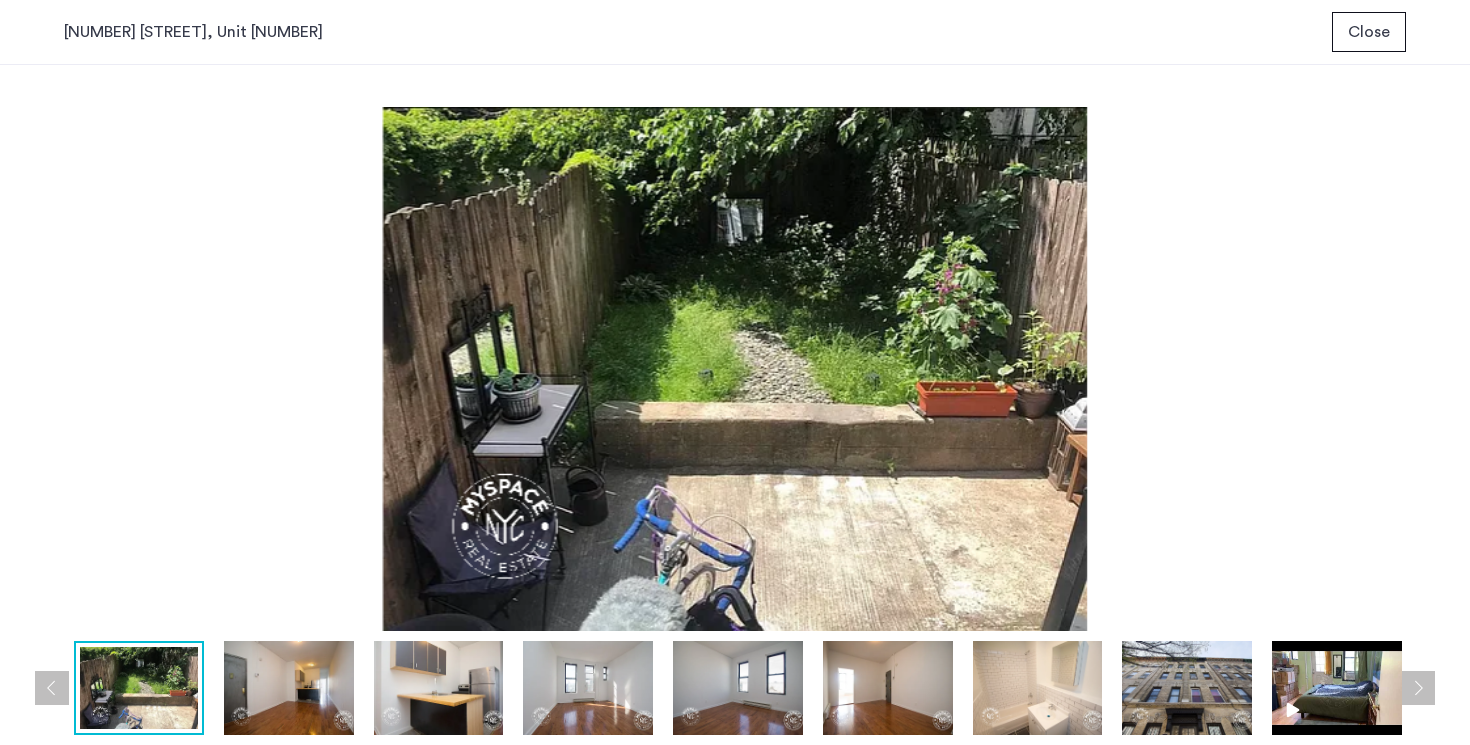 type 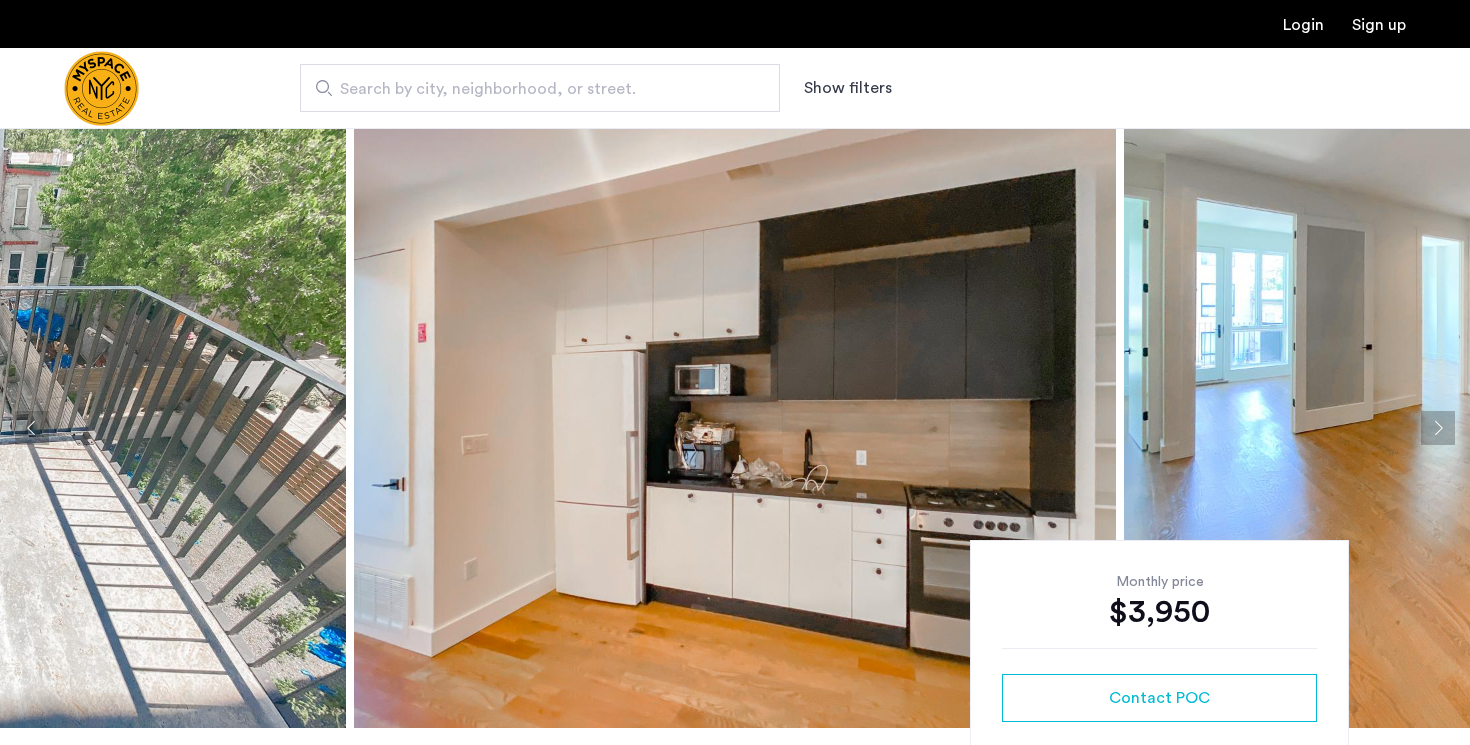 scroll, scrollTop: 0, scrollLeft: 0, axis: both 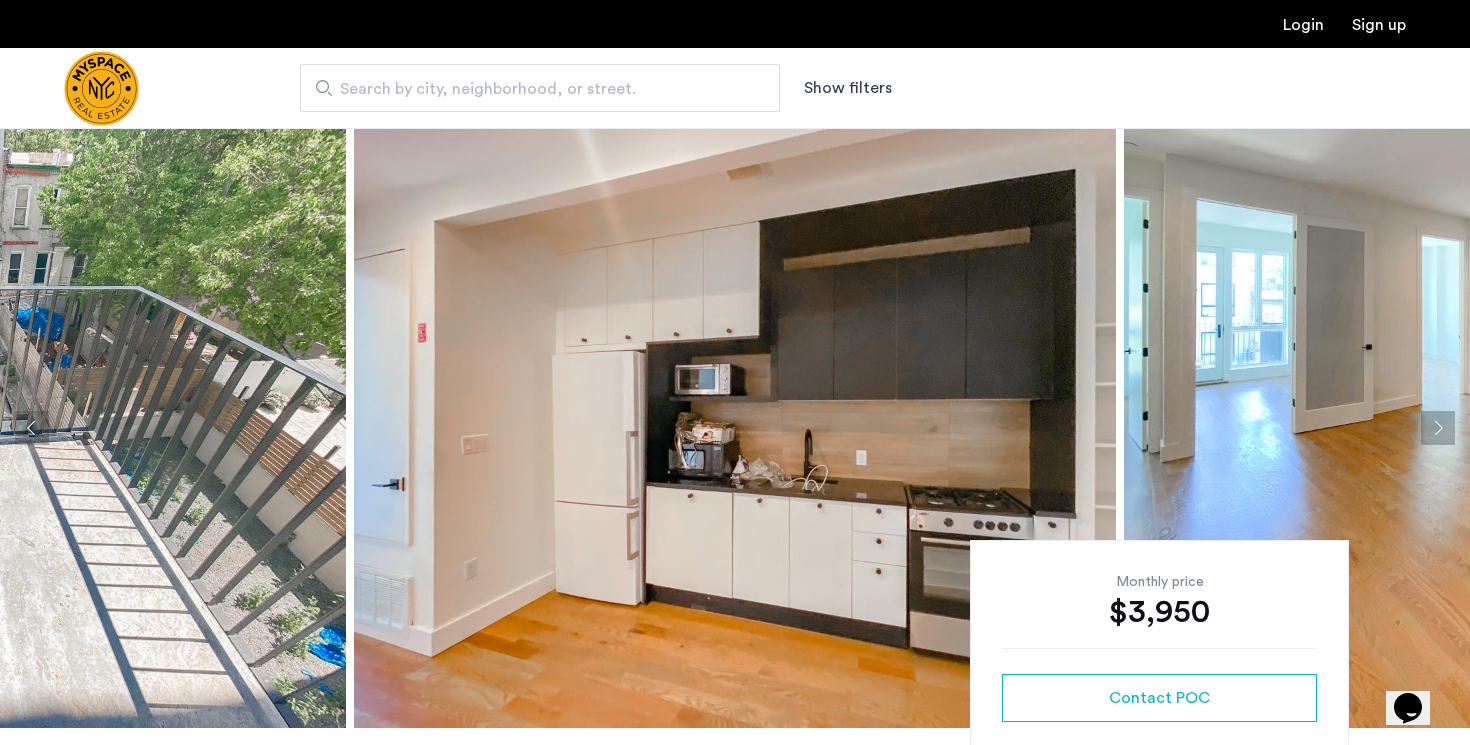 click 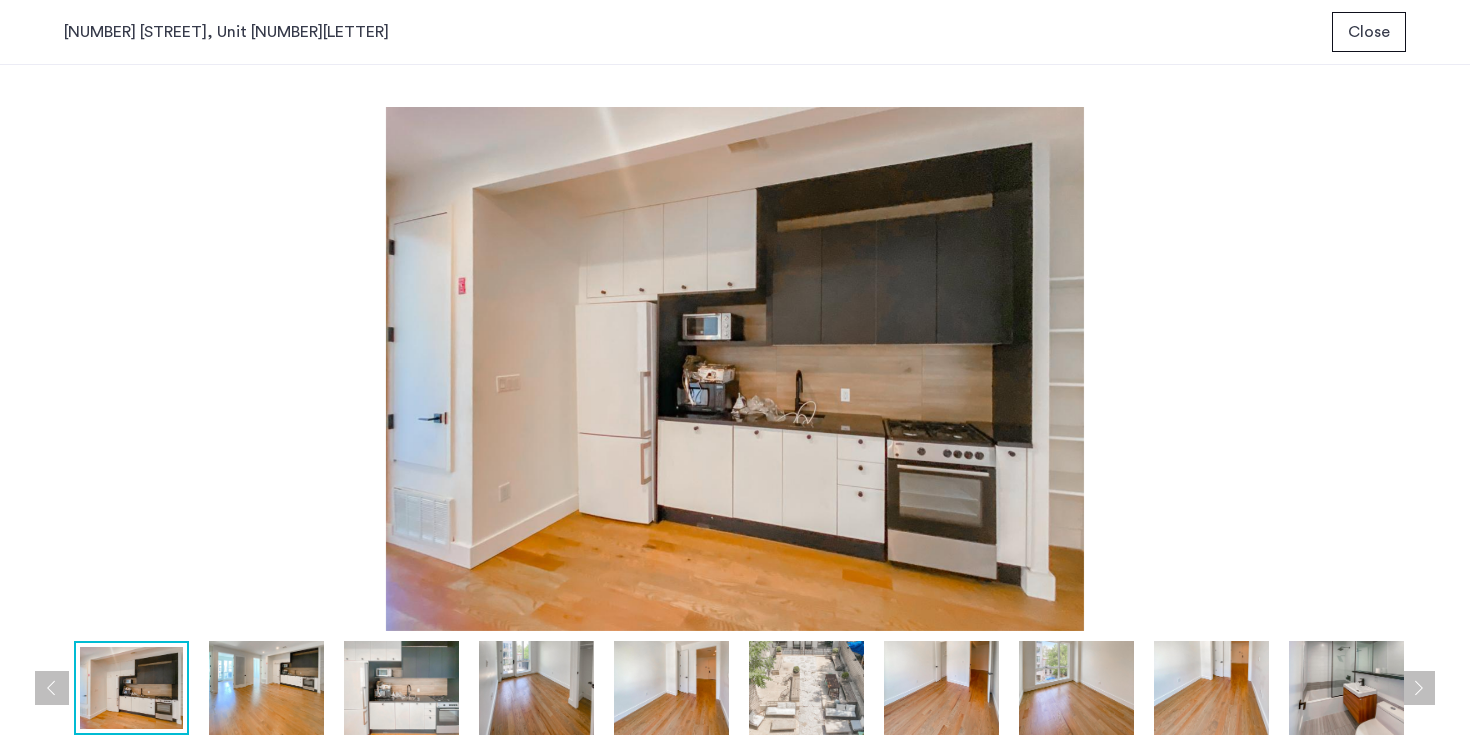 type 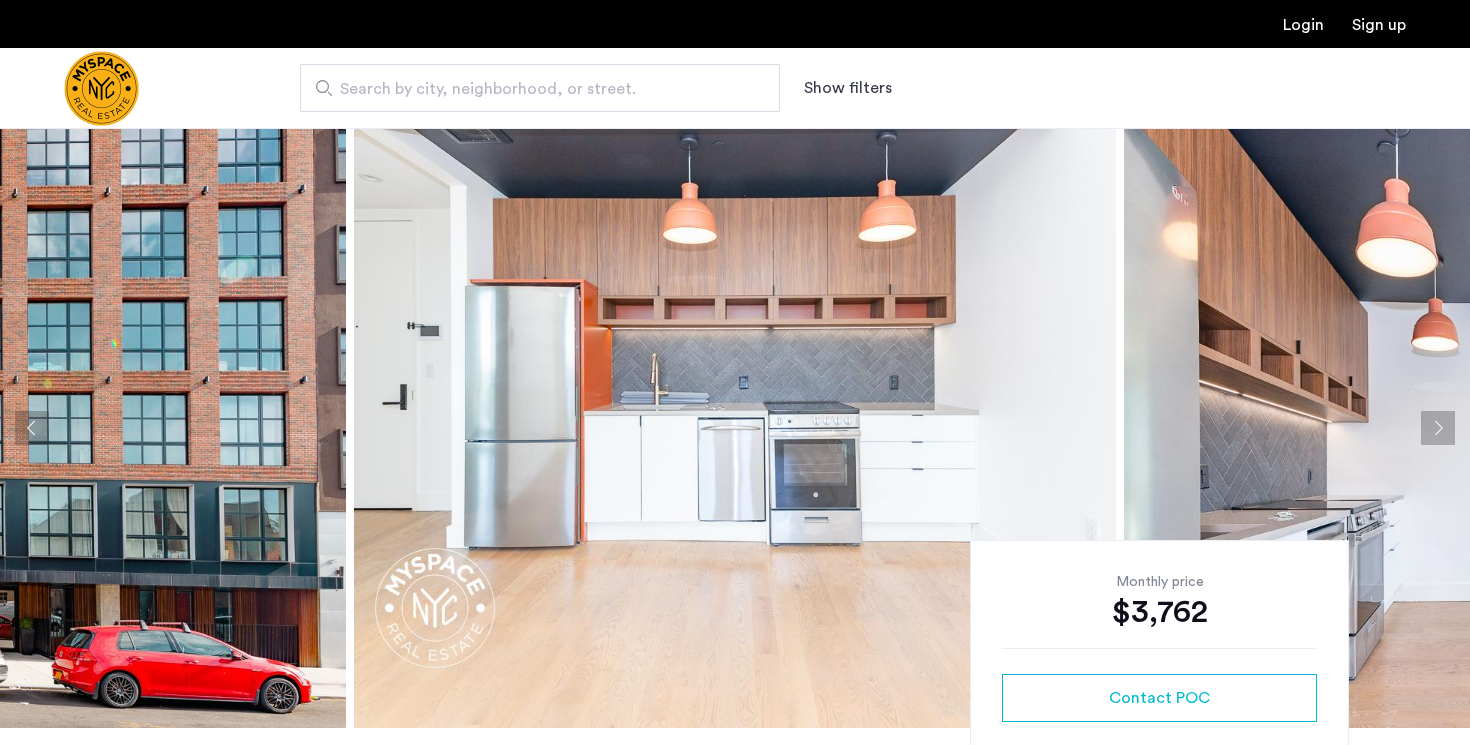 scroll, scrollTop: 0, scrollLeft: 0, axis: both 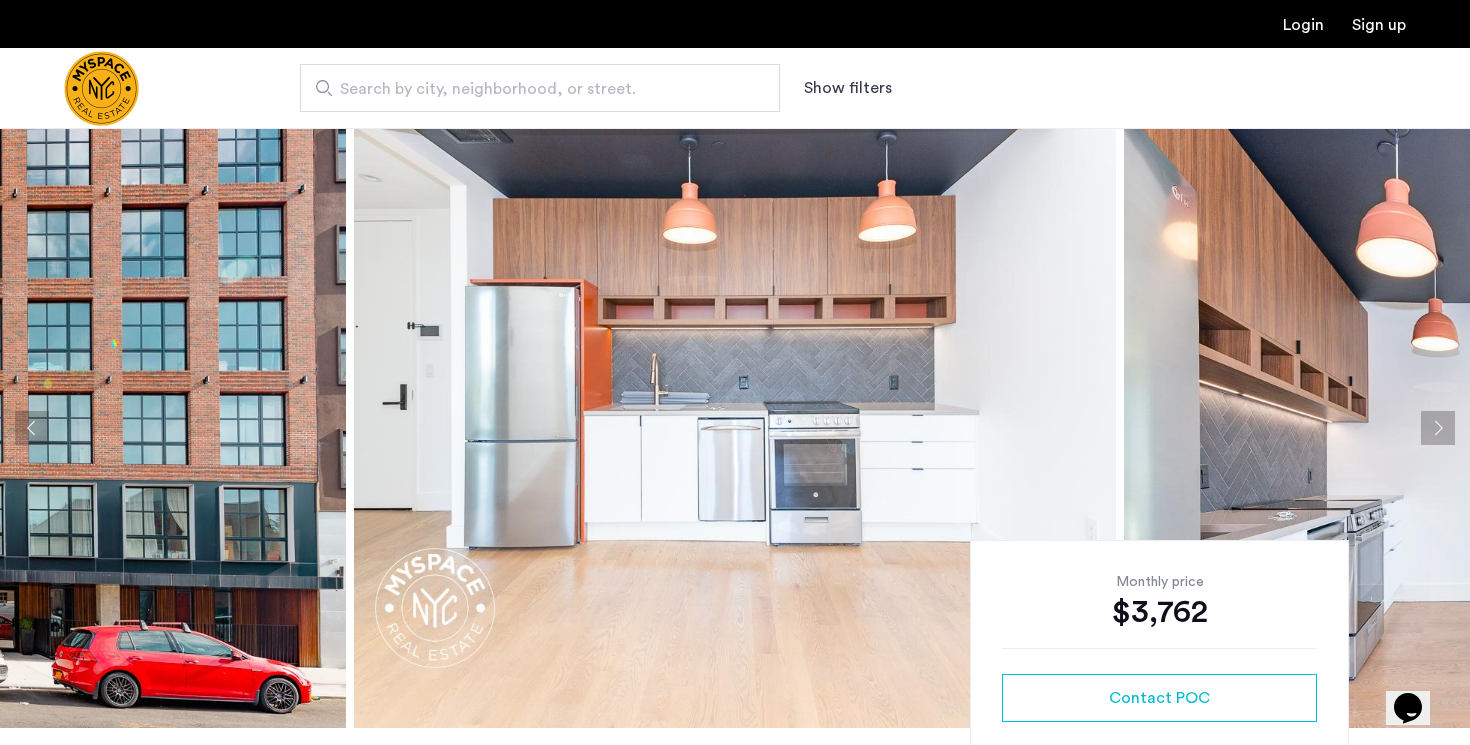 click 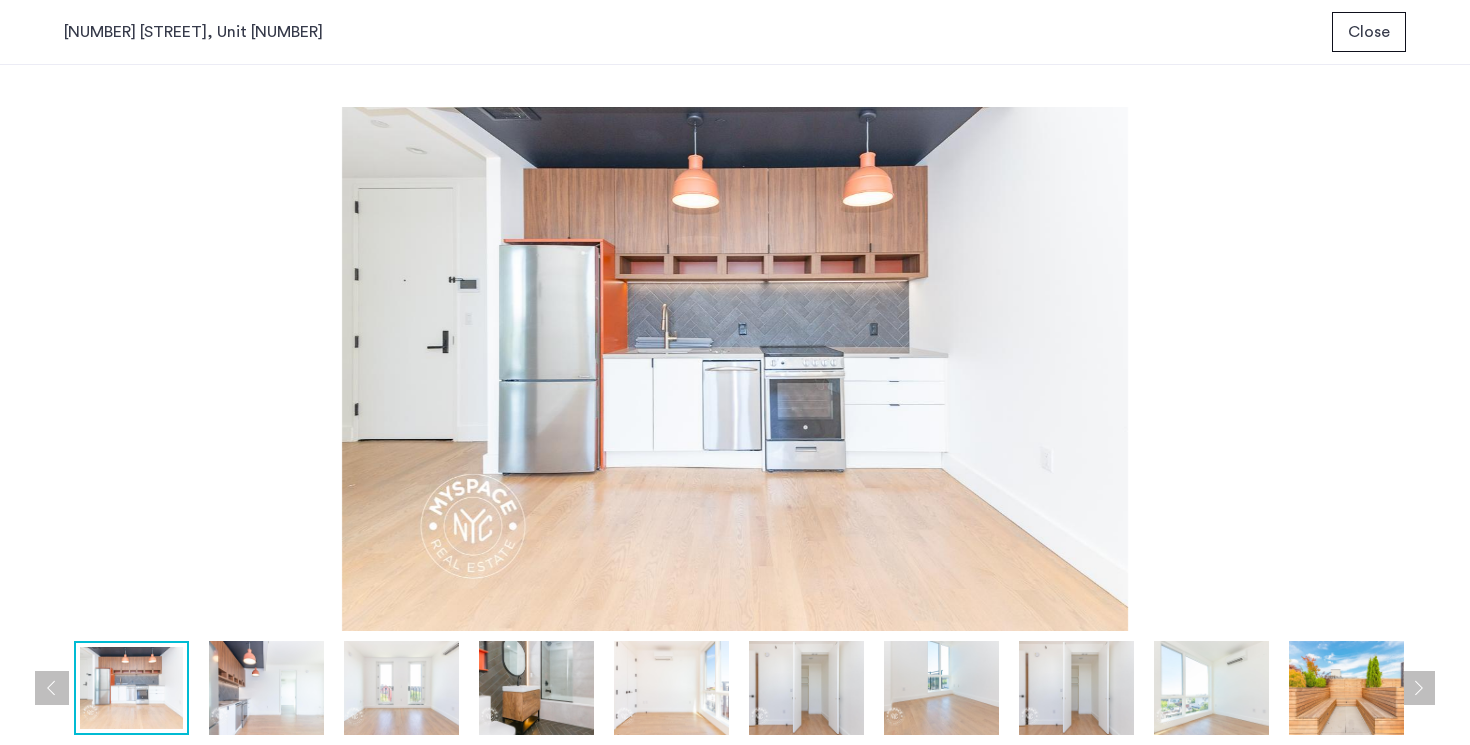 type 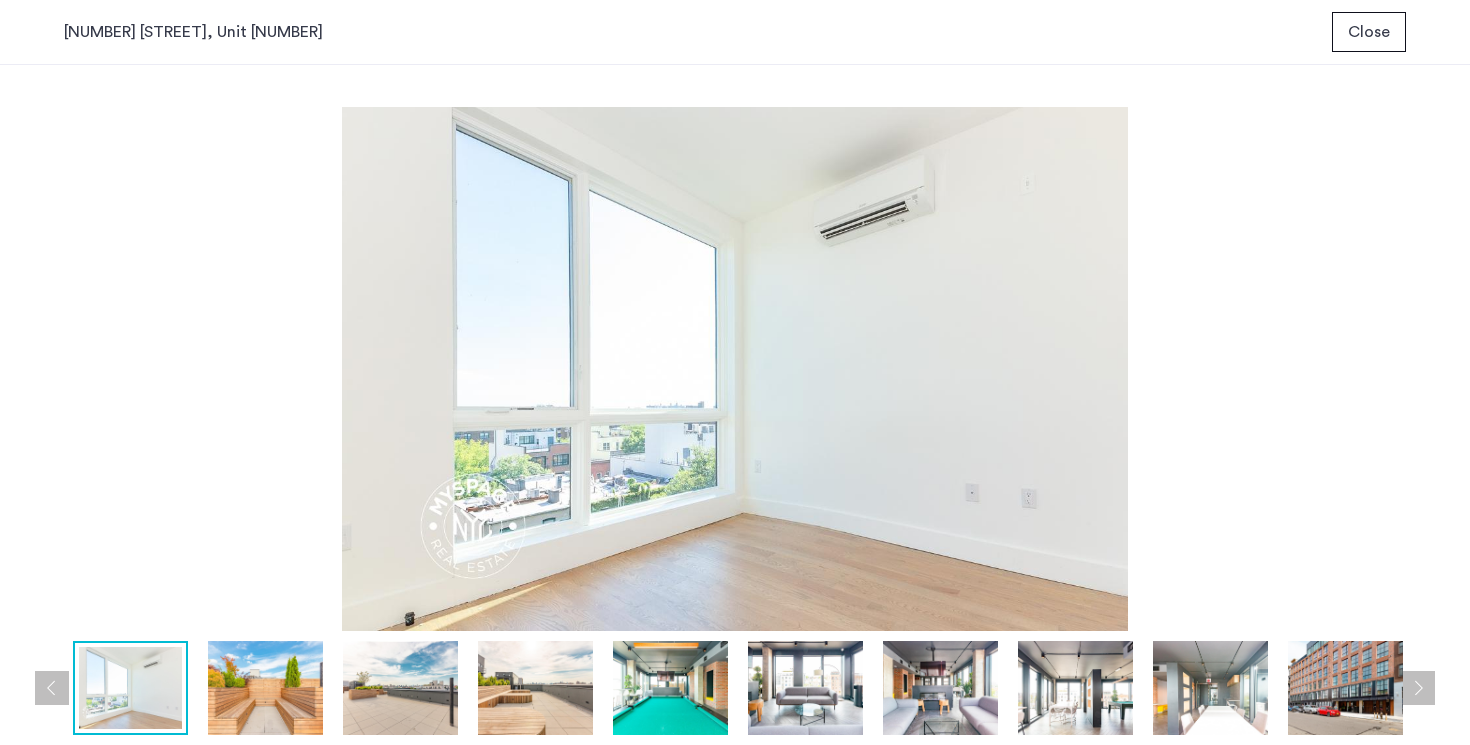 click on "Close" at bounding box center [1369, 32] 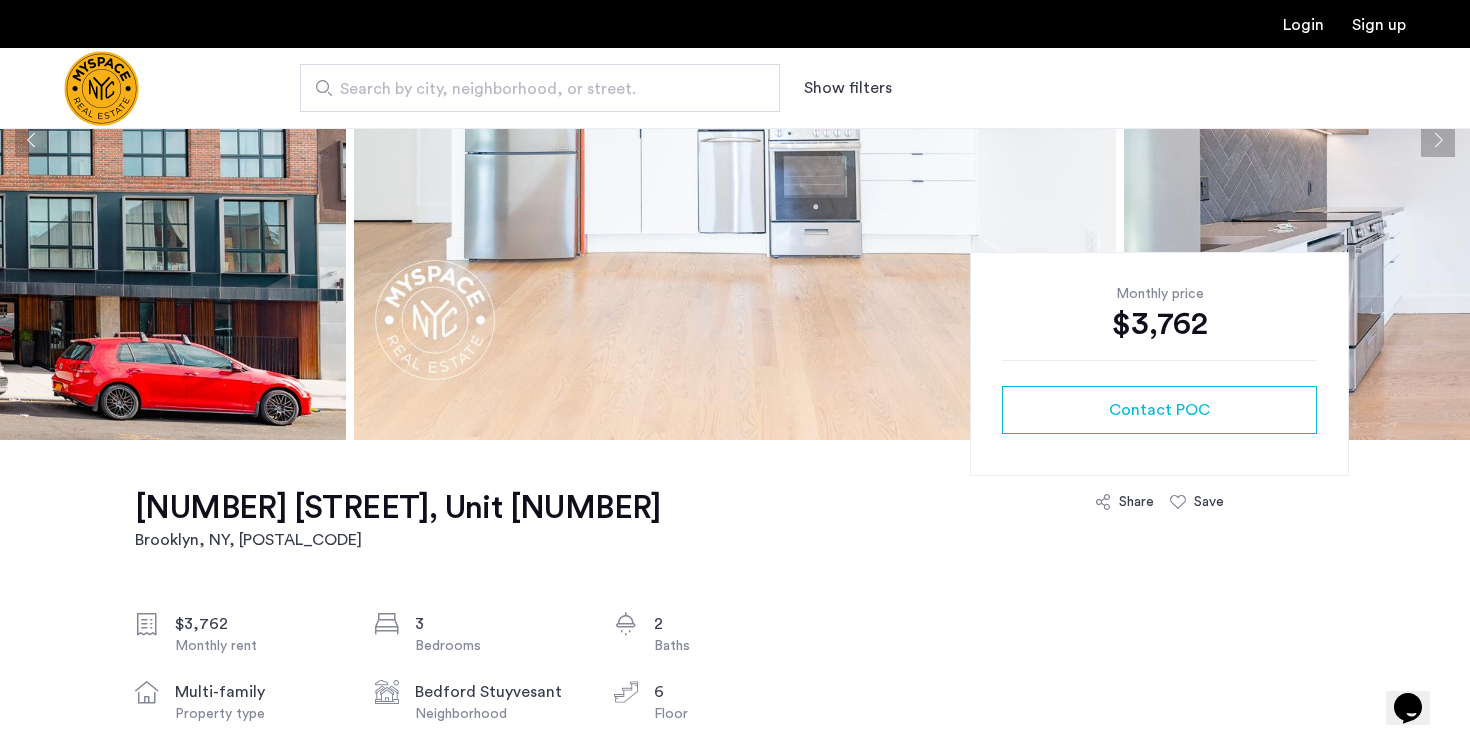 scroll, scrollTop: 404, scrollLeft: 0, axis: vertical 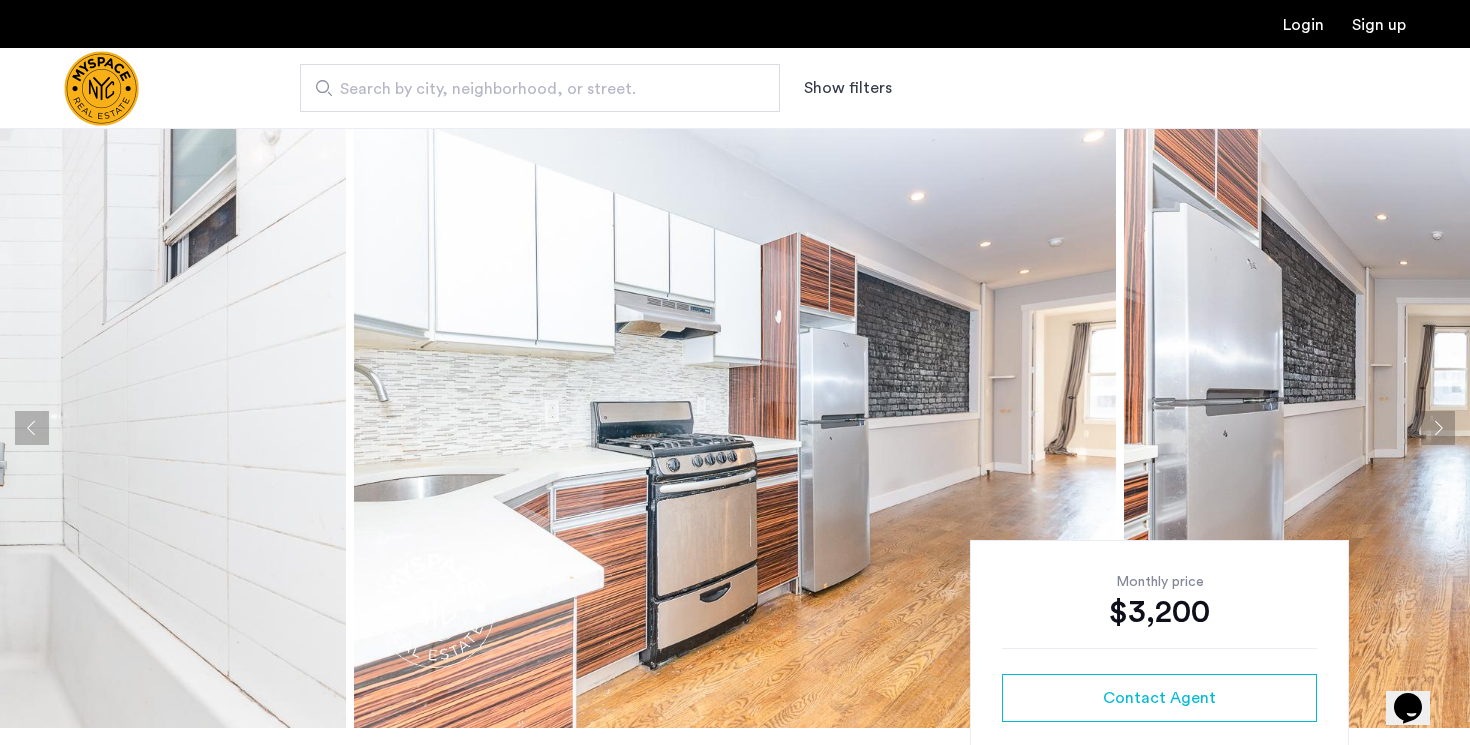 click 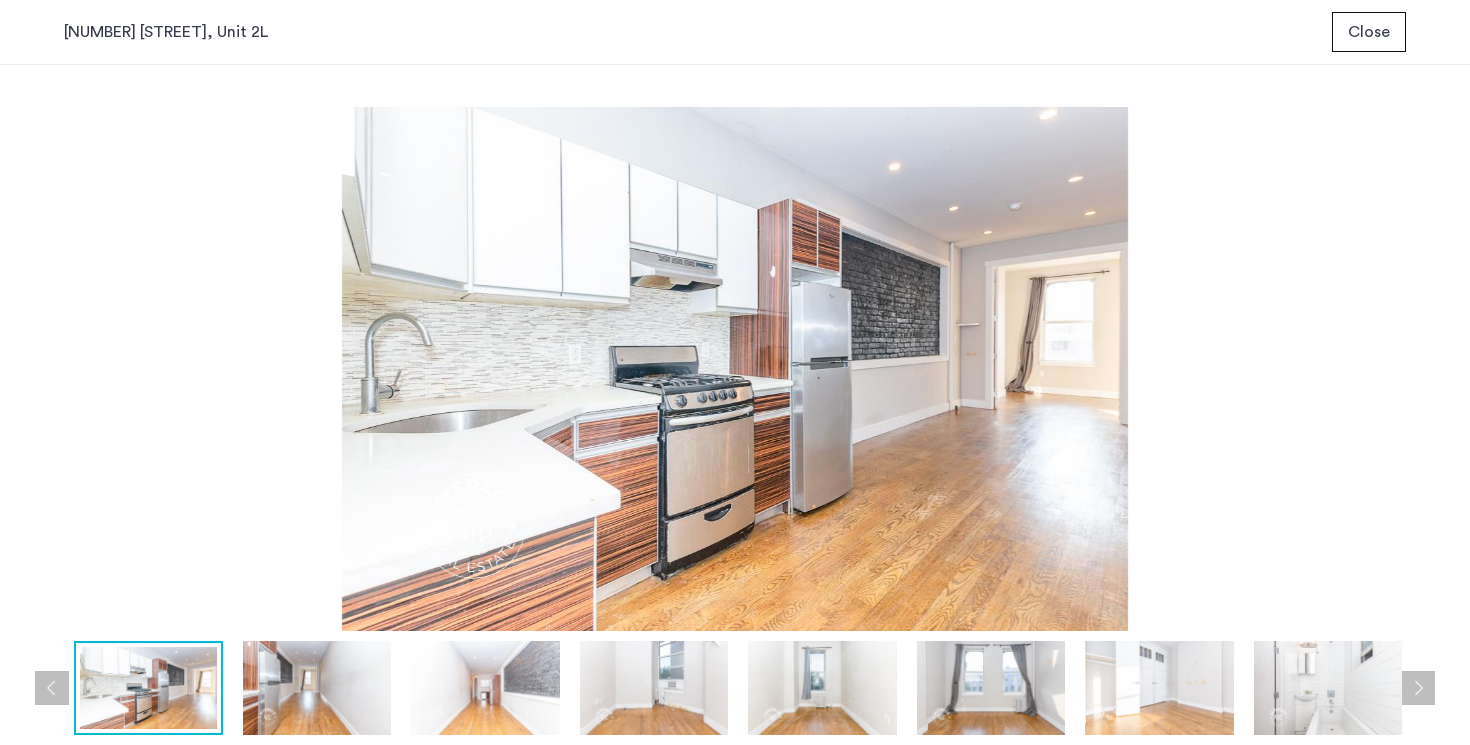 type 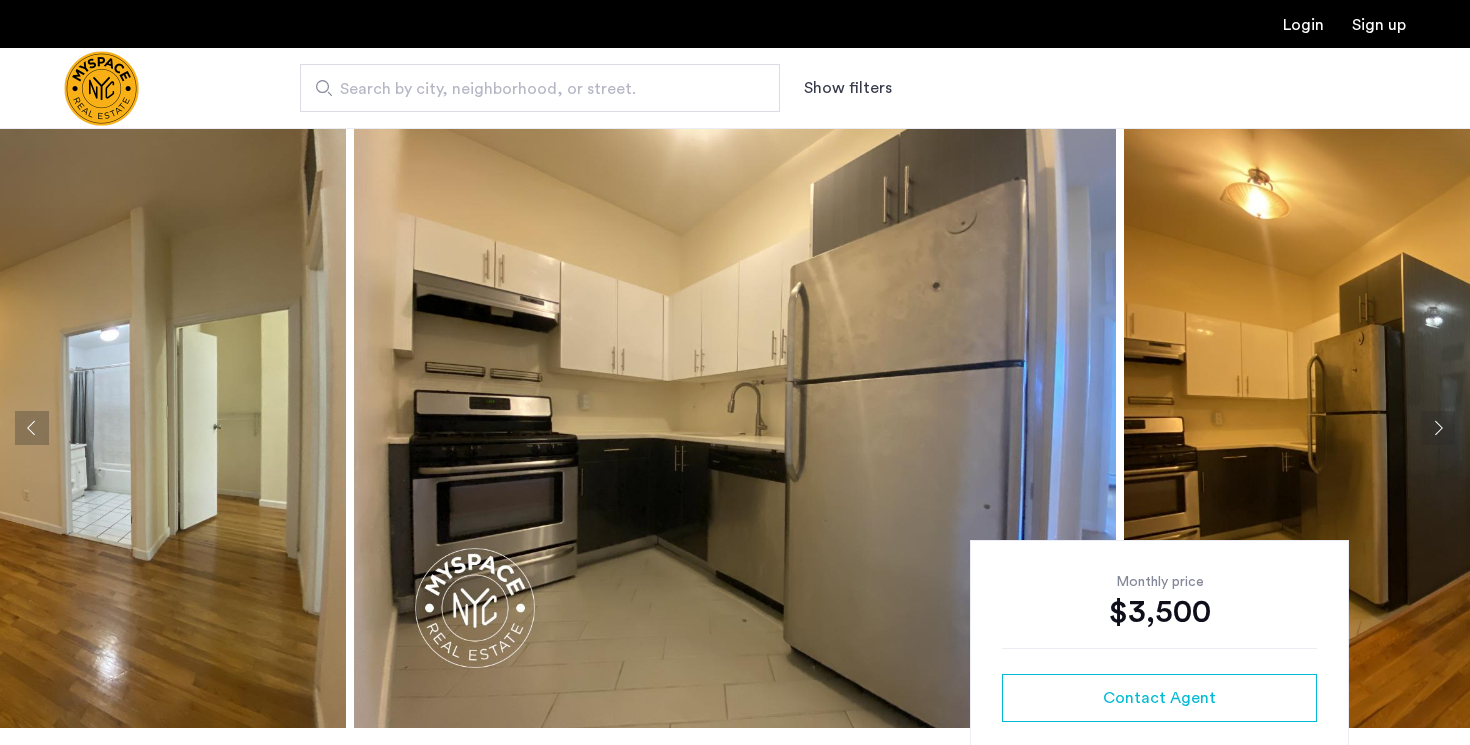 scroll, scrollTop: 0, scrollLeft: 0, axis: both 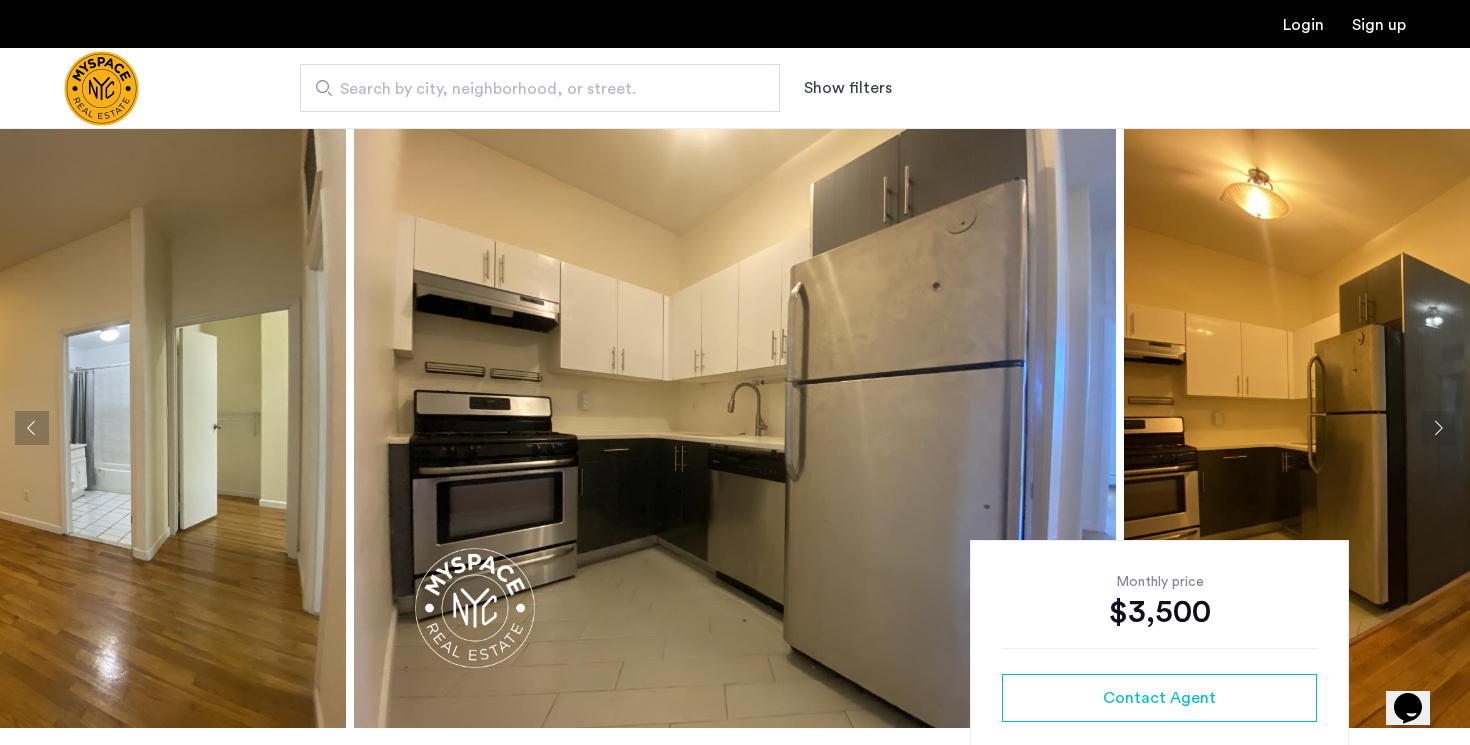 click 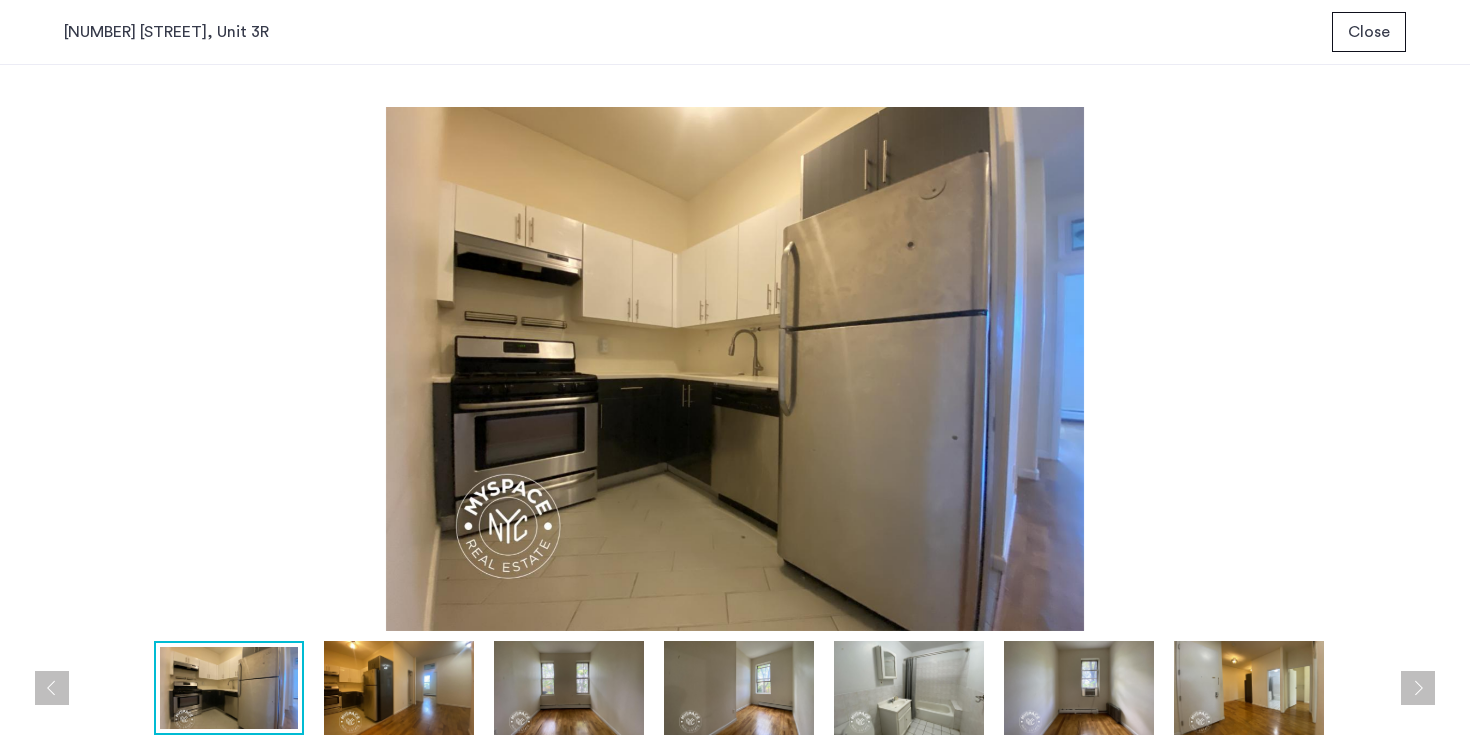 type 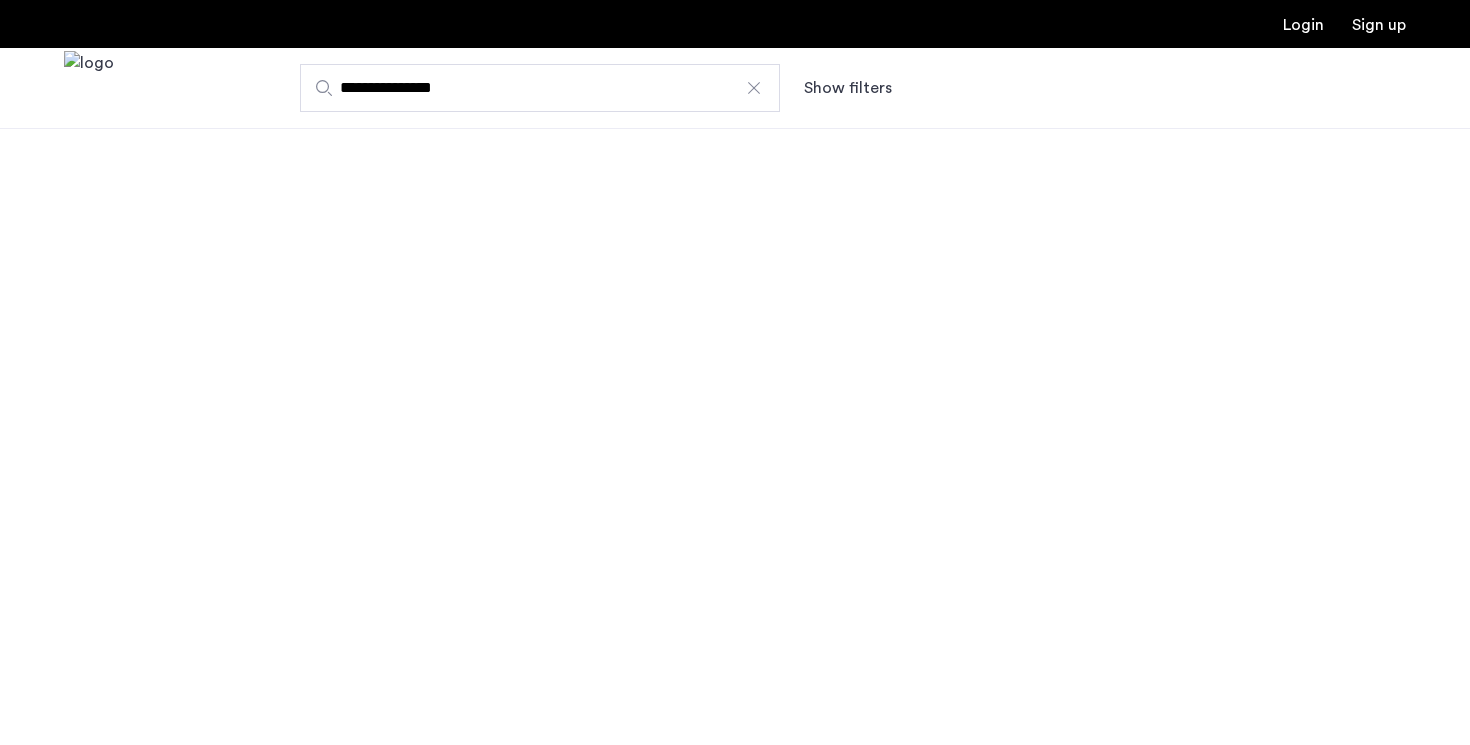 scroll, scrollTop: 0, scrollLeft: 0, axis: both 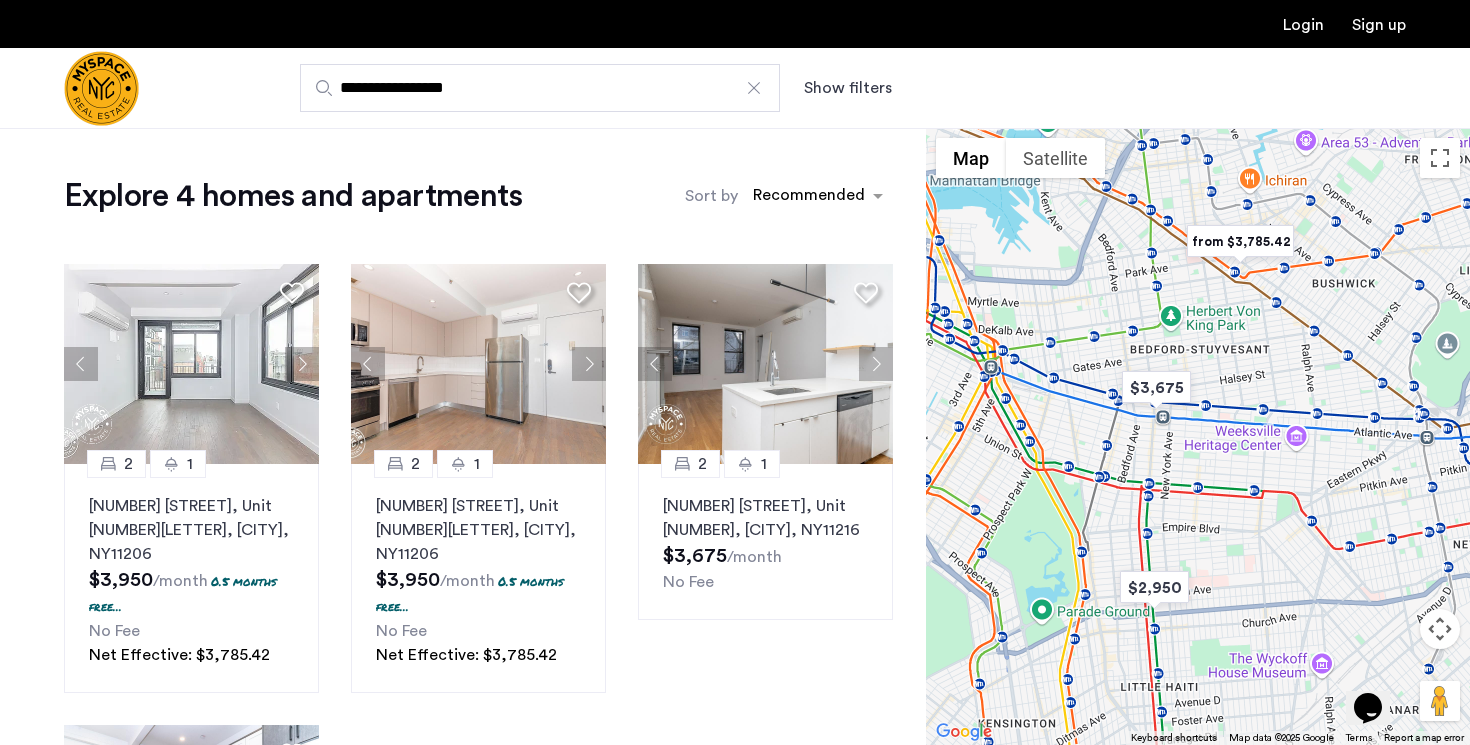 click on "Show filters" at bounding box center [848, 88] 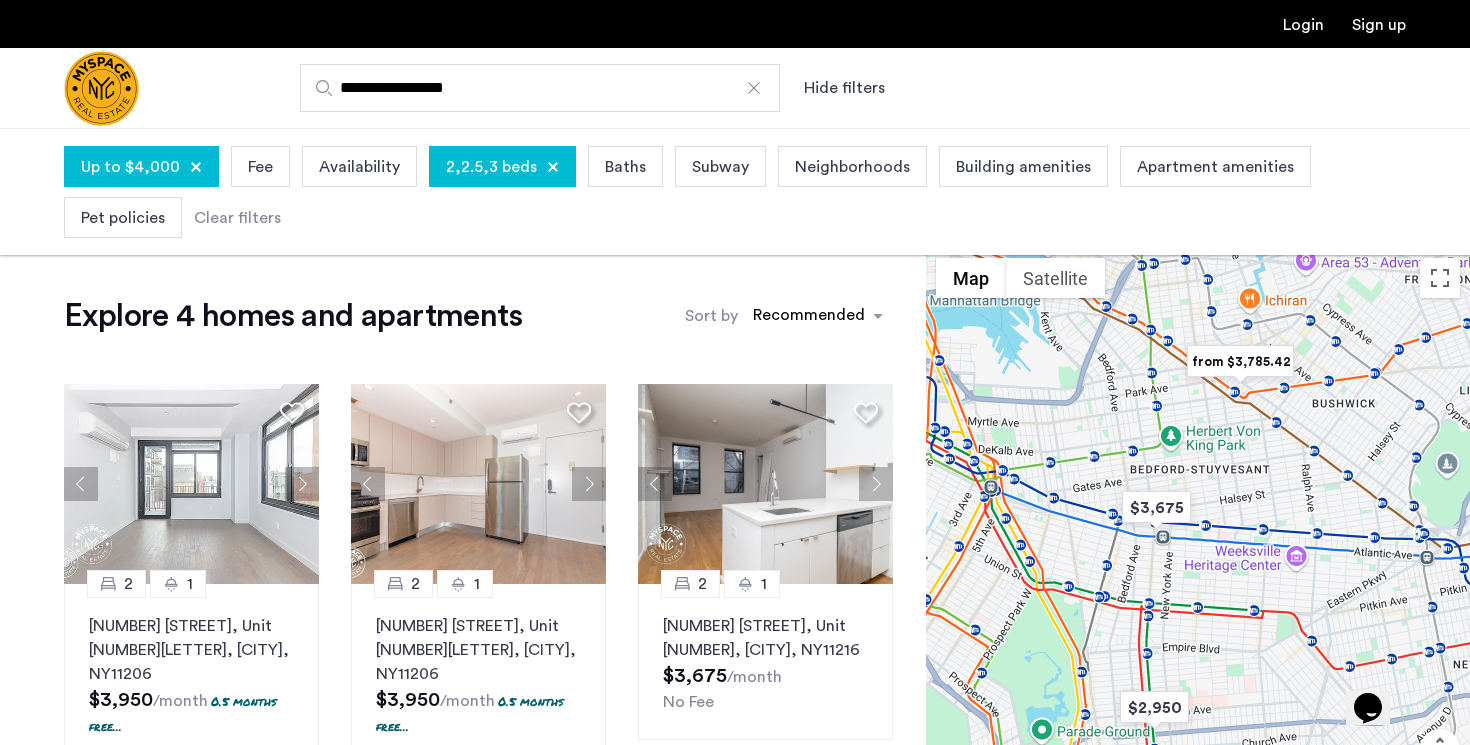 click on "**********" at bounding box center (540, 88) 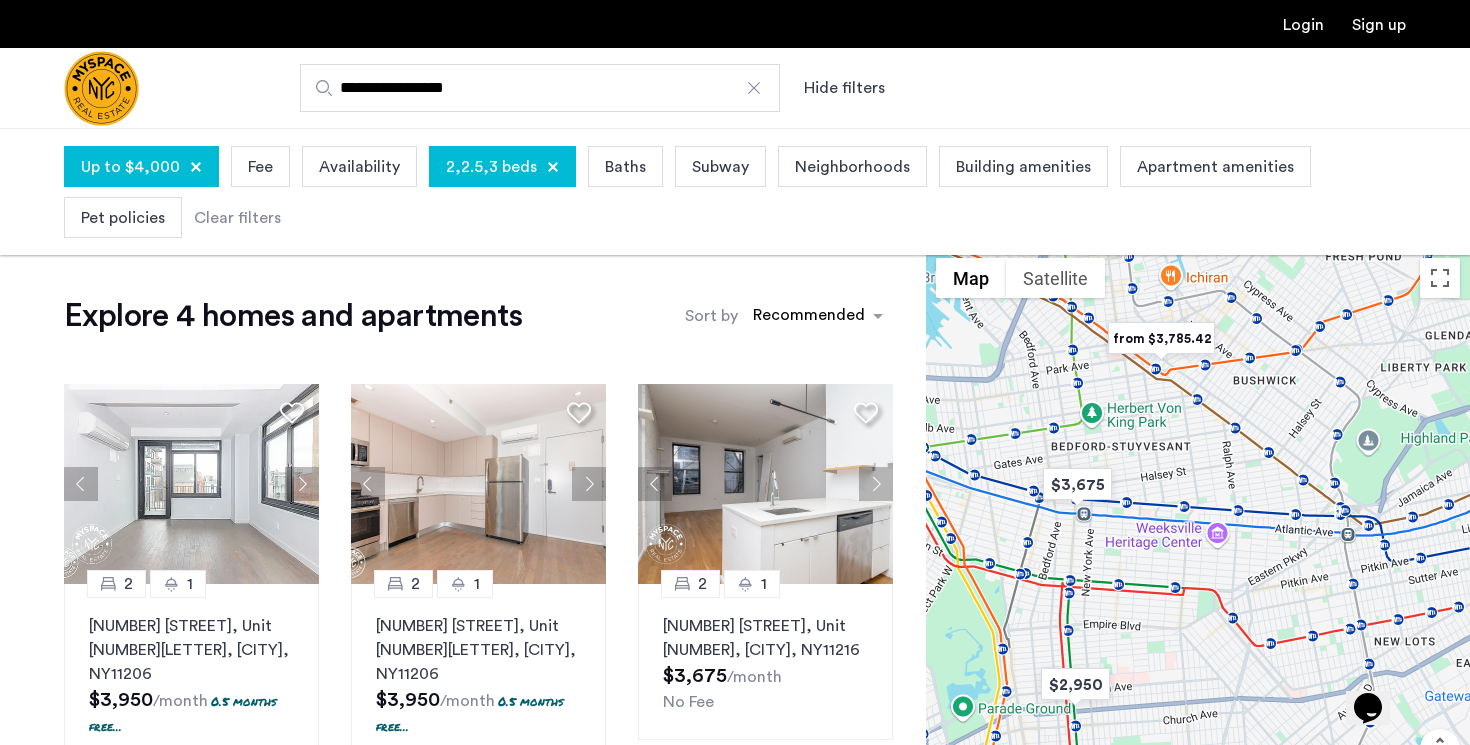 drag, startPoint x: 1211, startPoint y: 569, endPoint x: 1127, endPoint y: 544, distance: 87.64131 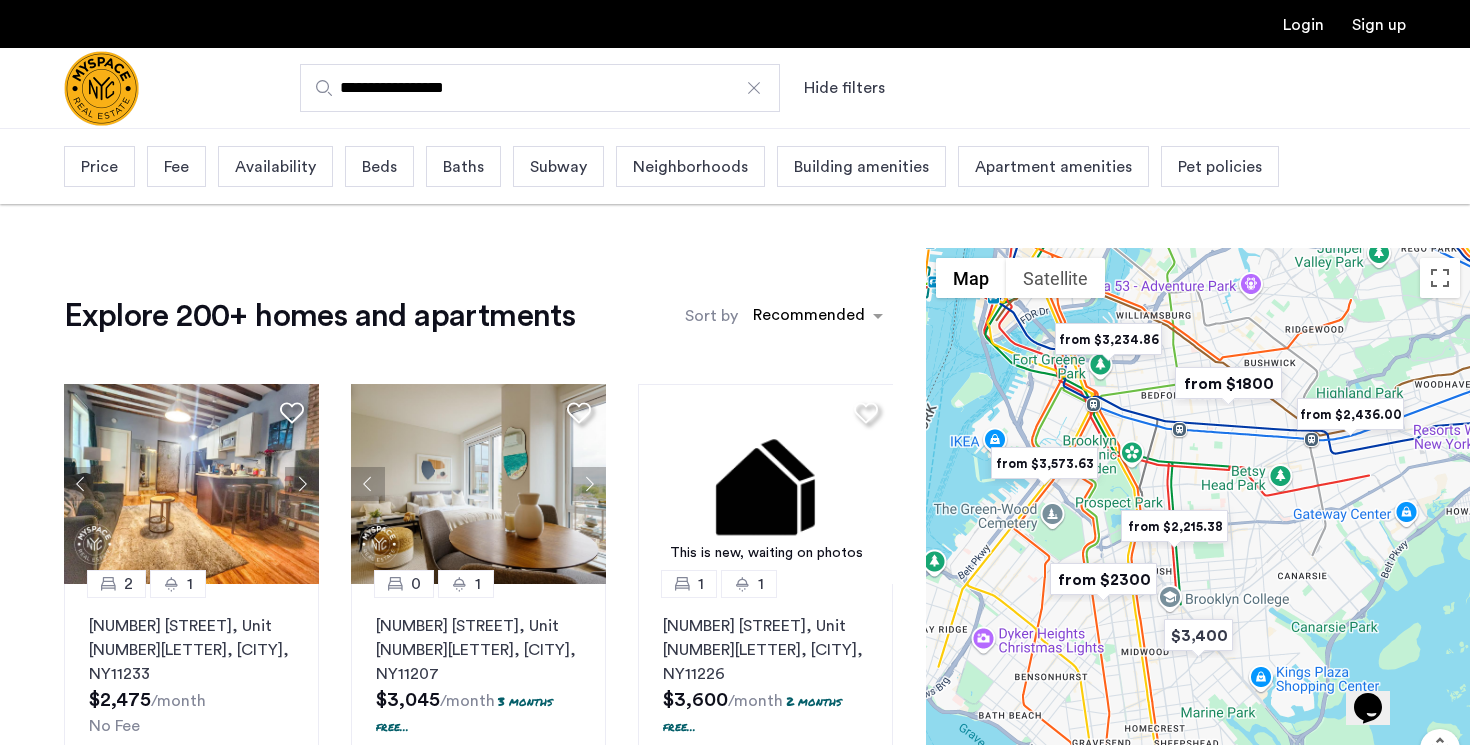 click on "Price" at bounding box center (99, 167) 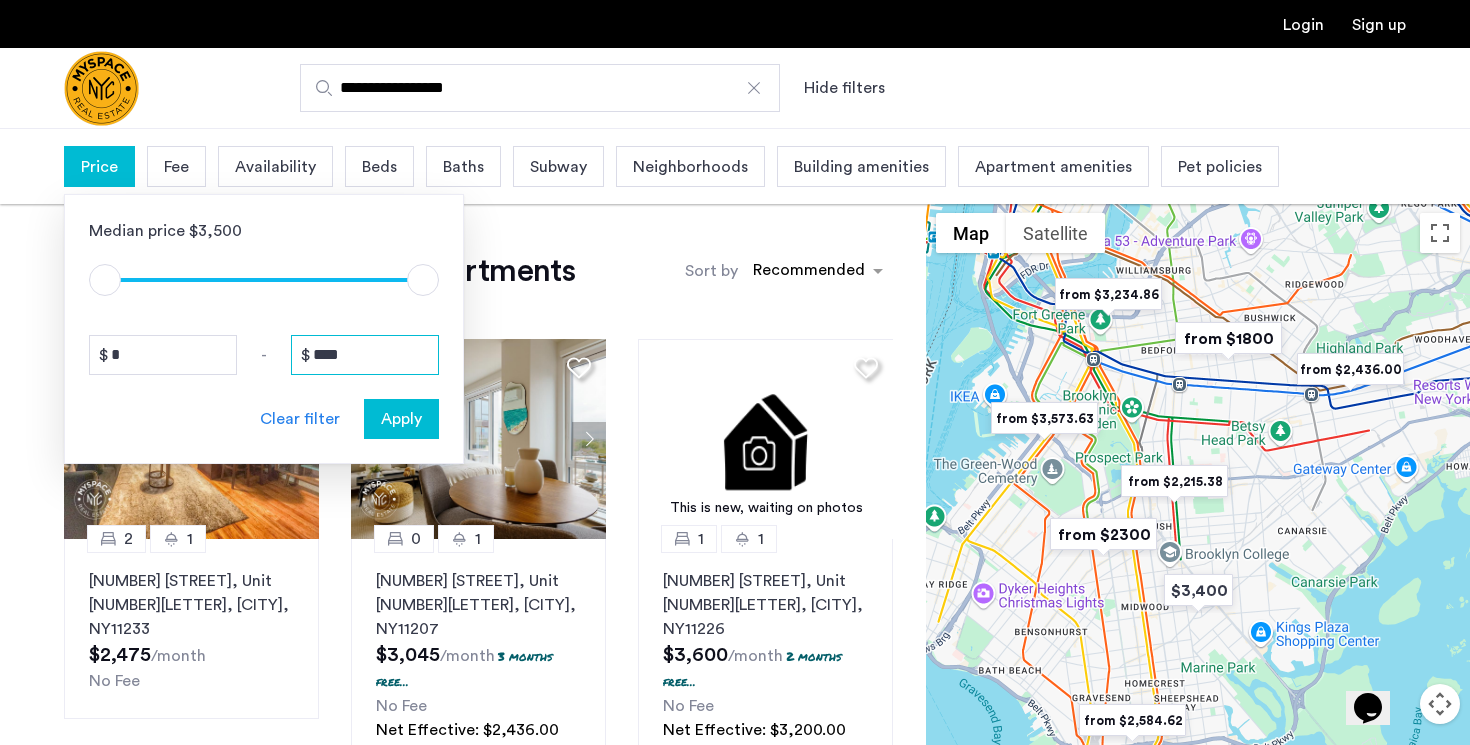 click on "****" at bounding box center [365, 355] 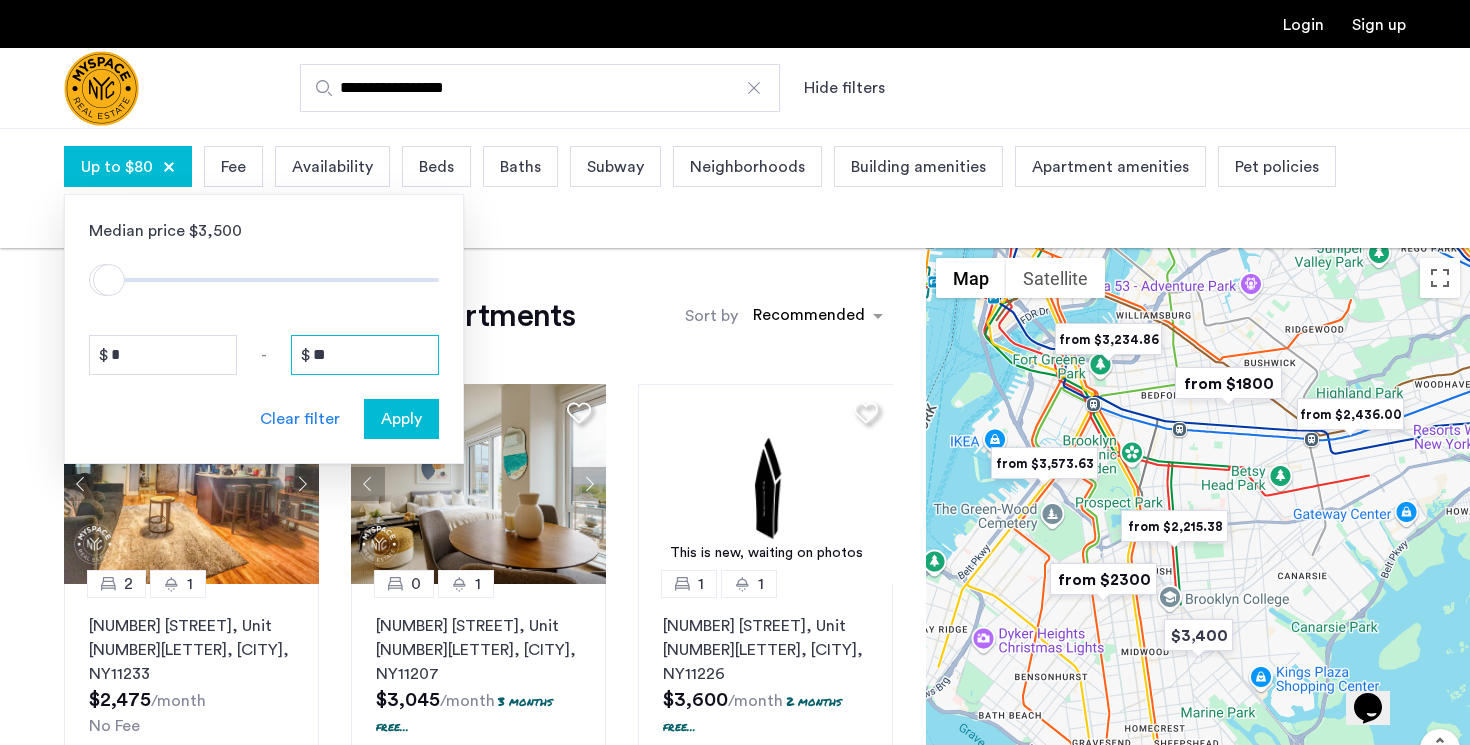 type on "*" 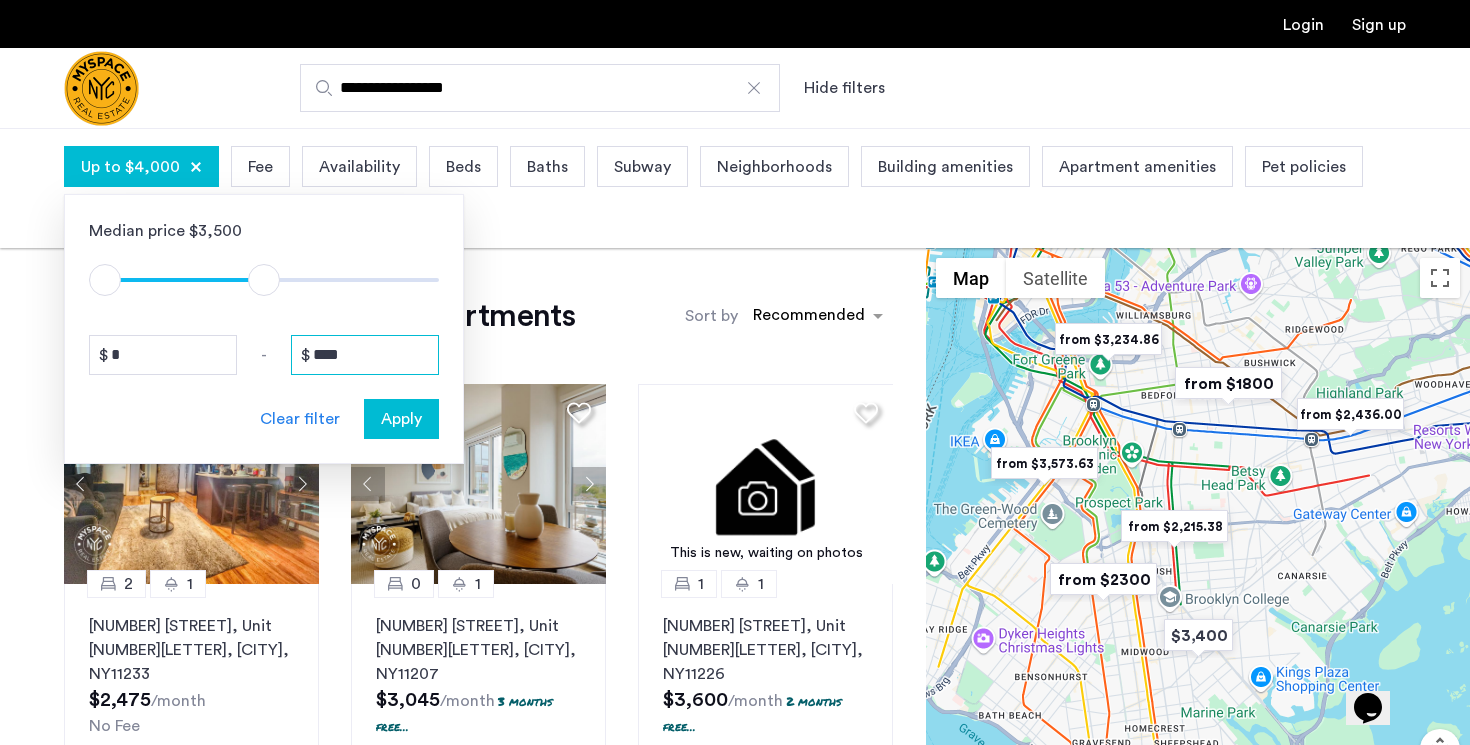 type on "****" 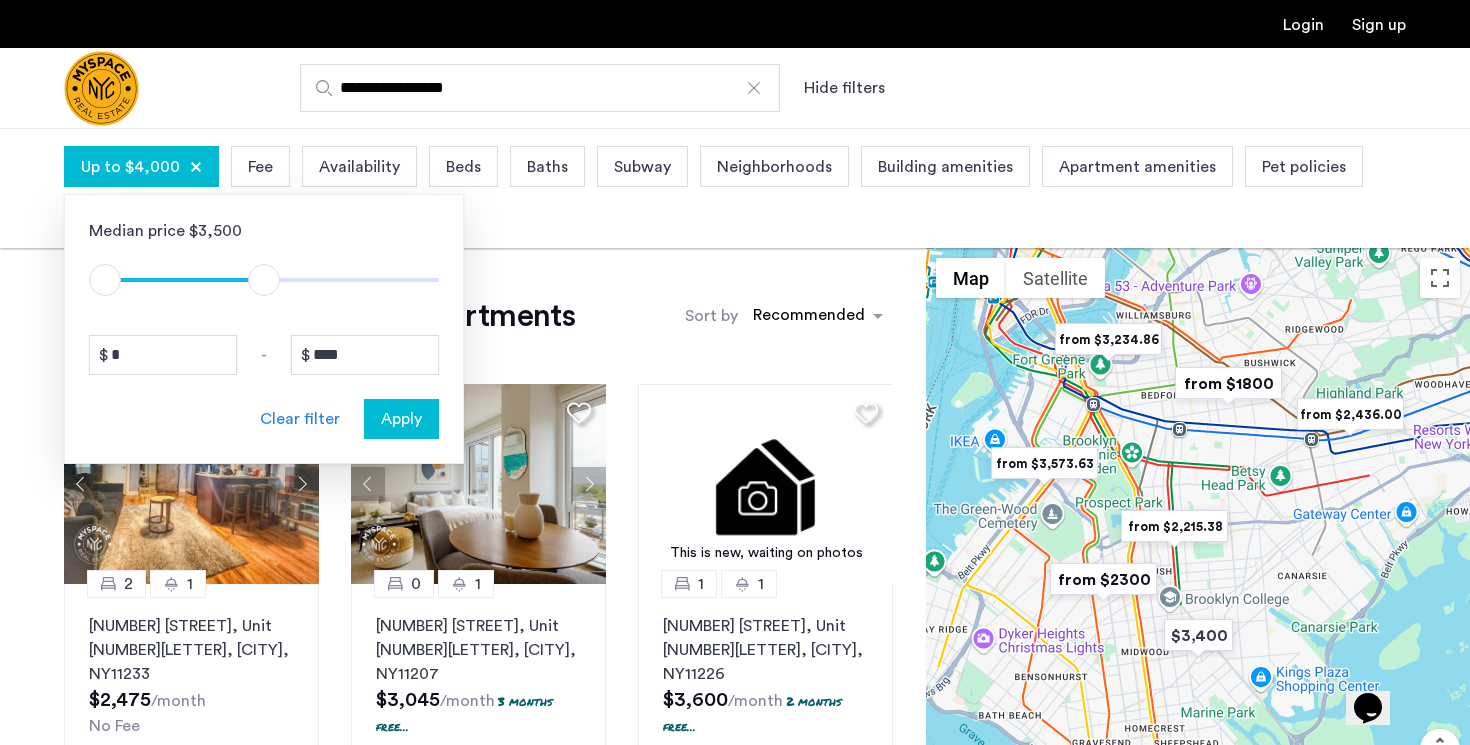 click on "Apply" at bounding box center (401, 419) 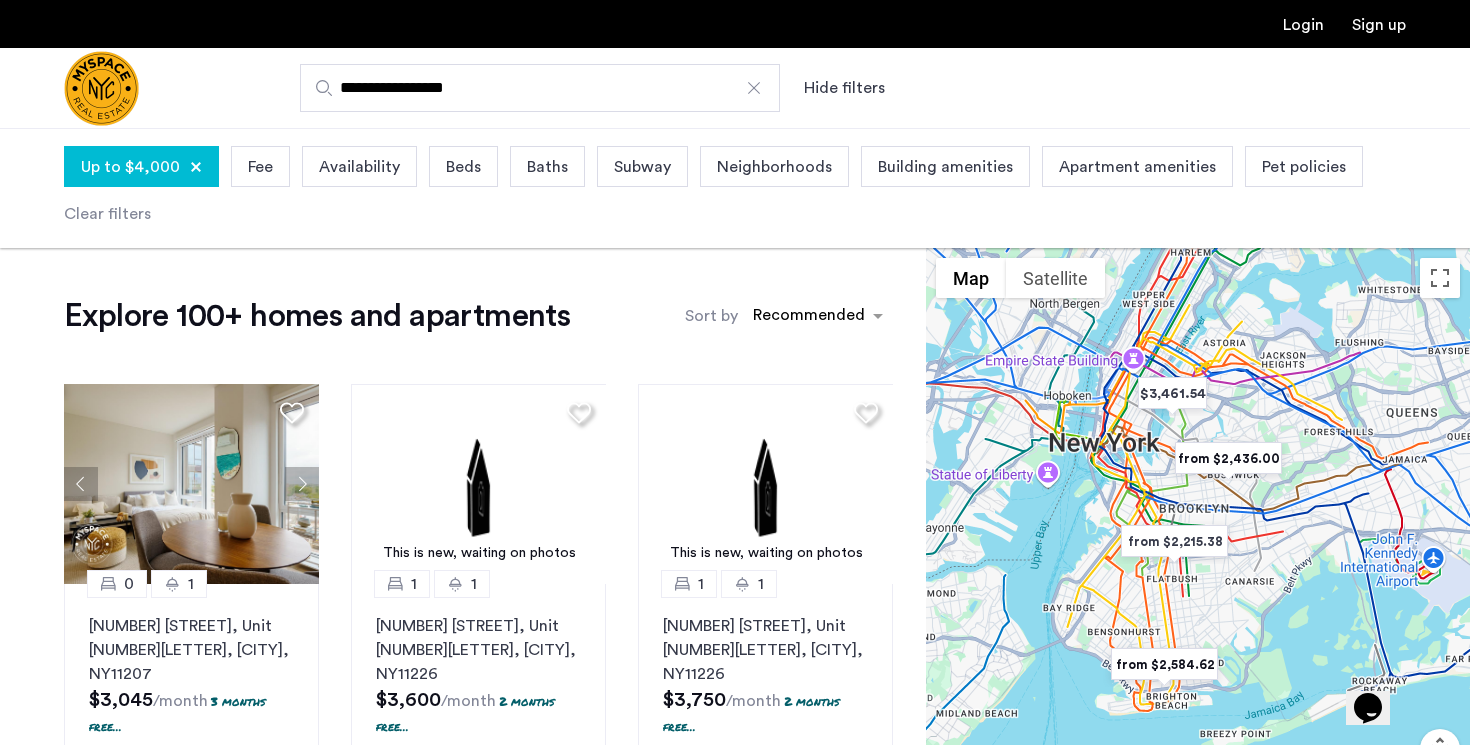 click on "Beds" at bounding box center (463, 167) 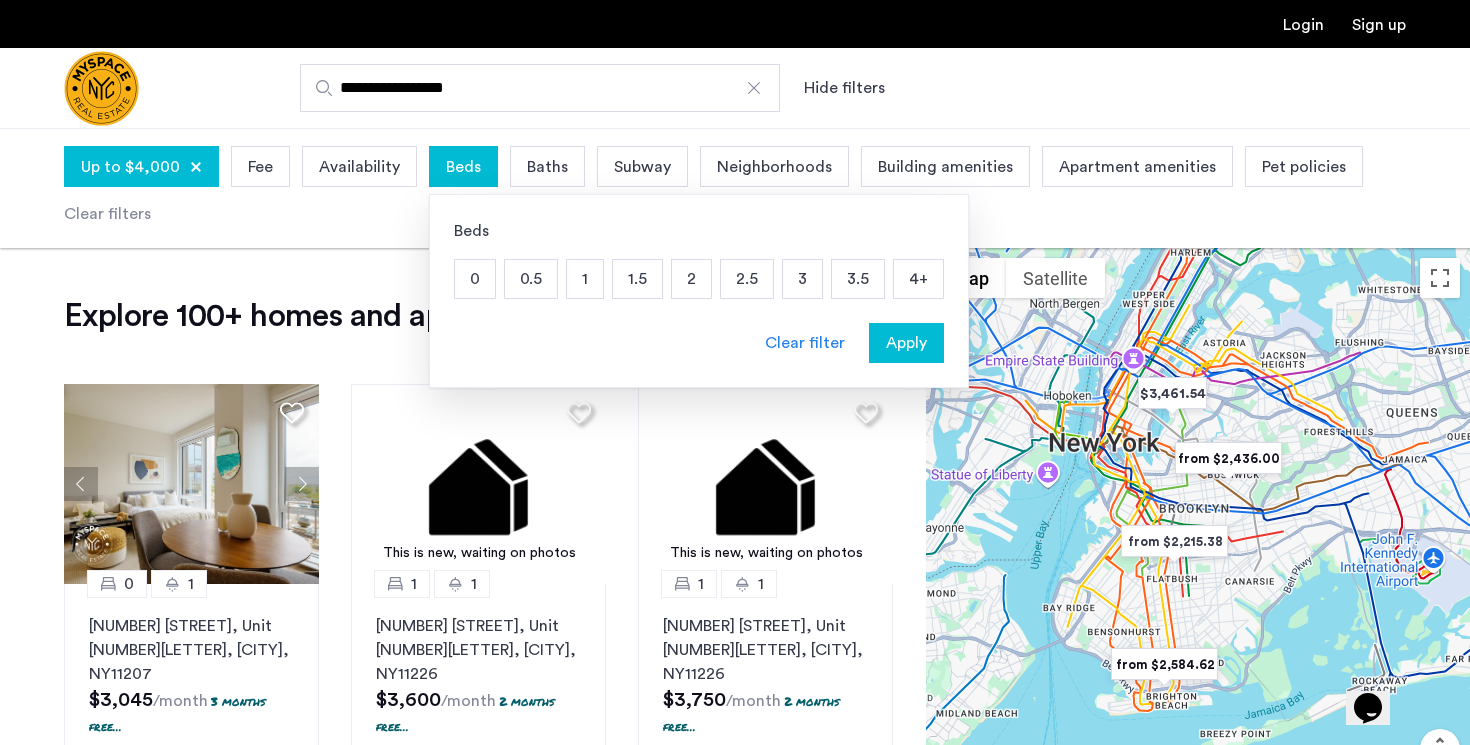 click on "2" at bounding box center [691, 279] 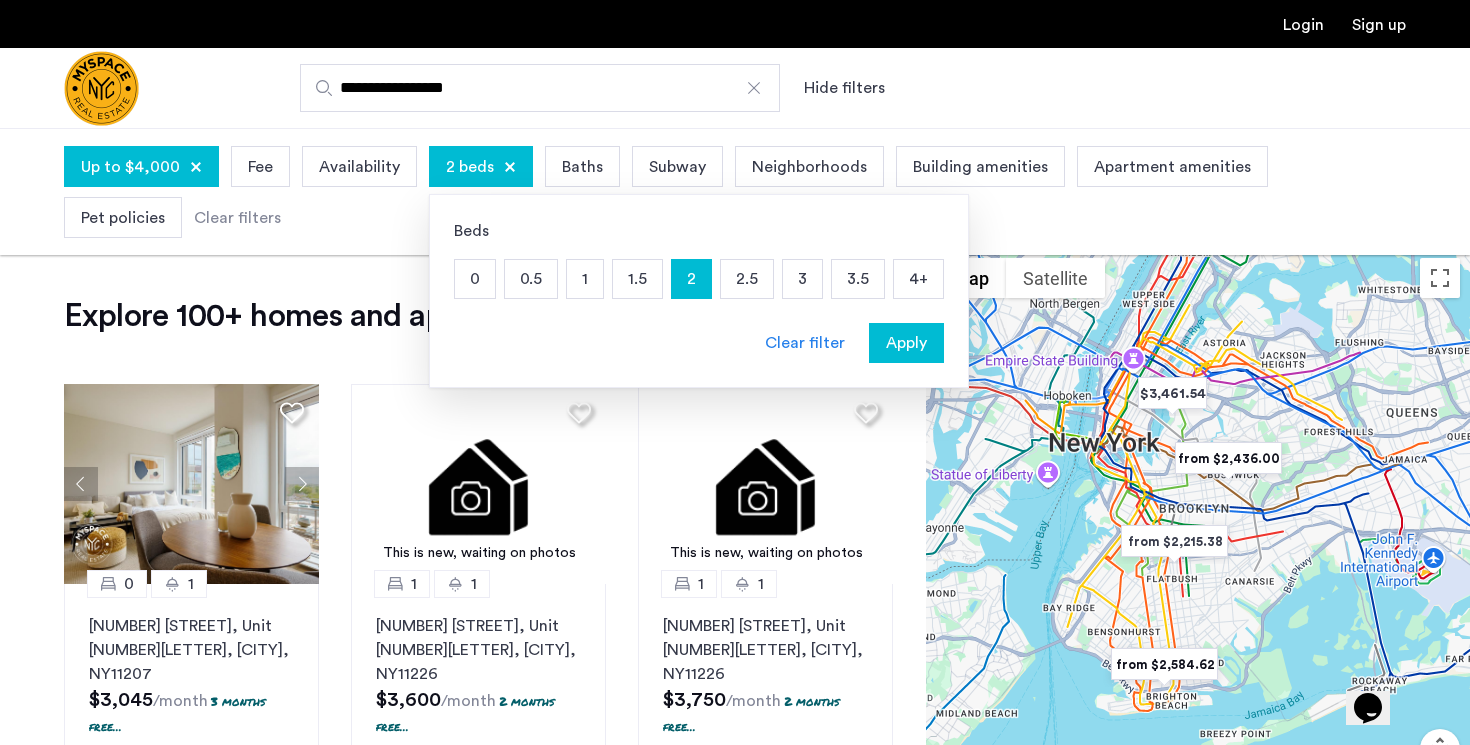 click on "2.5" at bounding box center [747, 279] 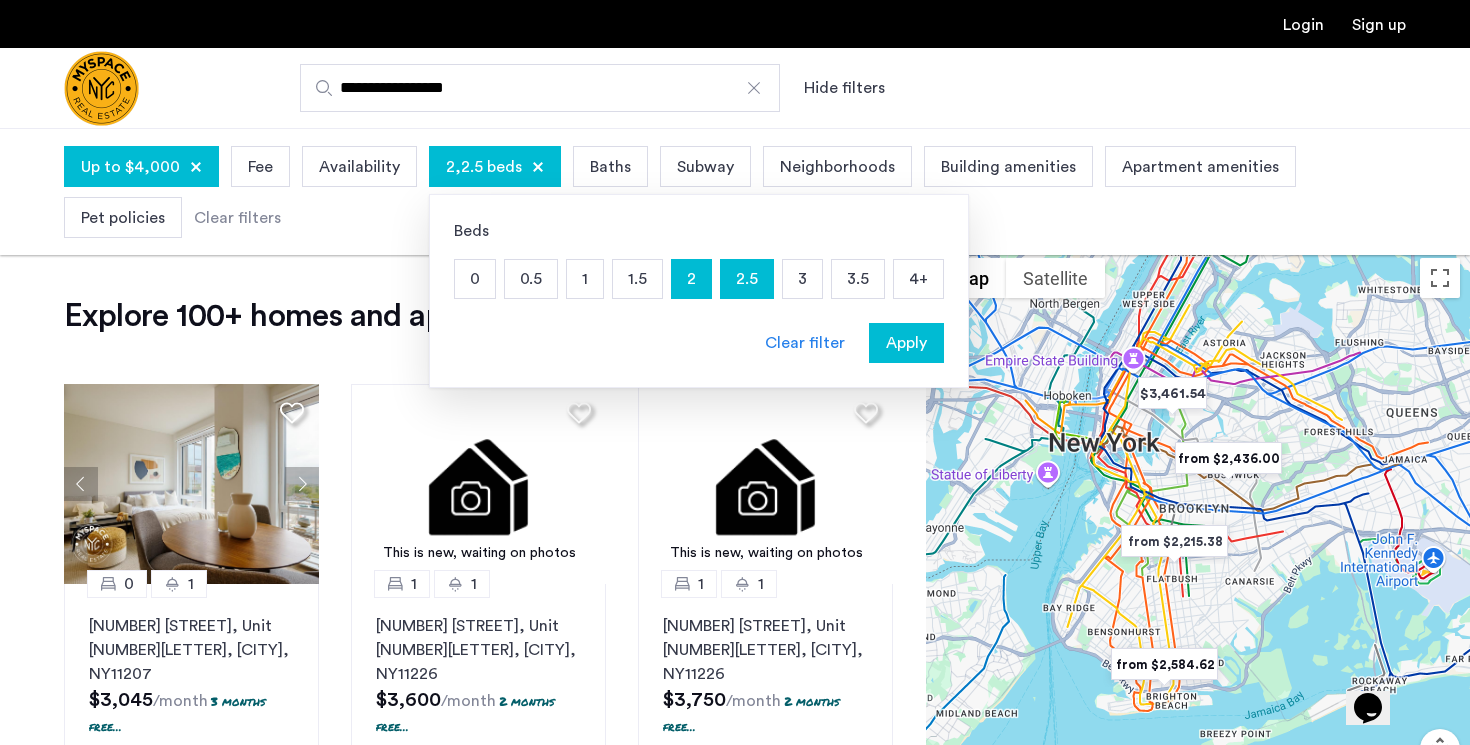 click on "2" at bounding box center (691, 279) 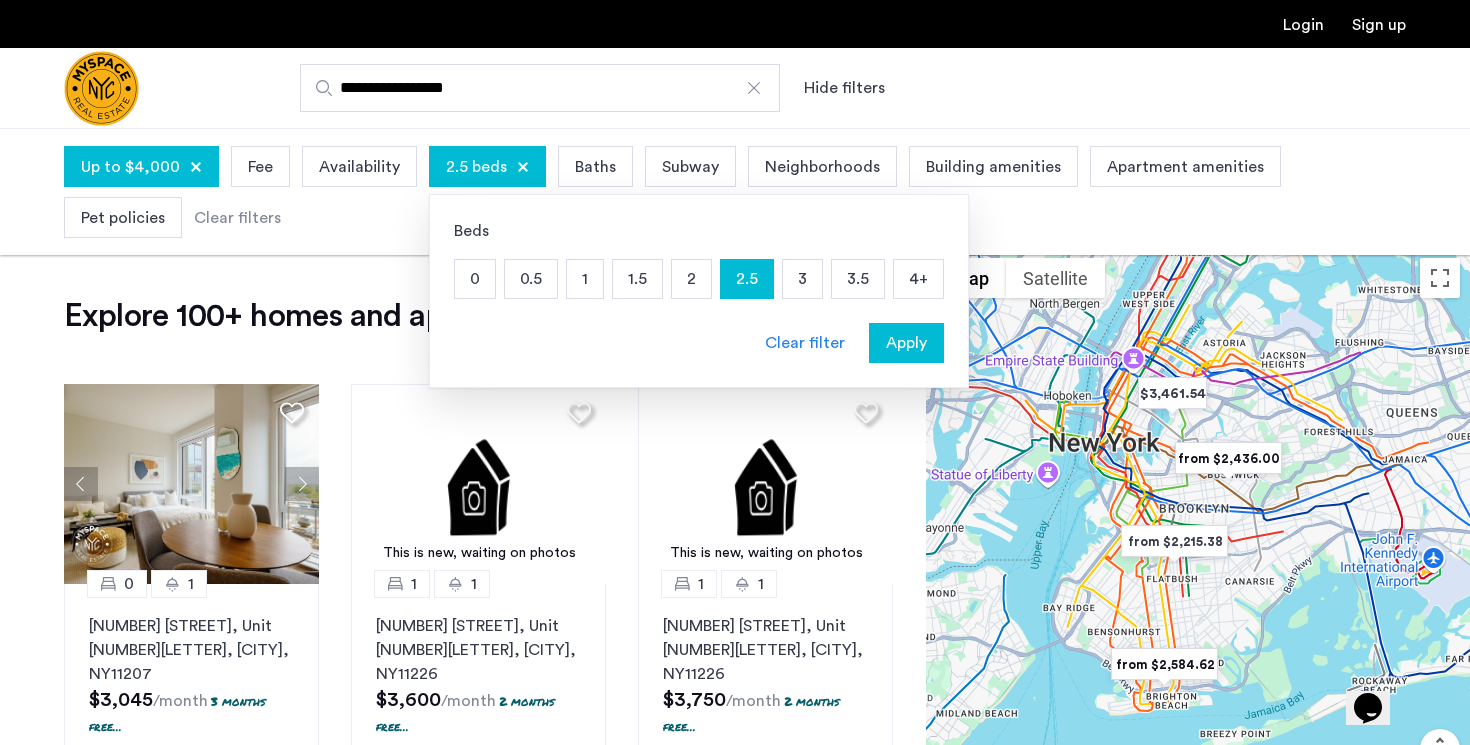 click on "3" at bounding box center (802, 279) 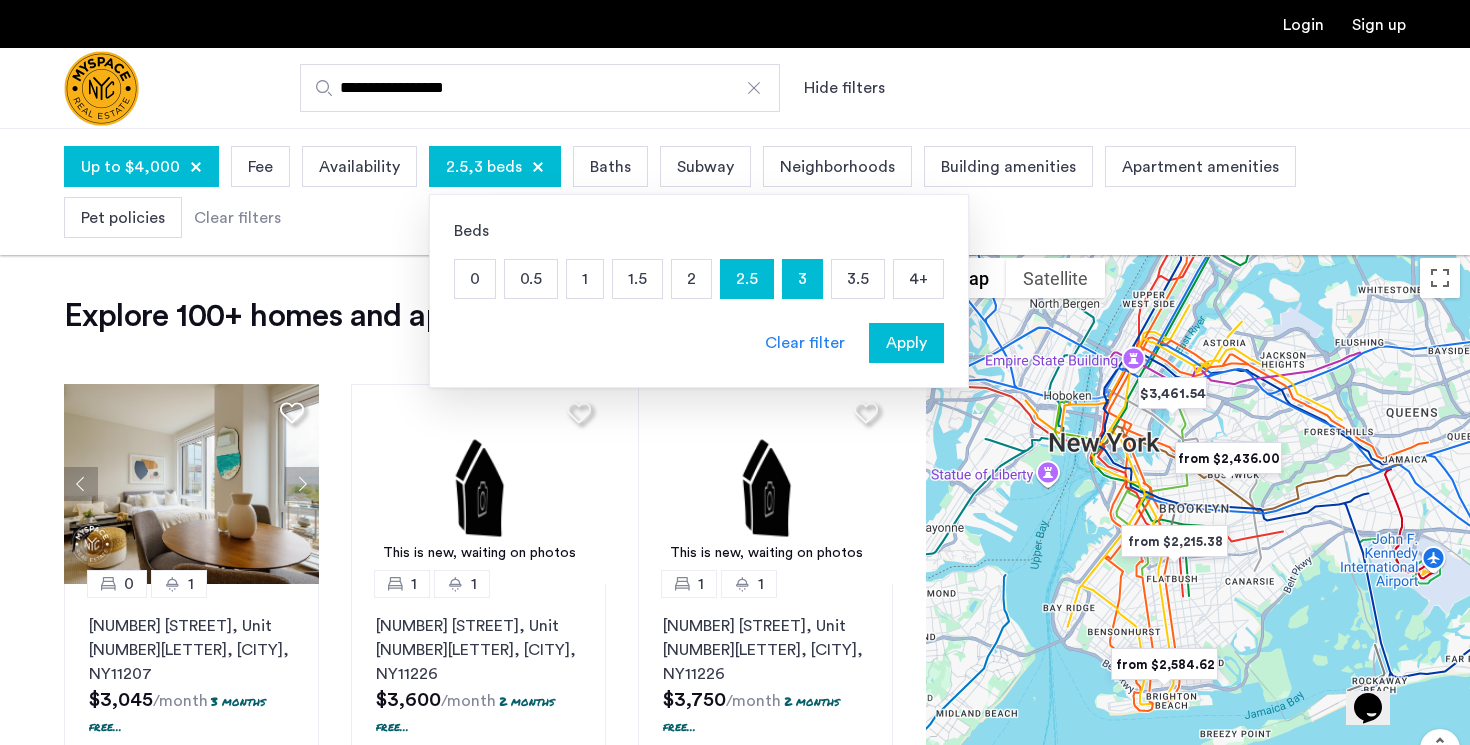 click on "Apply" at bounding box center [906, 343] 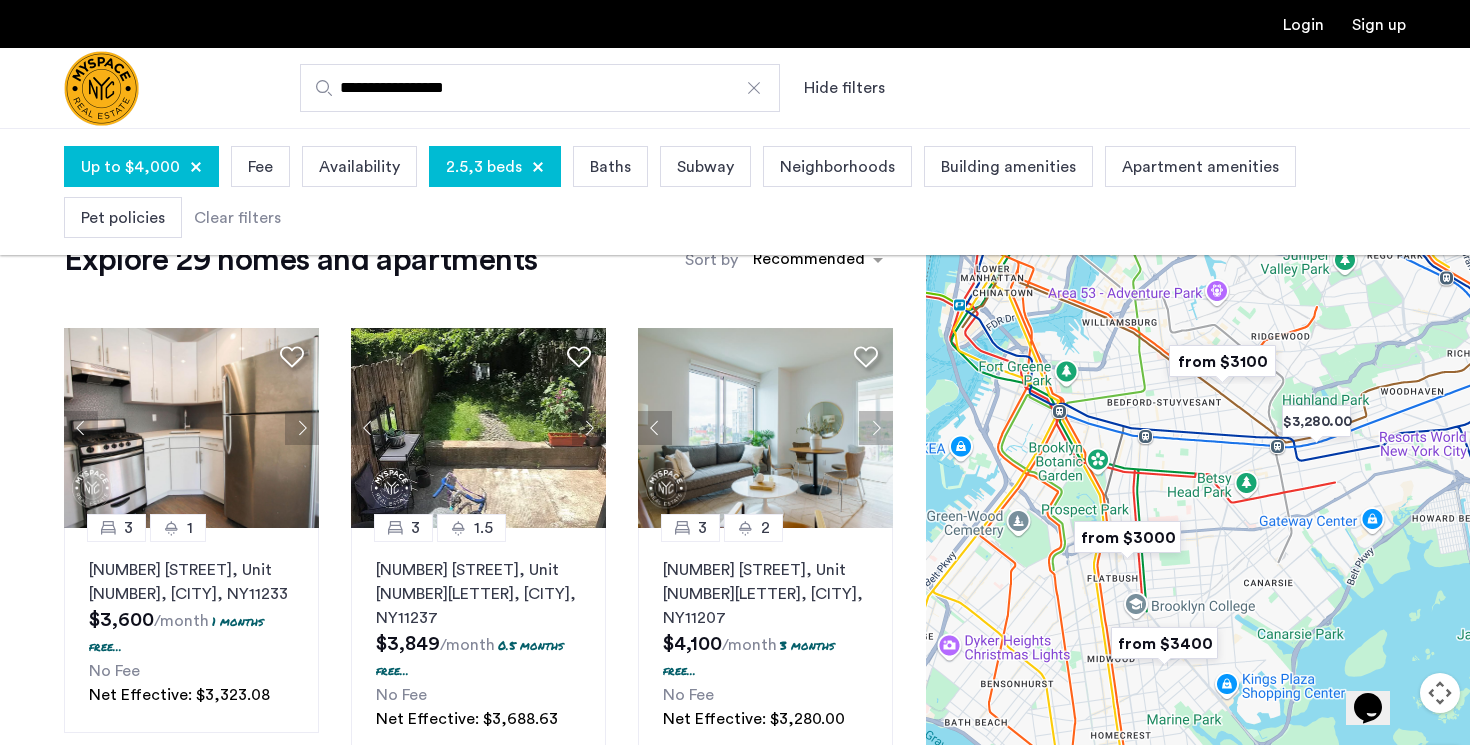 scroll, scrollTop: 58, scrollLeft: 0, axis: vertical 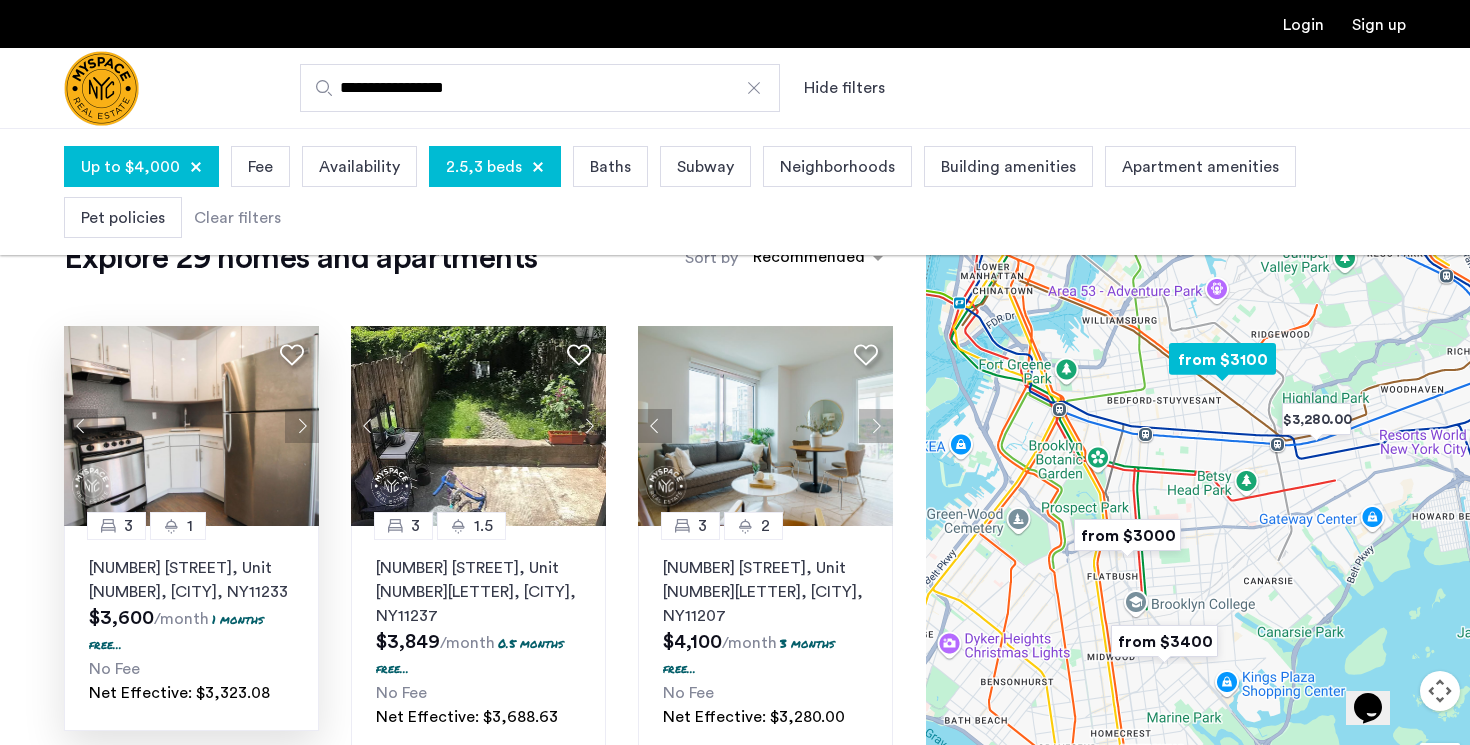 click 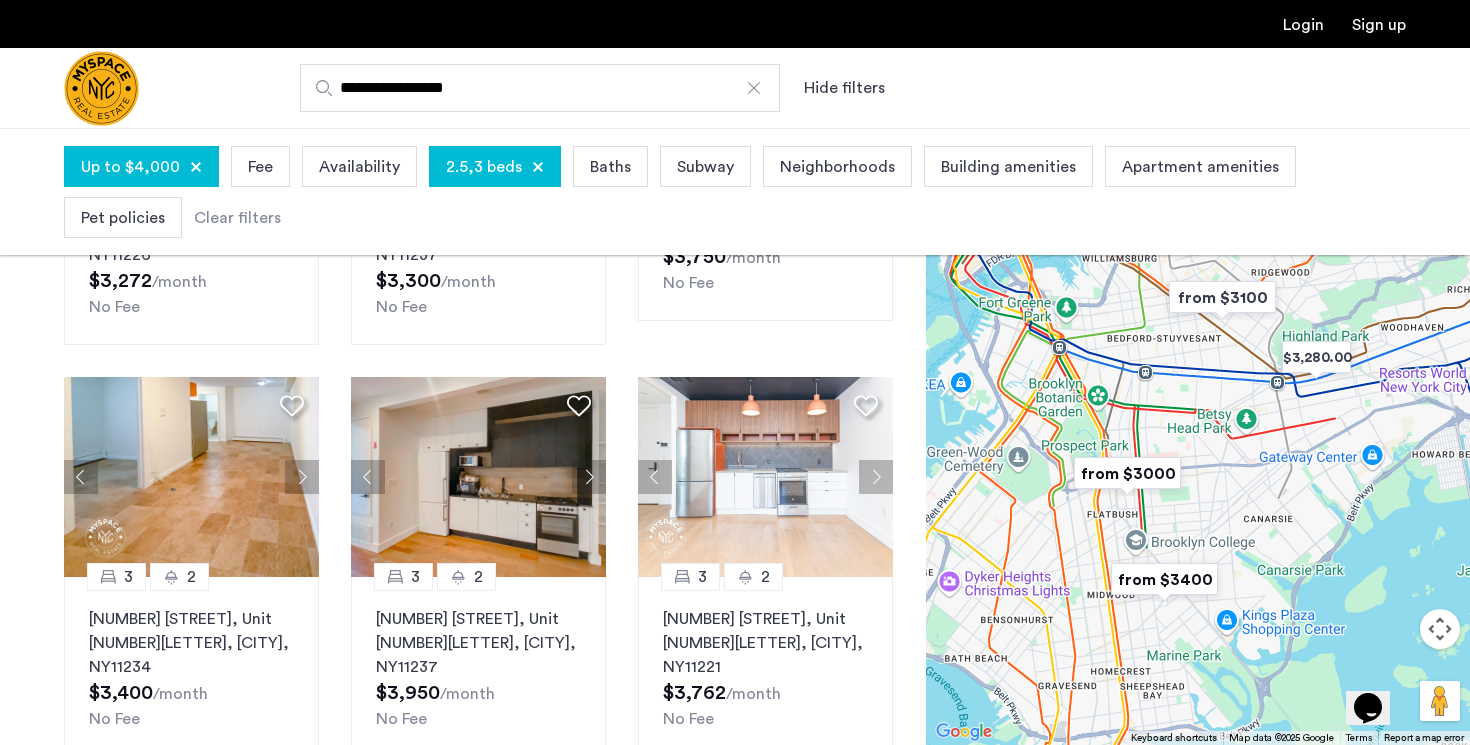 scroll, scrollTop: 882, scrollLeft: 0, axis: vertical 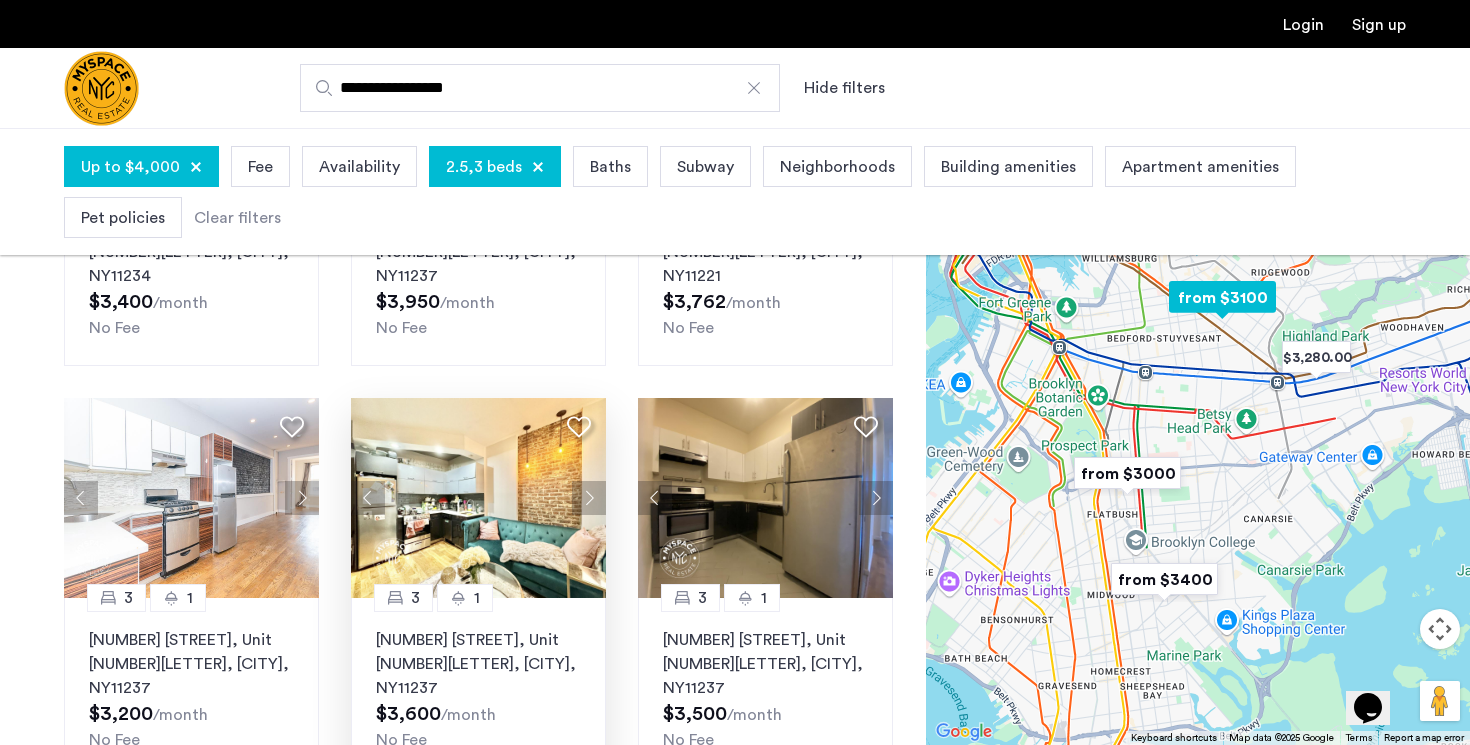 click 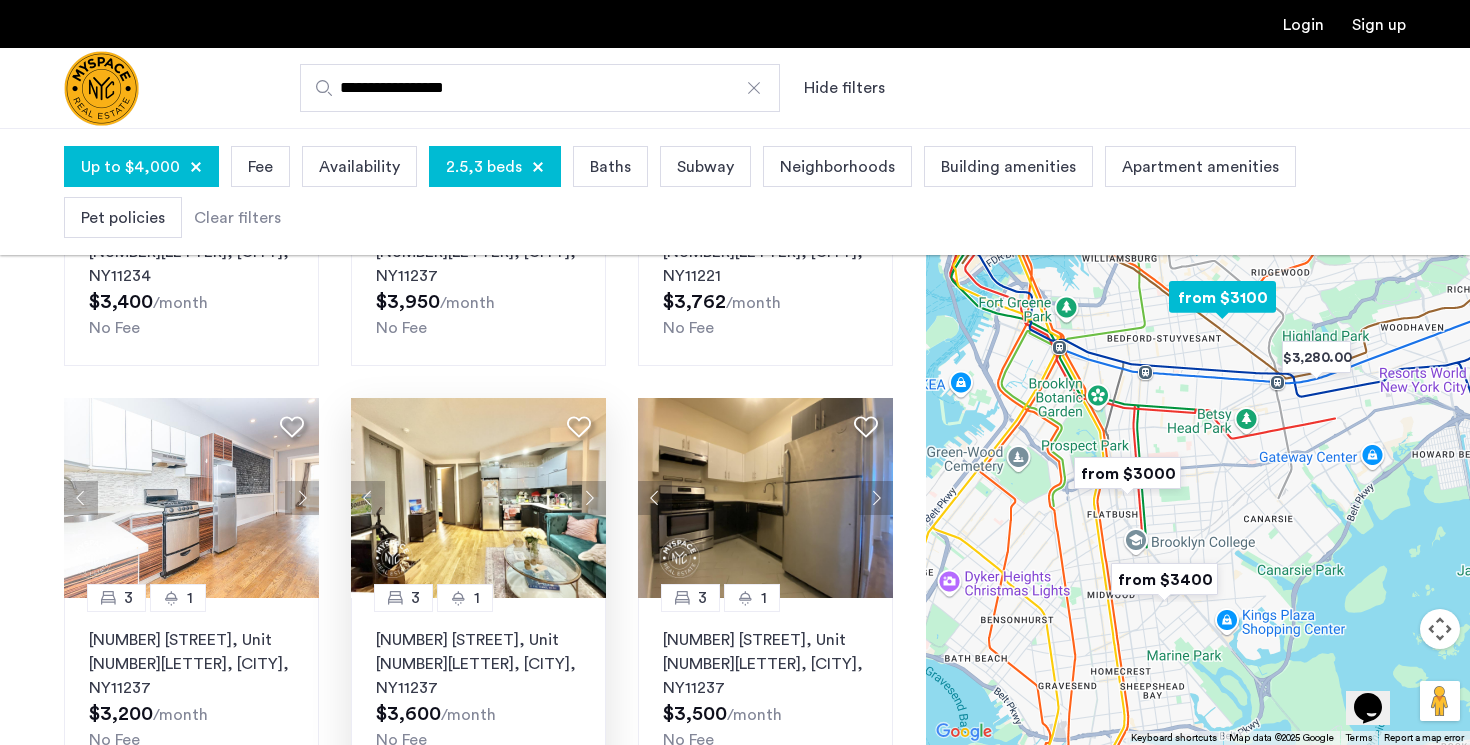 click 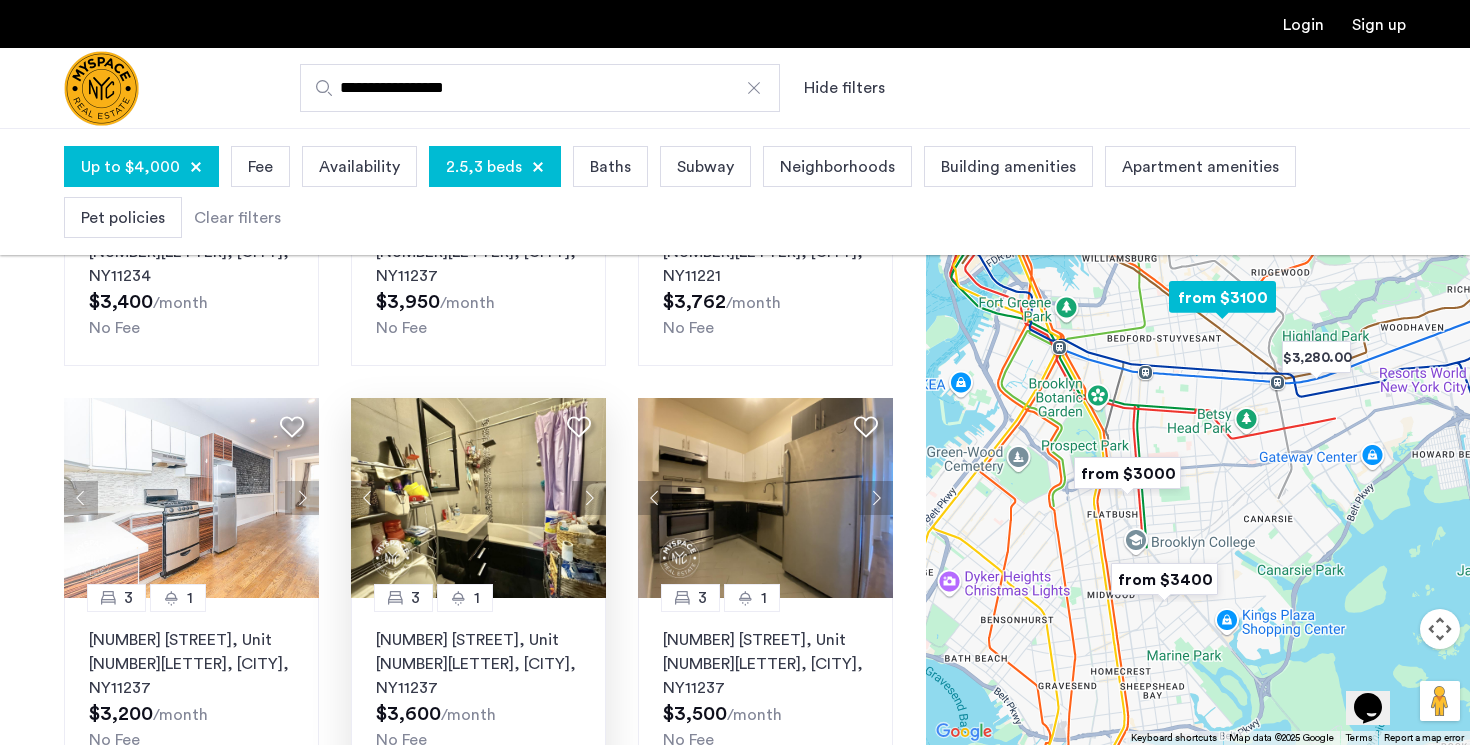 click 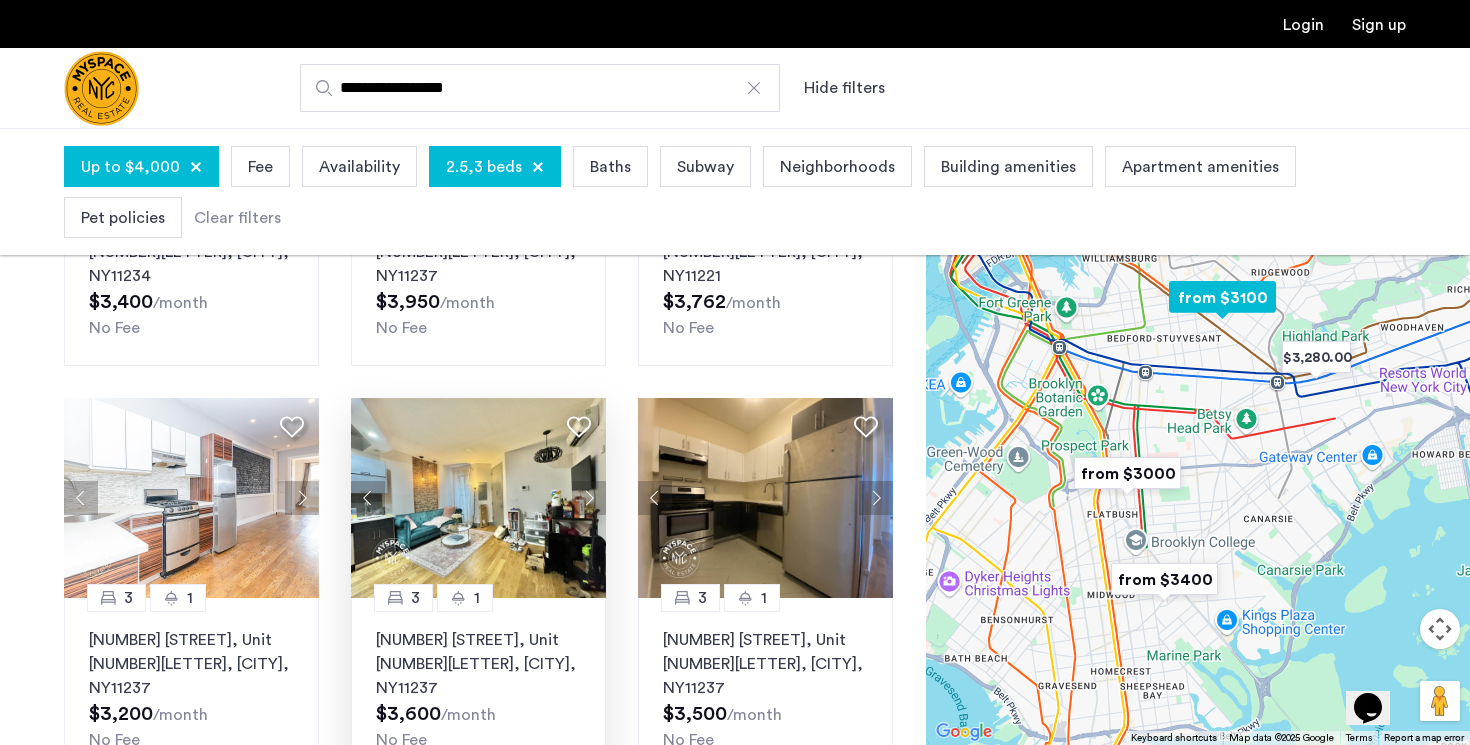 click 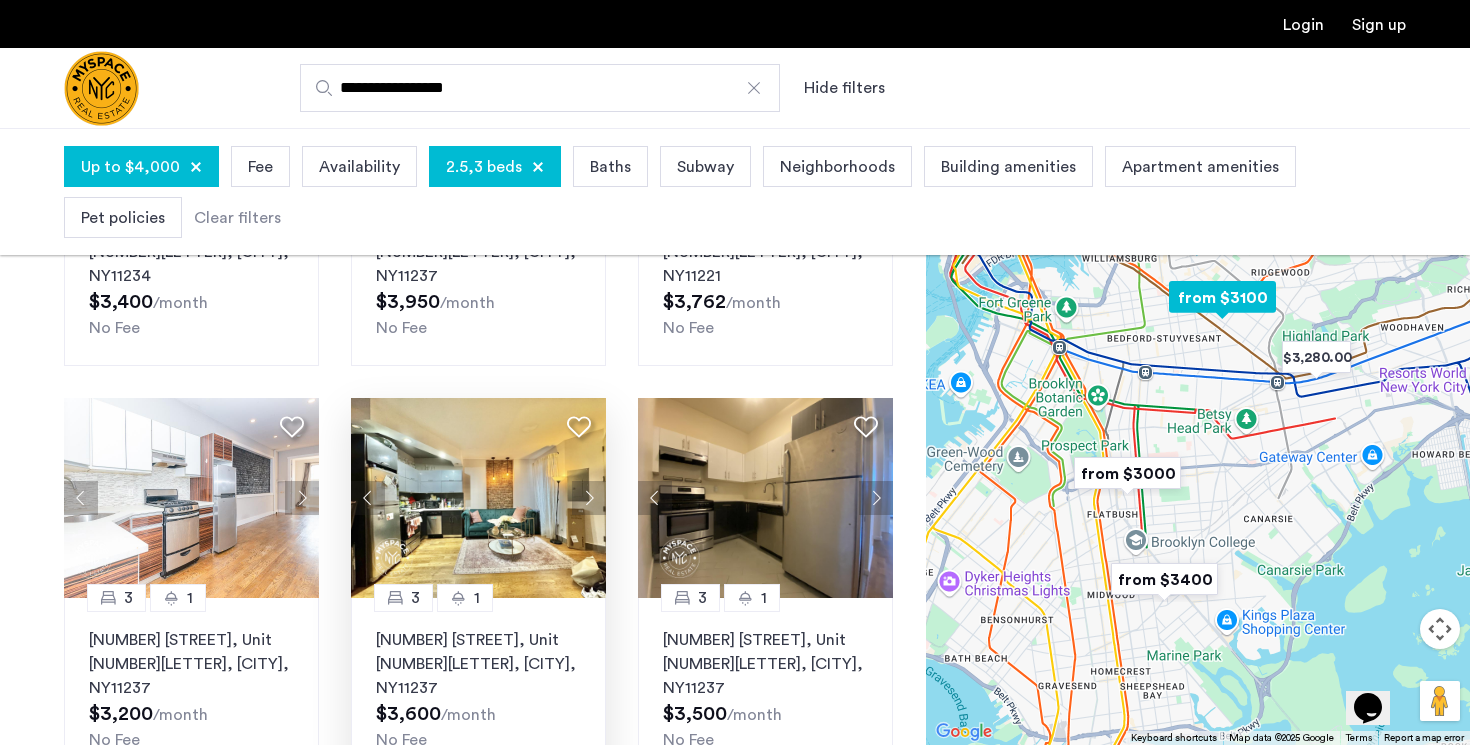 click 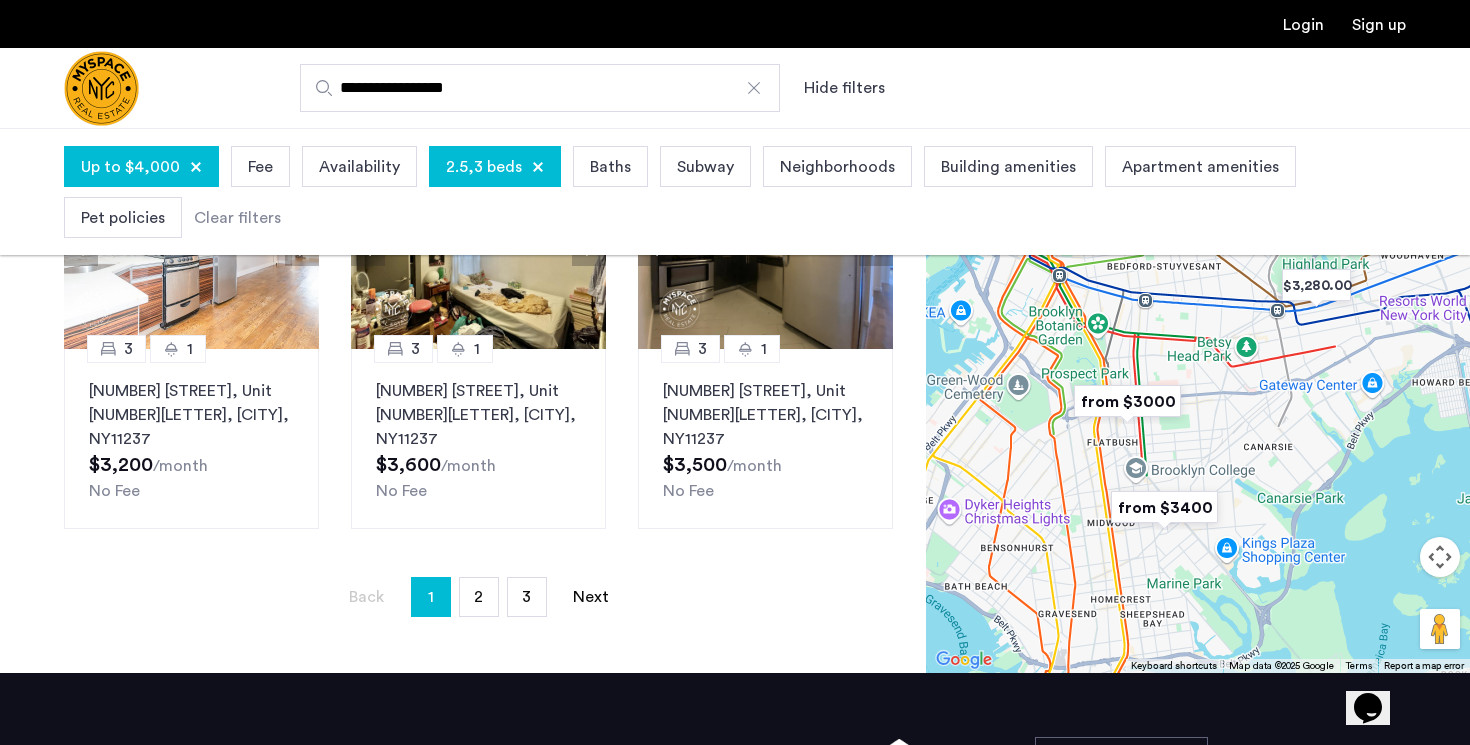 scroll, scrollTop: 1519, scrollLeft: 0, axis: vertical 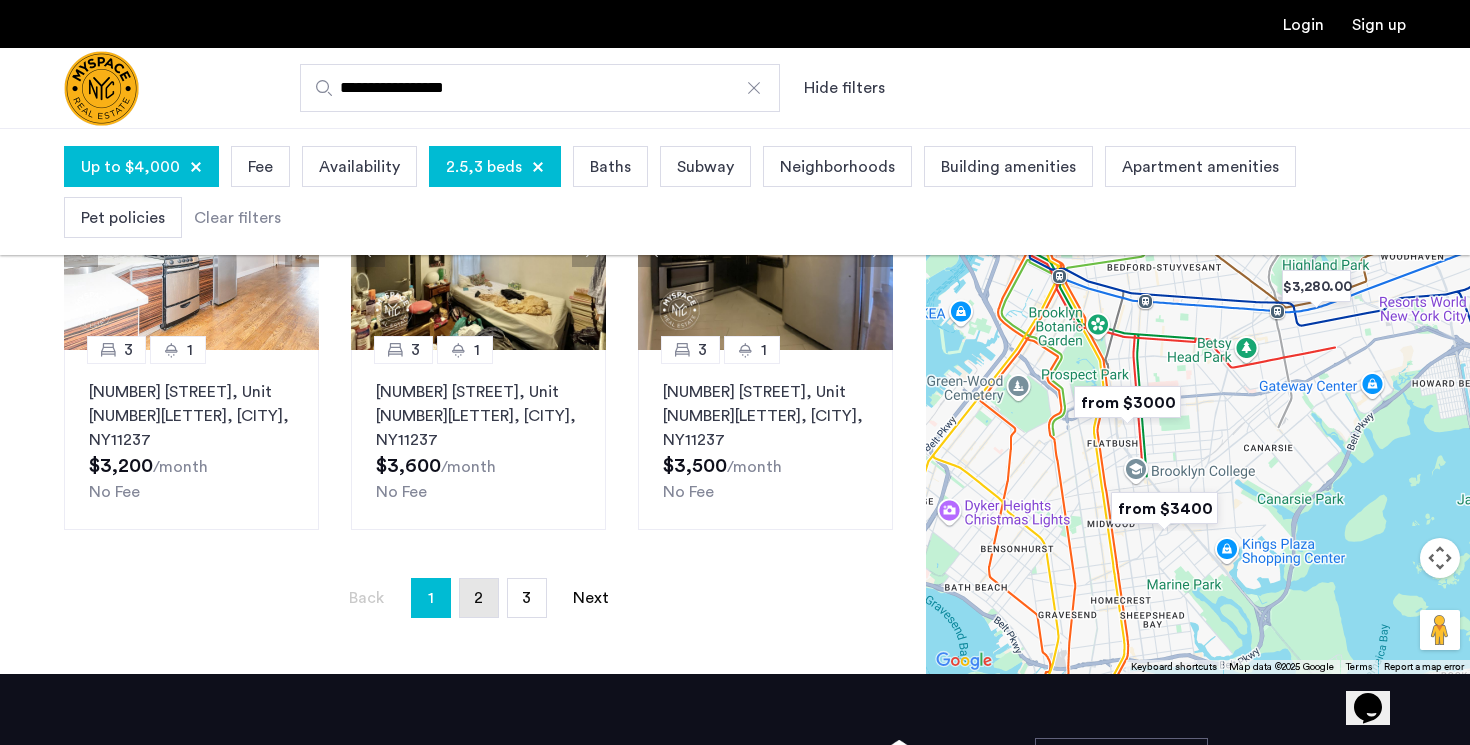 click on "page  2" at bounding box center (479, 598) 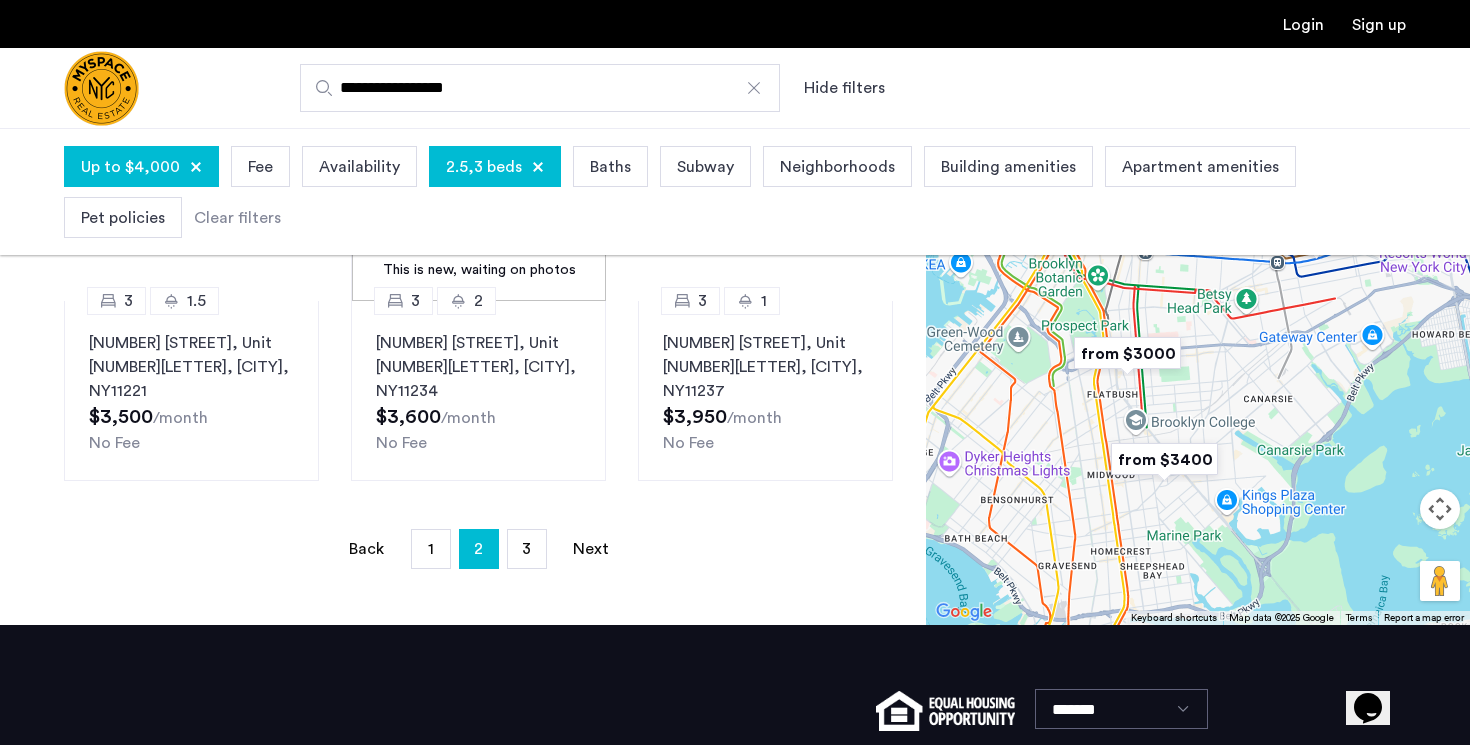 scroll, scrollTop: 0, scrollLeft: 0, axis: both 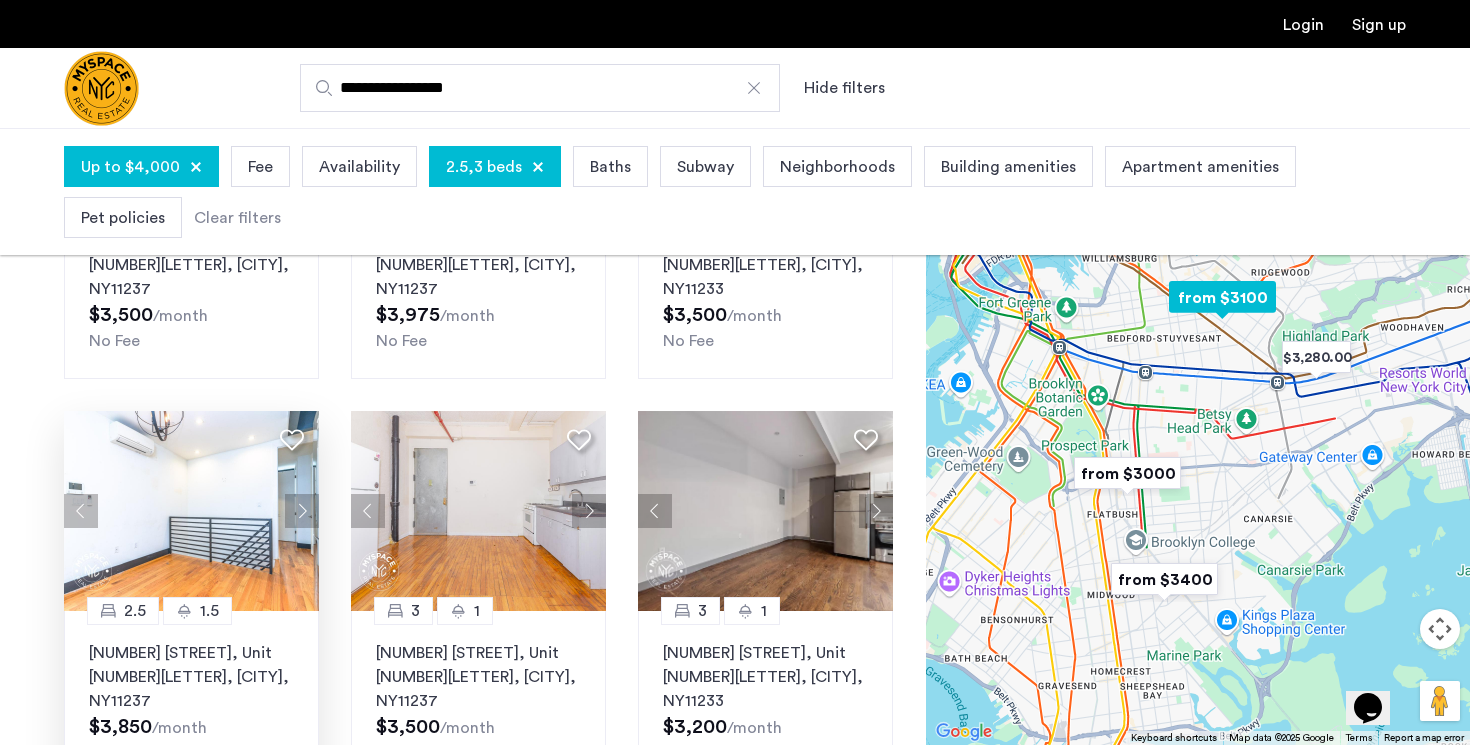 click 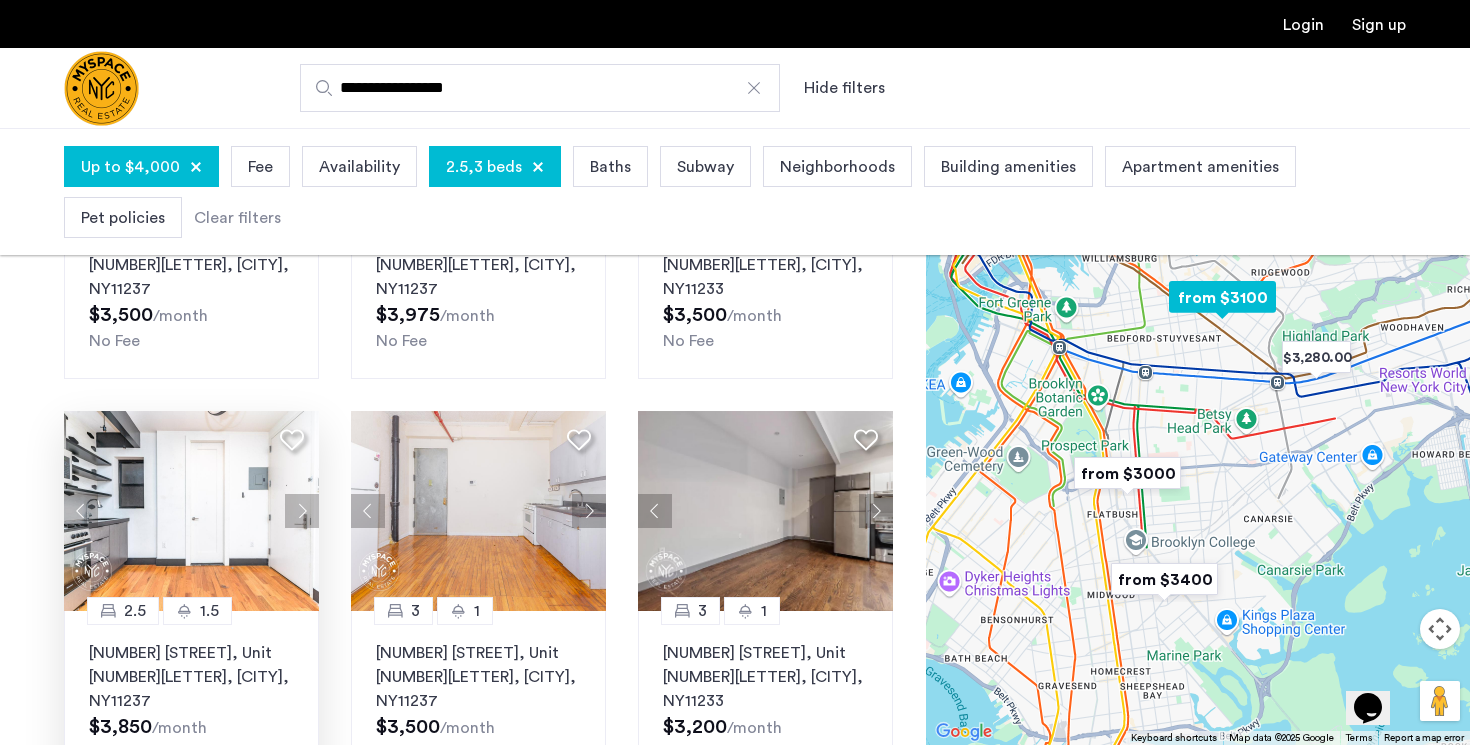 click 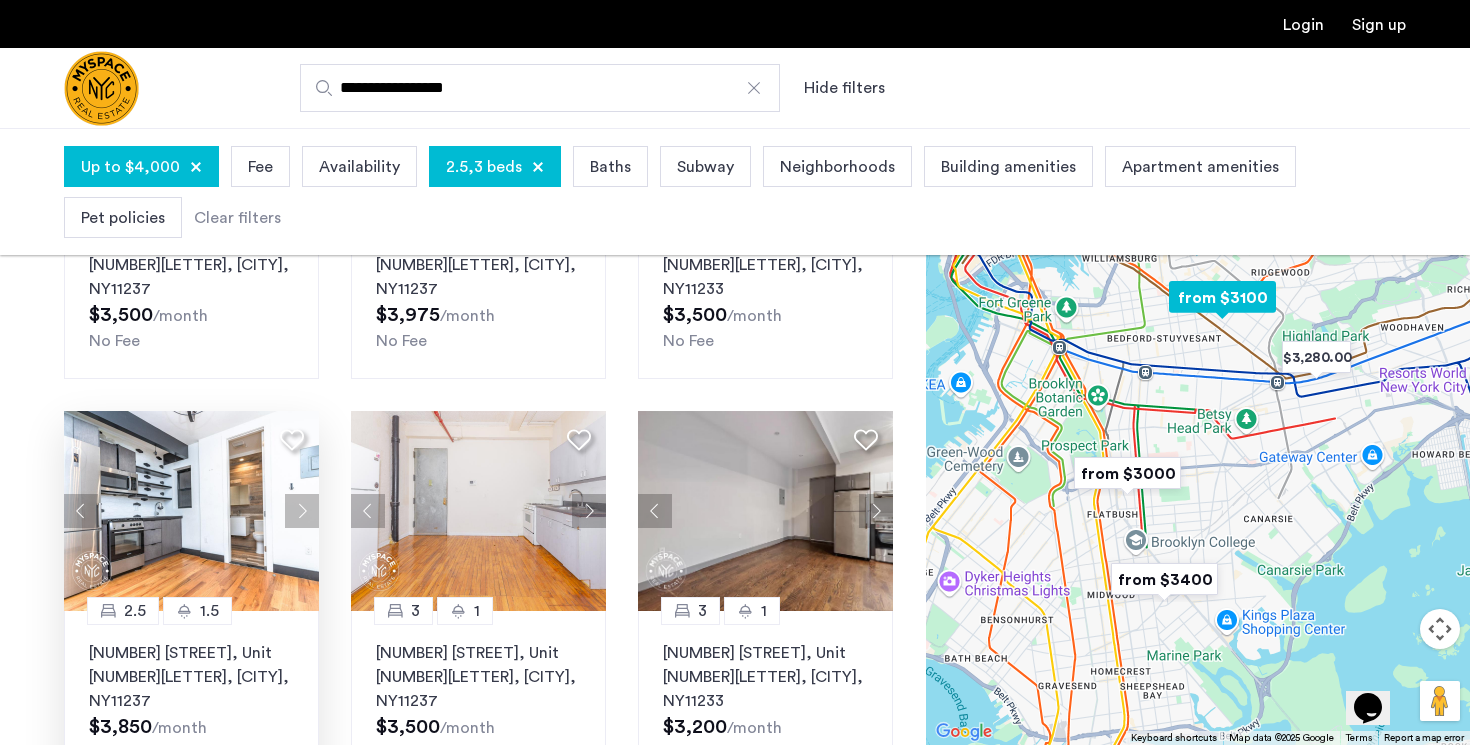 click 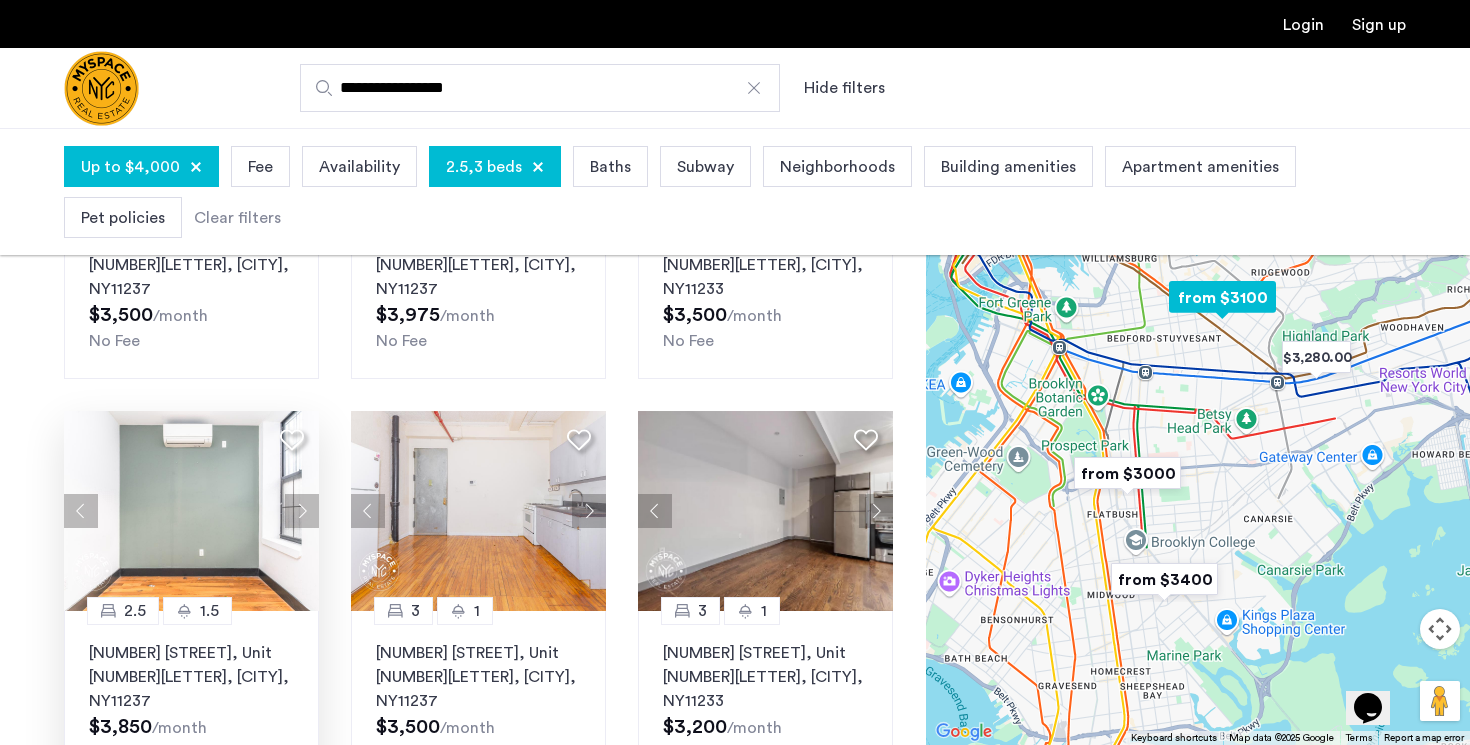click 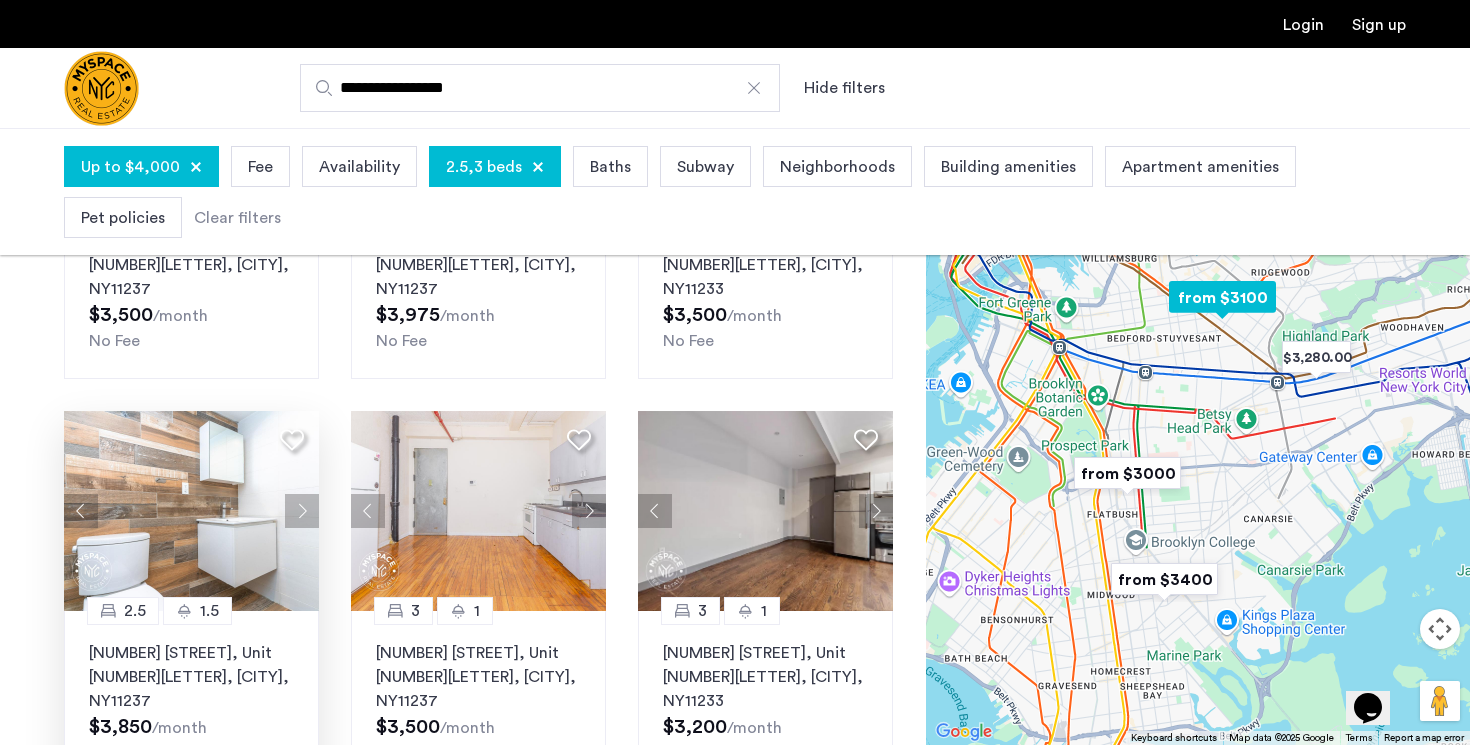 click 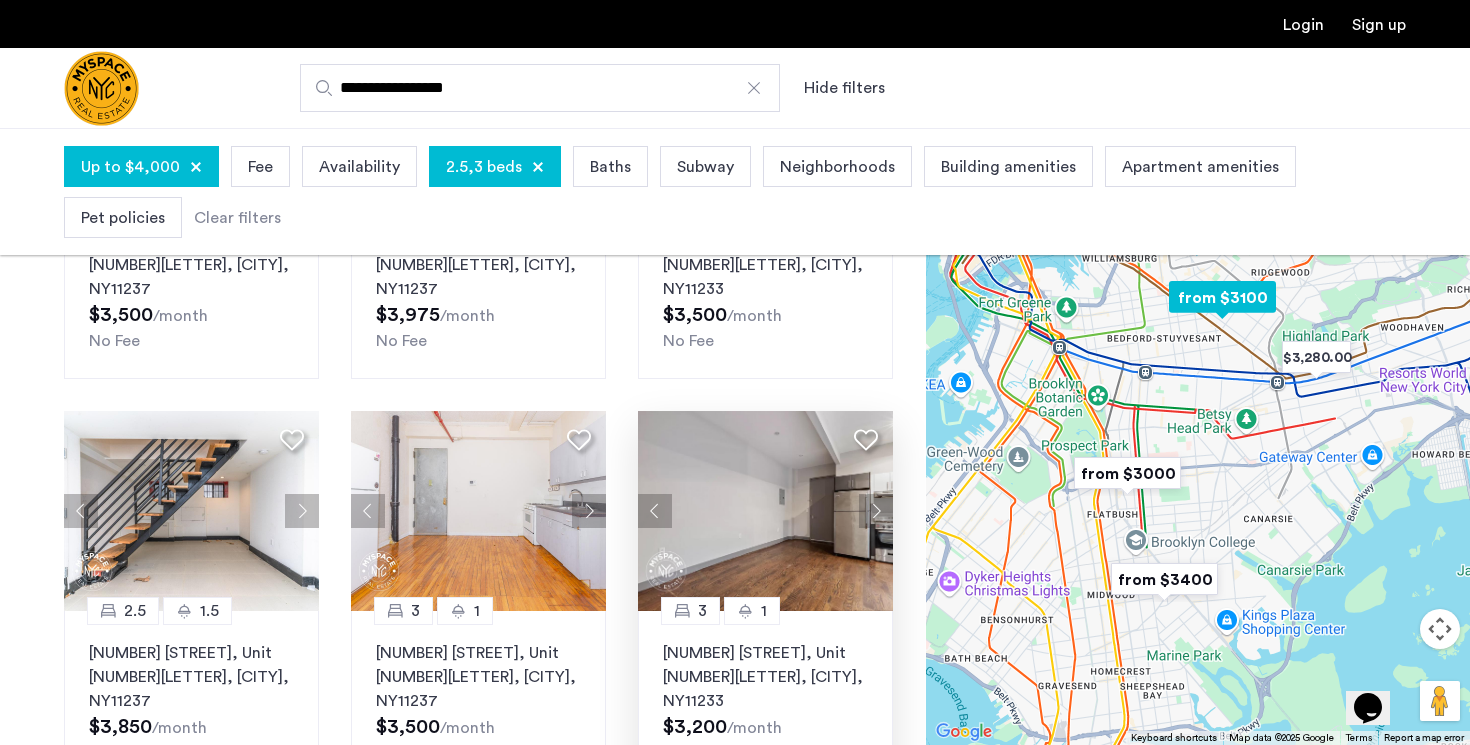 click 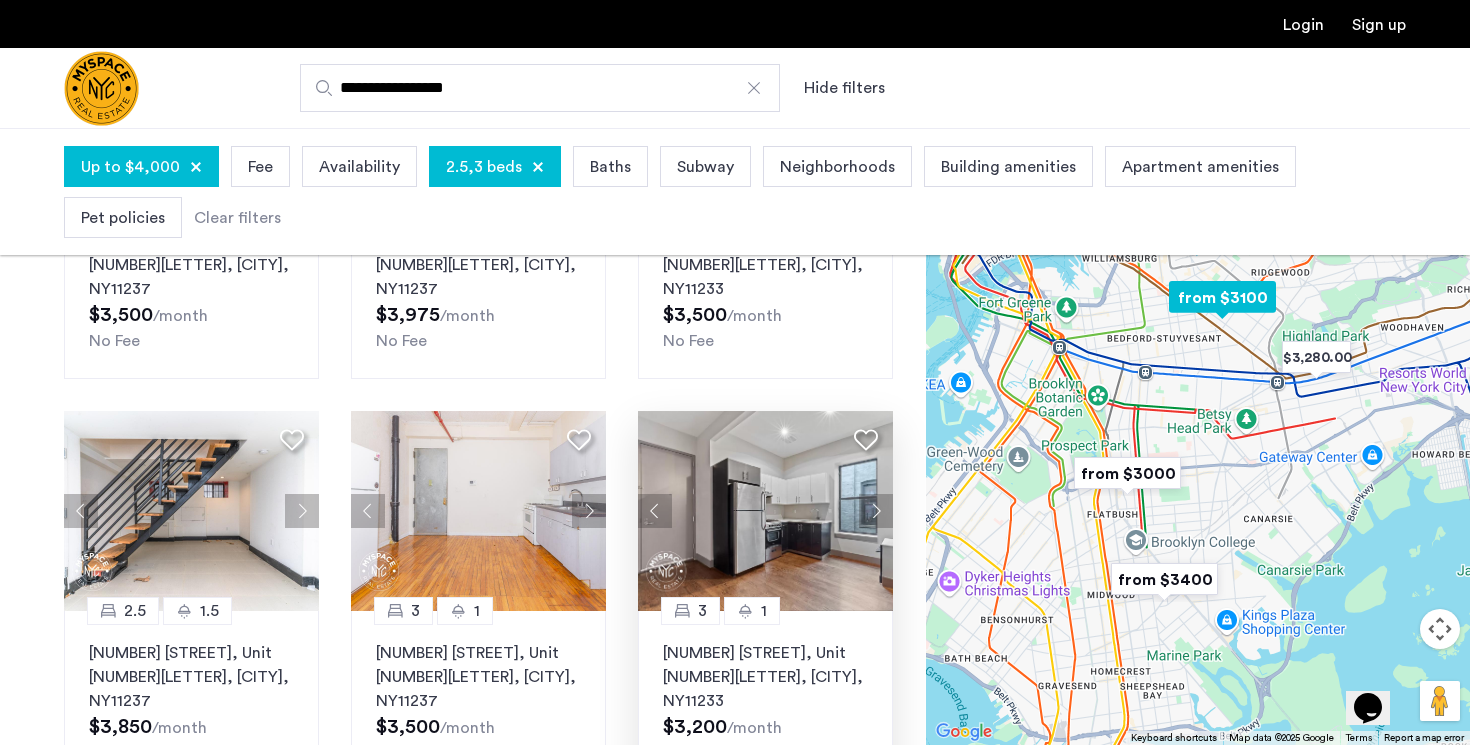 click 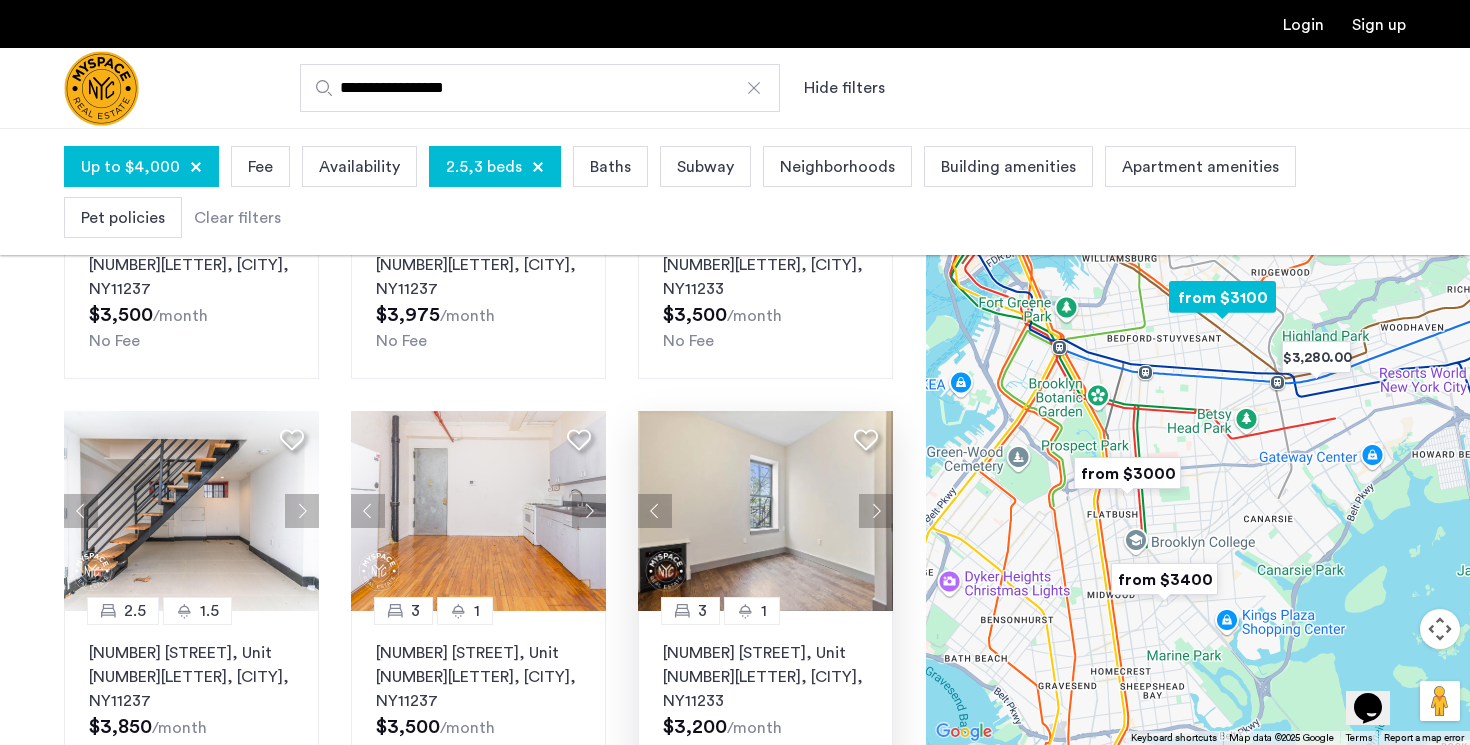click 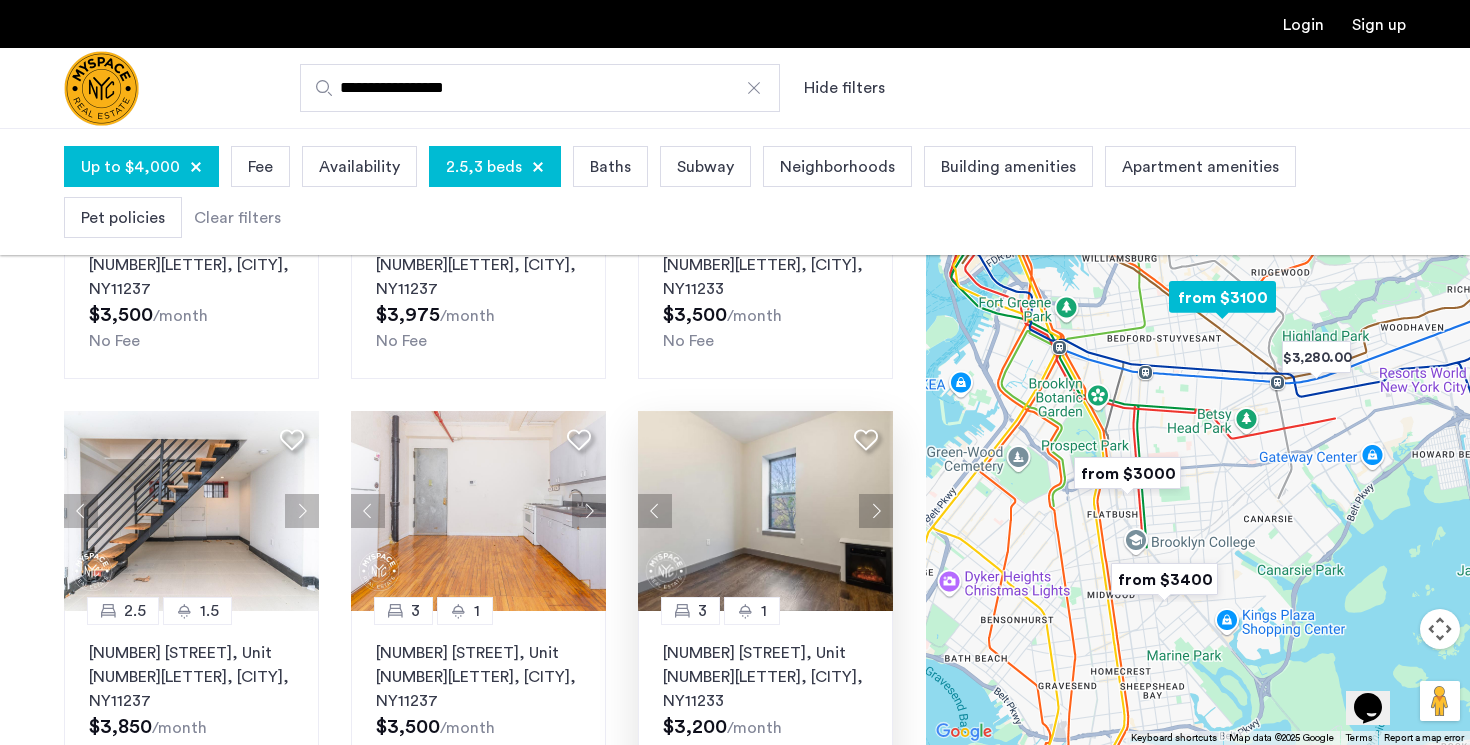 click 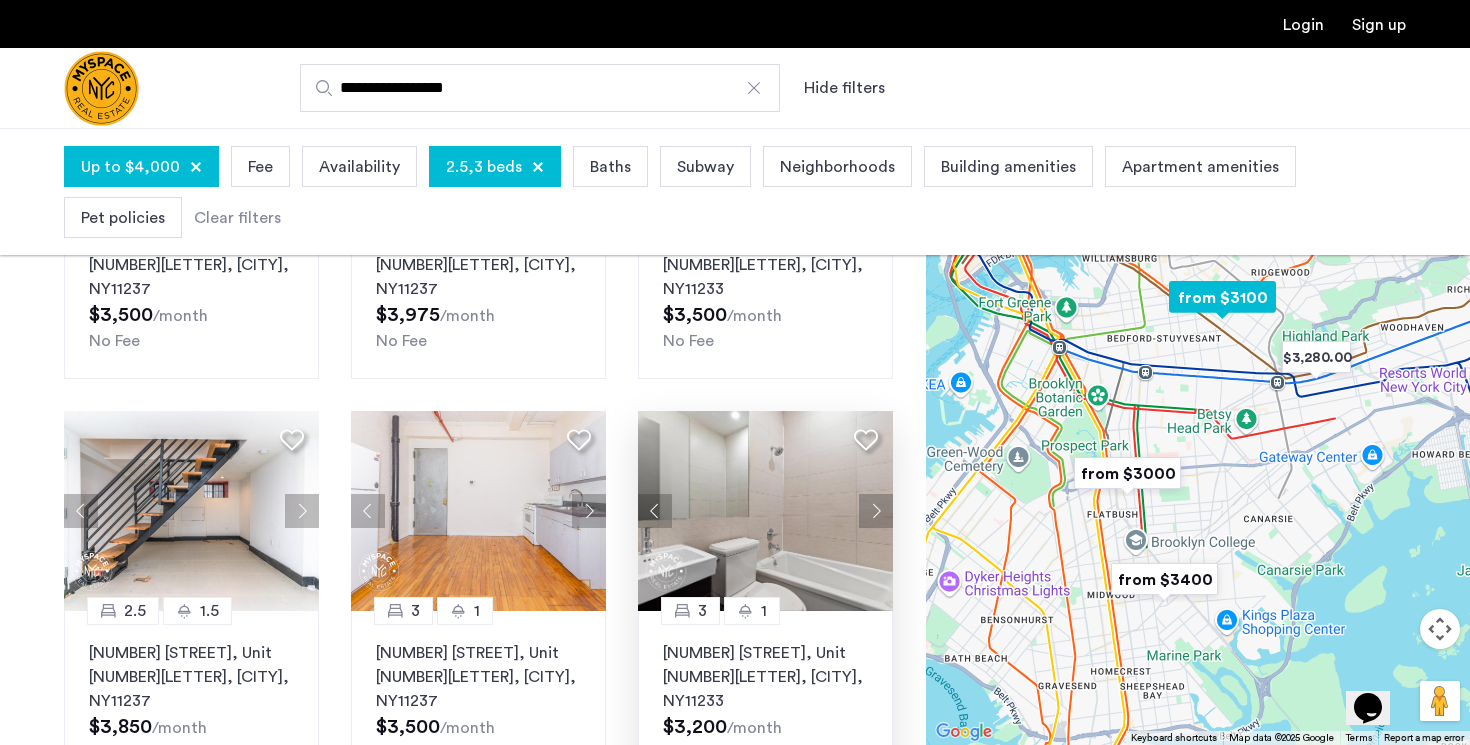 click 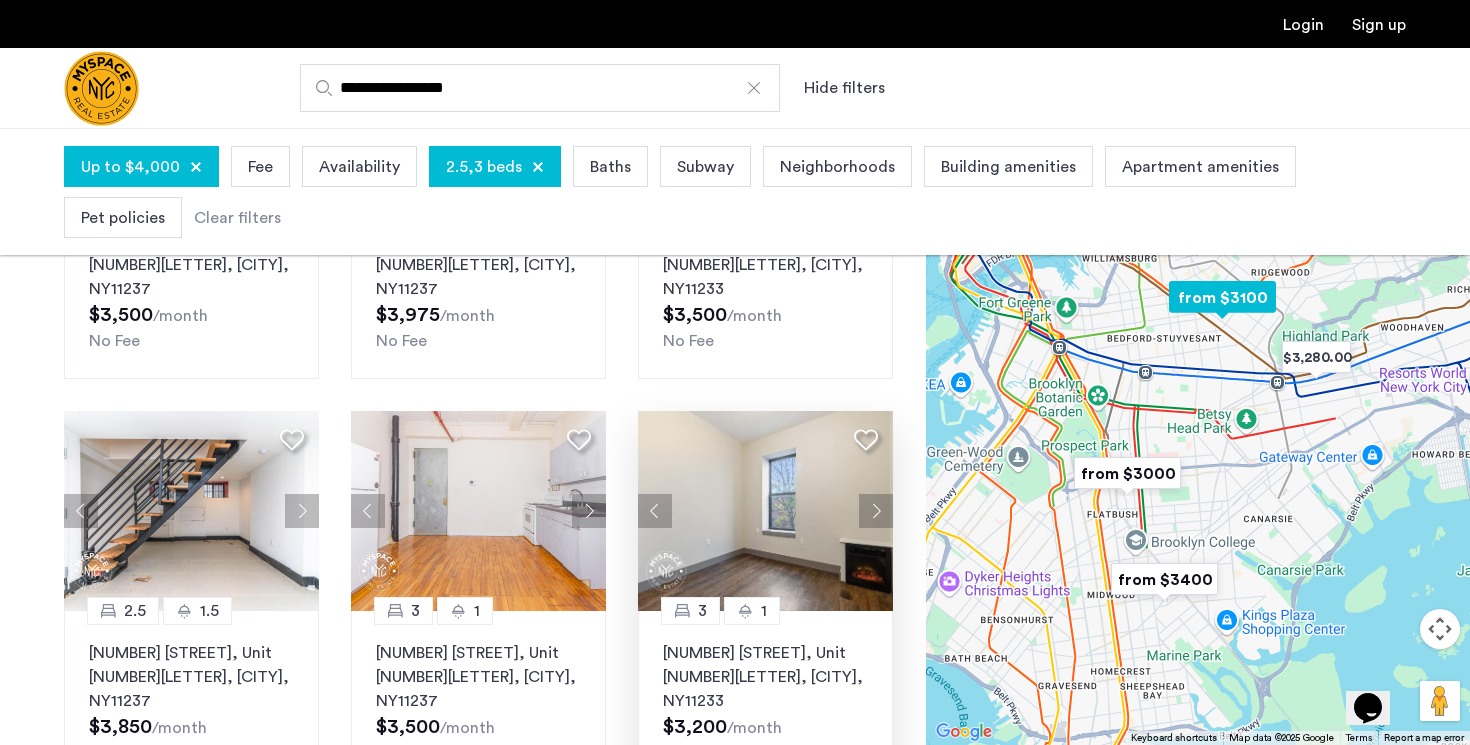 click 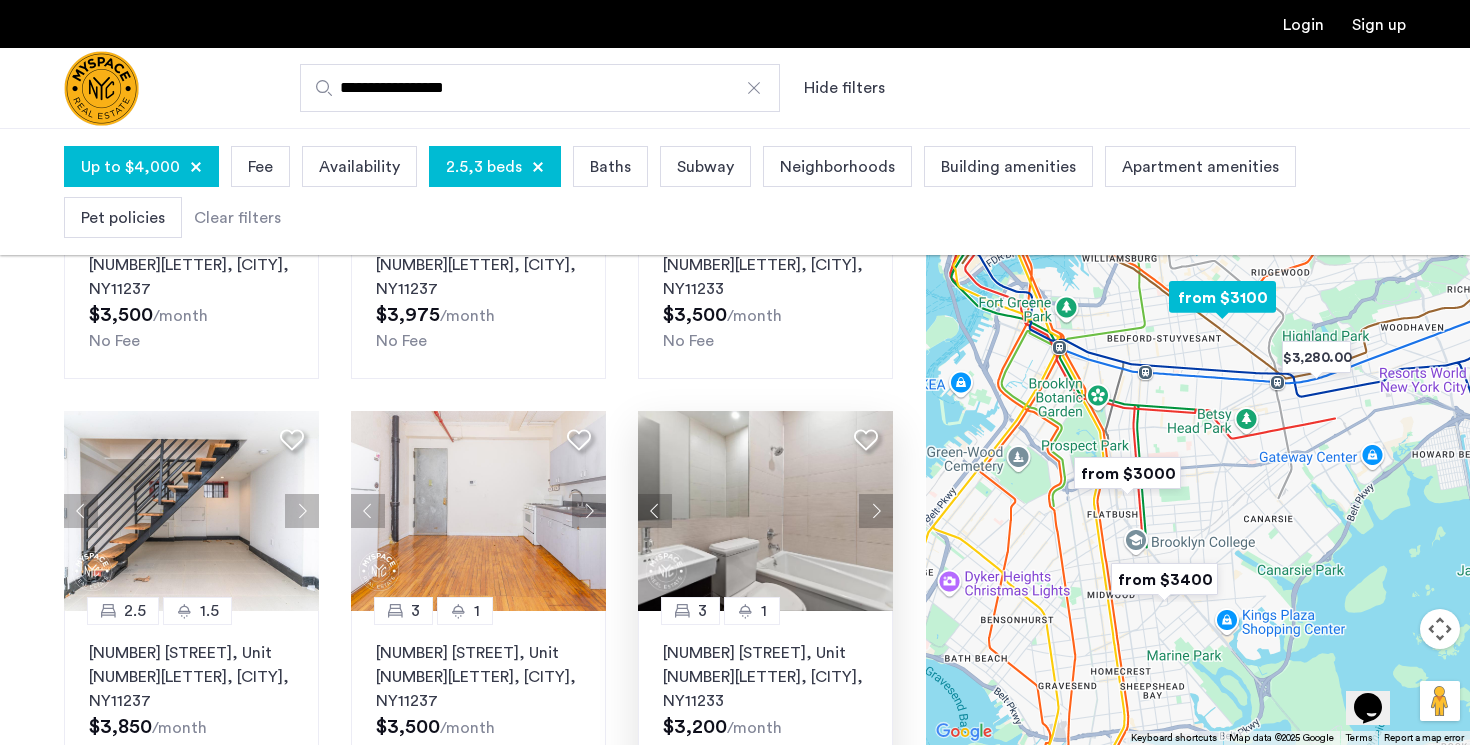 click 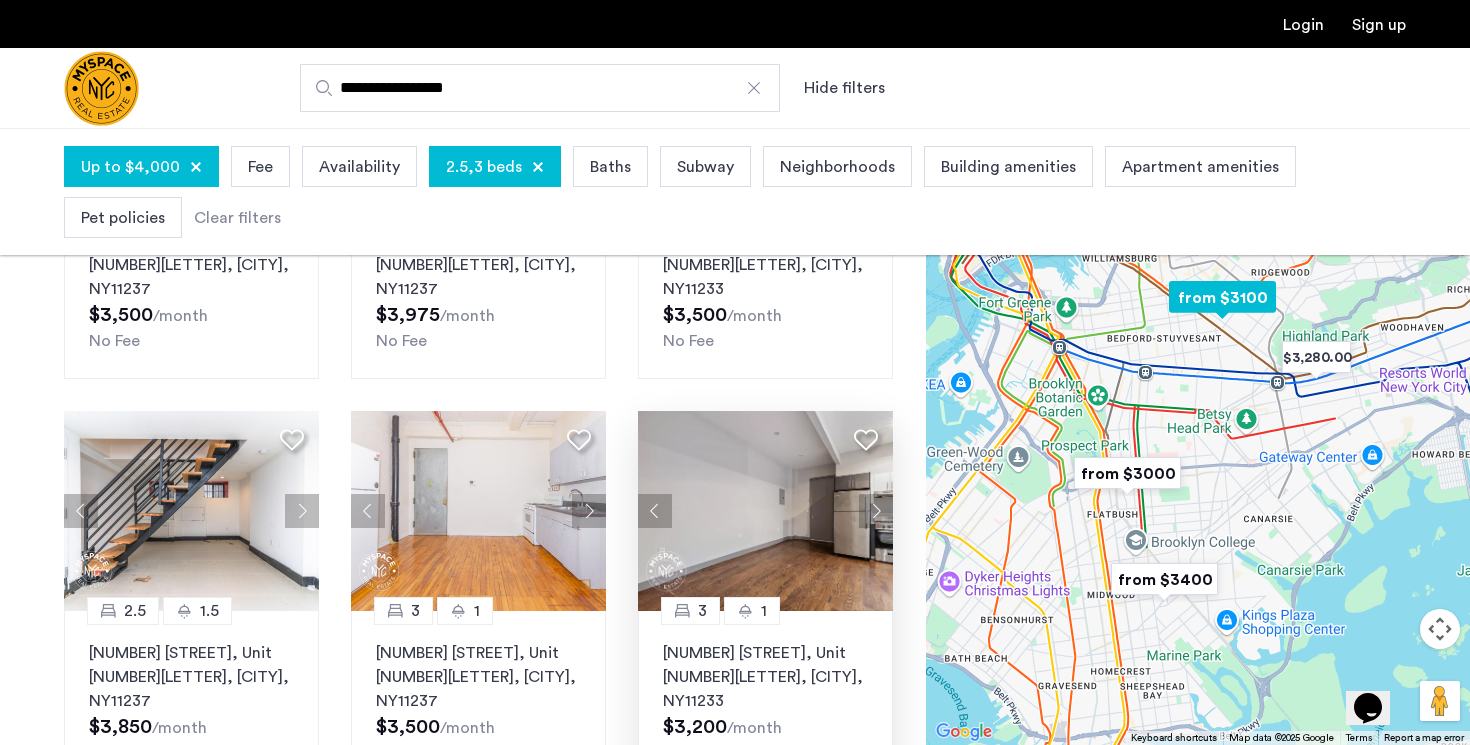 click 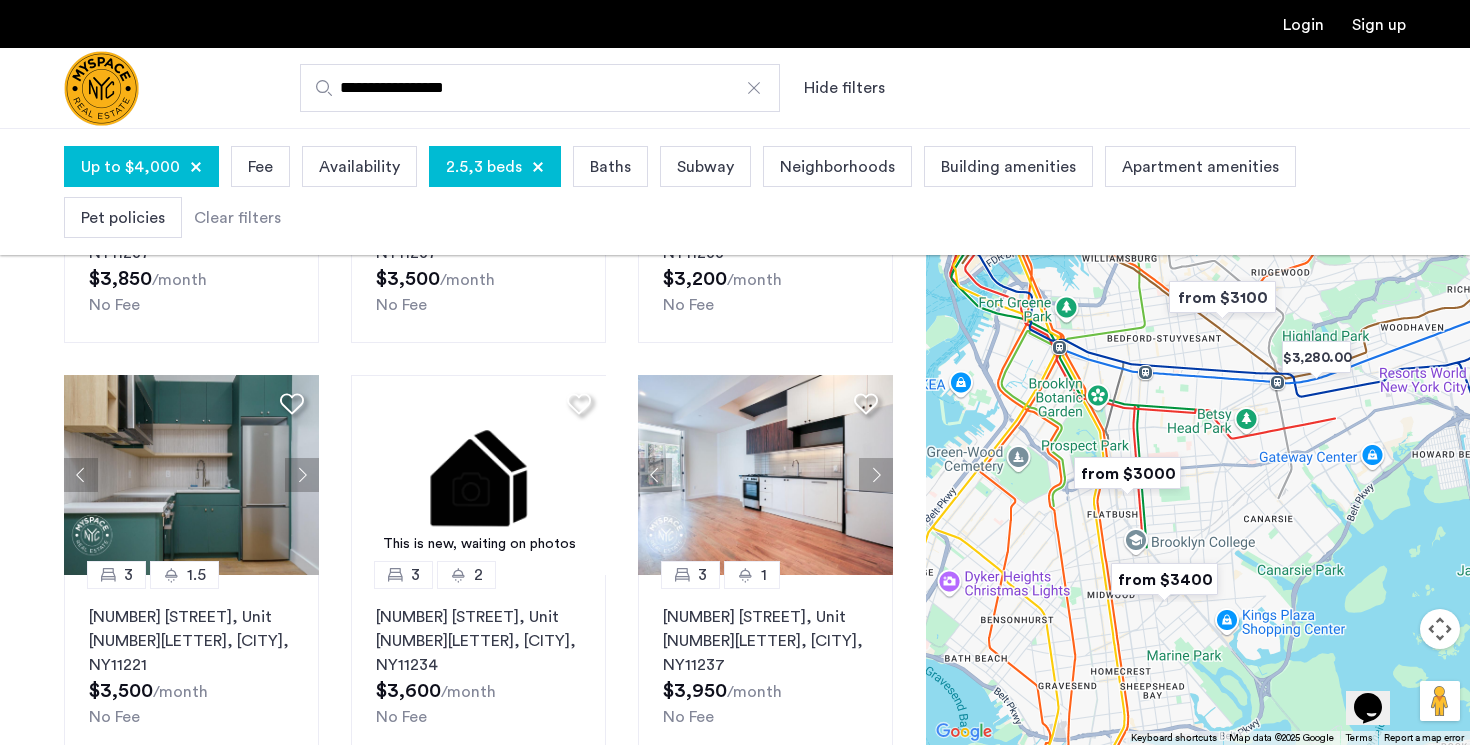 scroll, scrollTop: 1254, scrollLeft: 0, axis: vertical 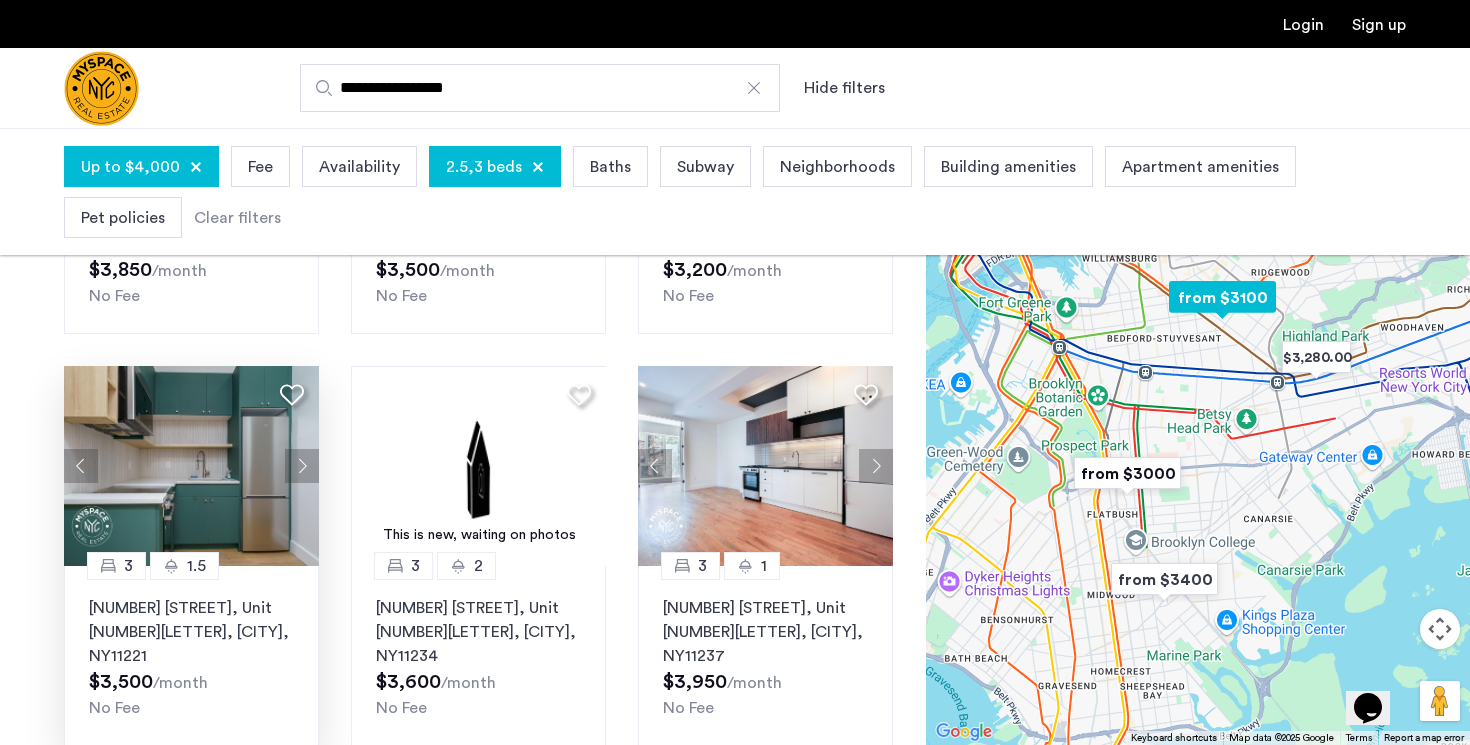 click 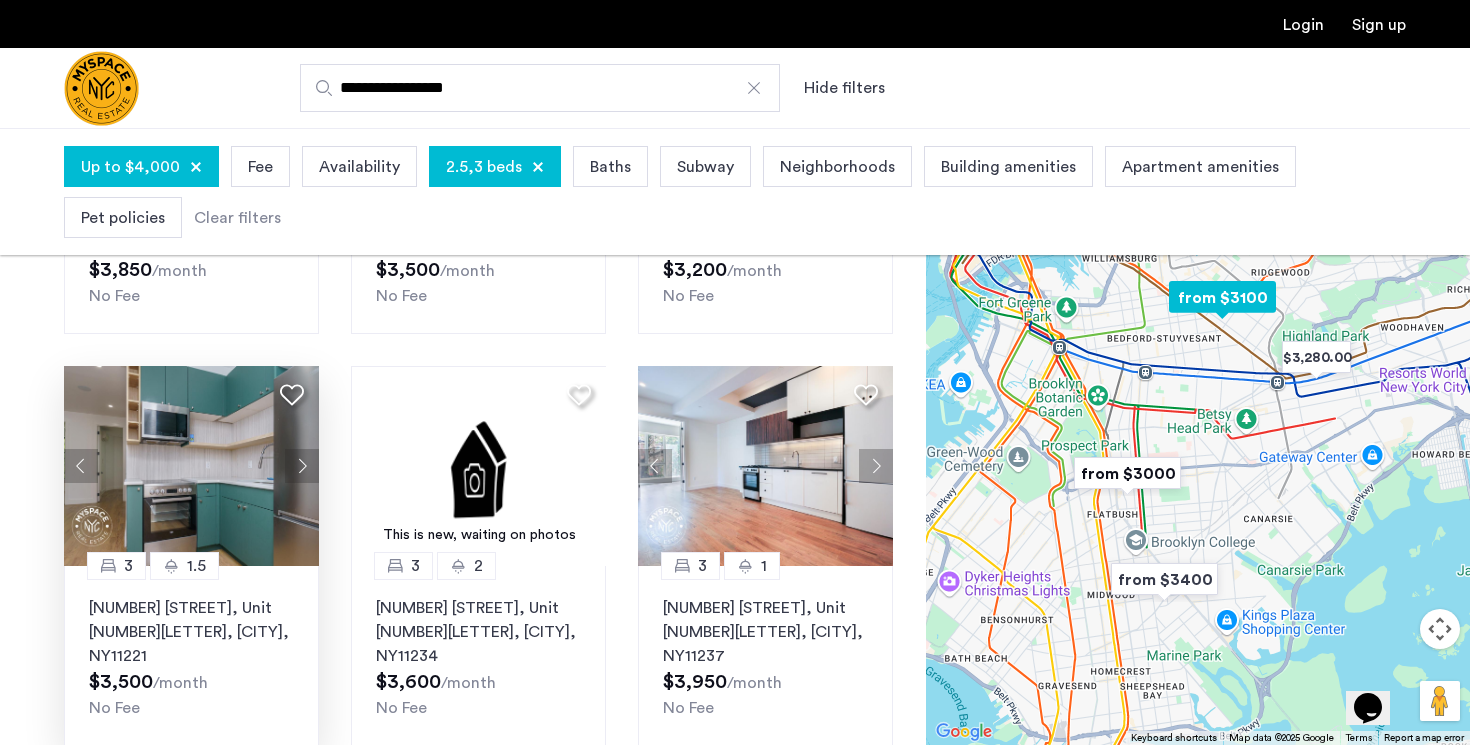 click 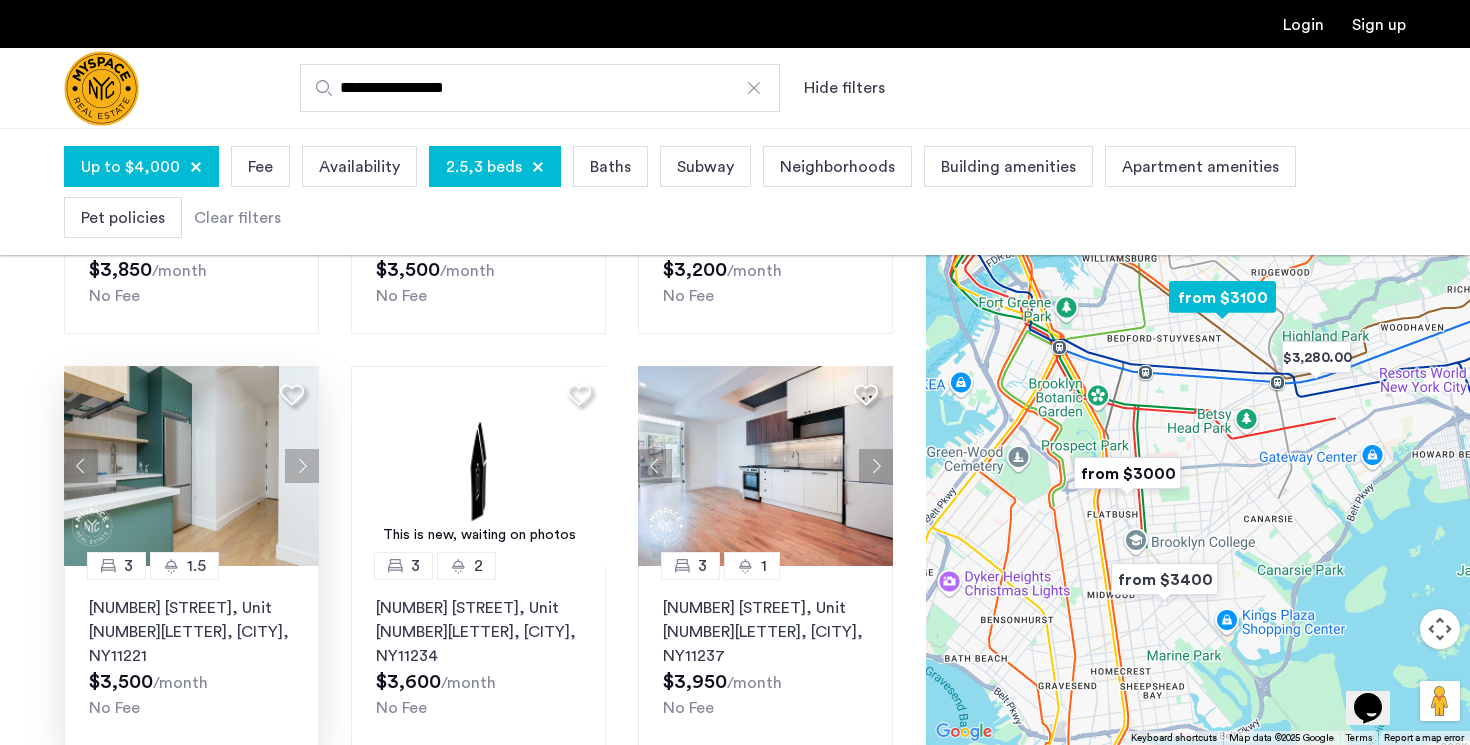 click 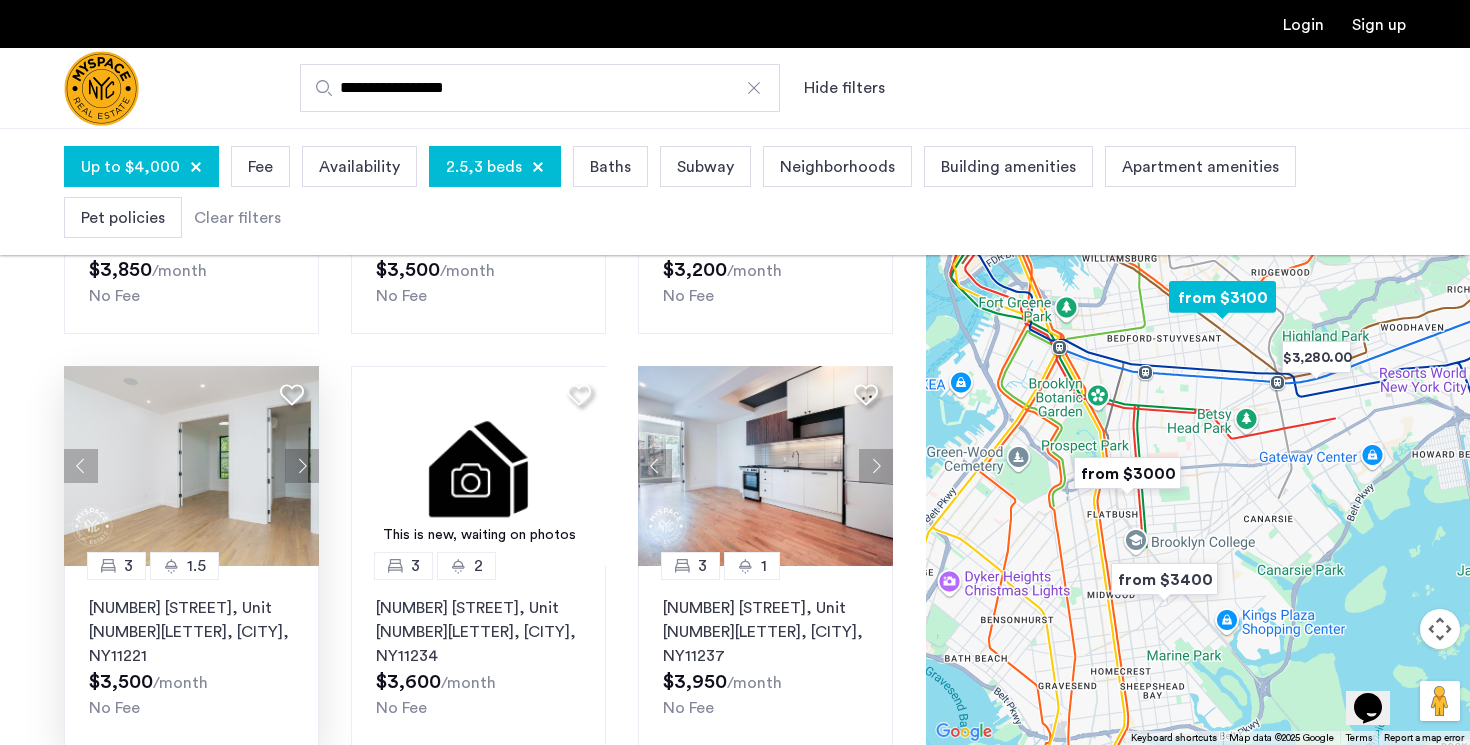 click 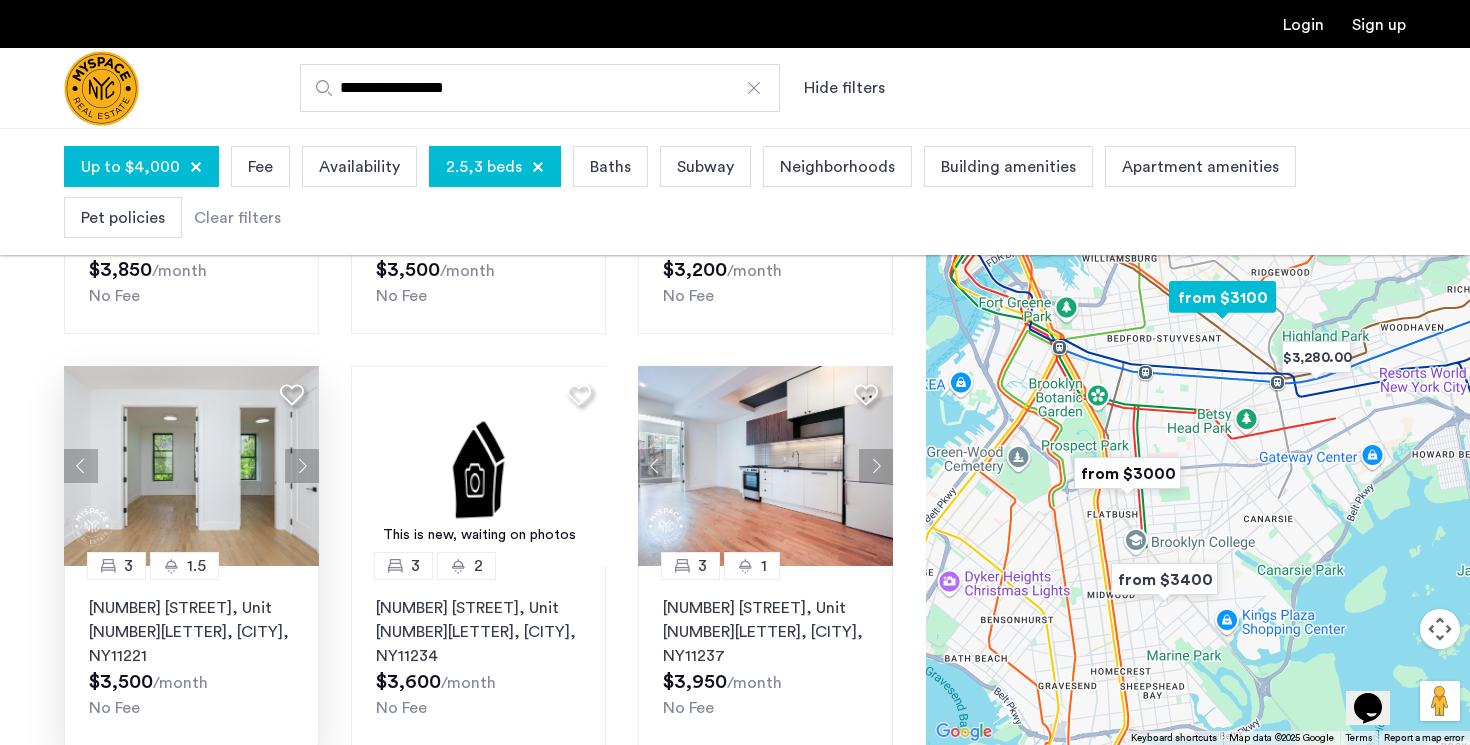 click 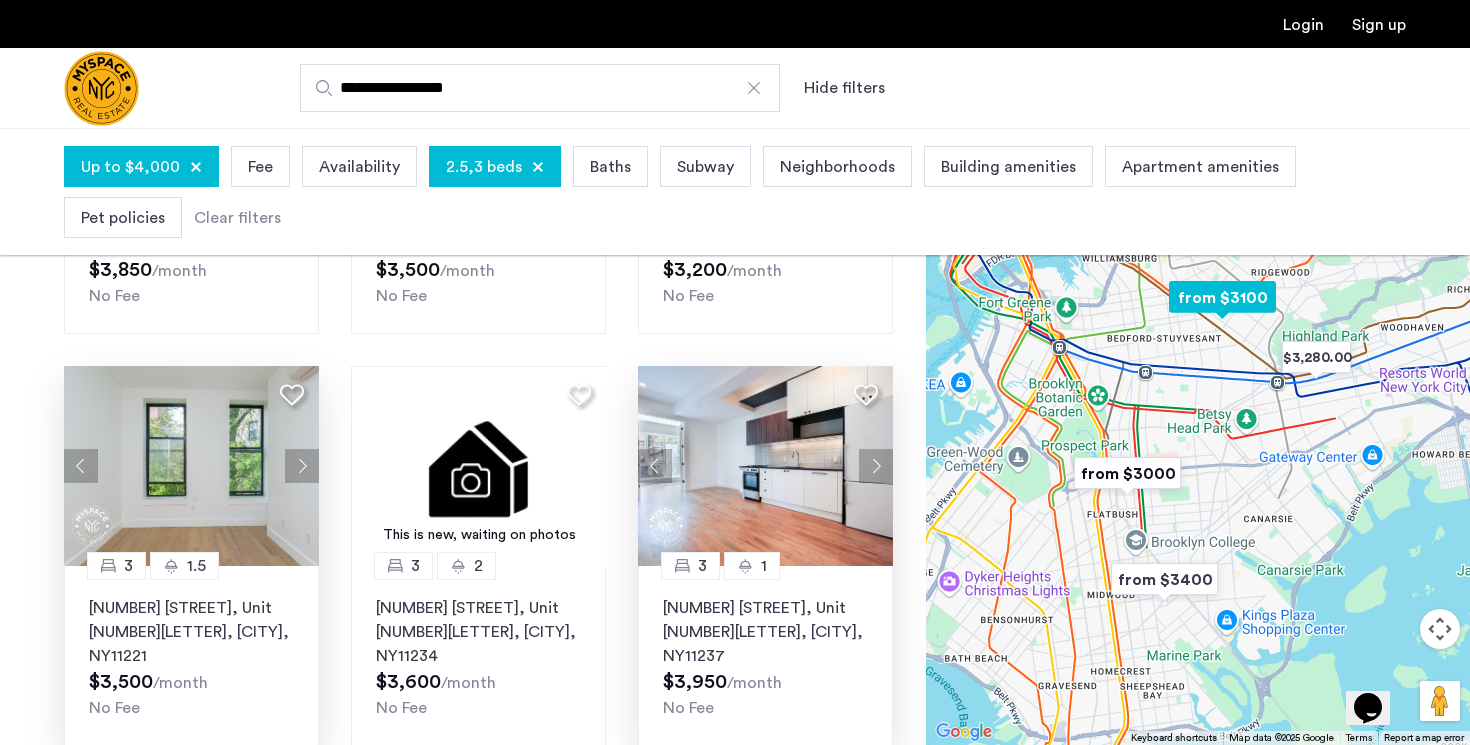 click 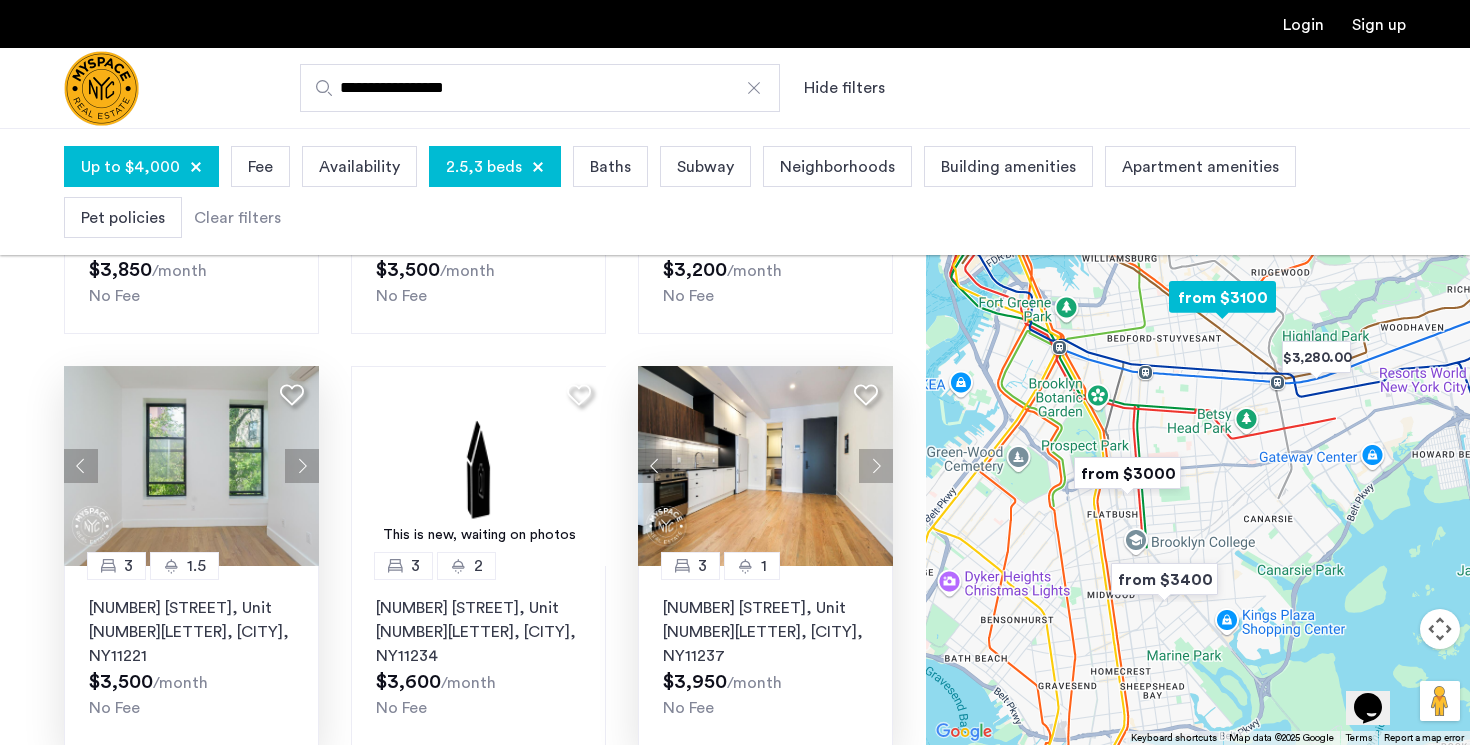 click 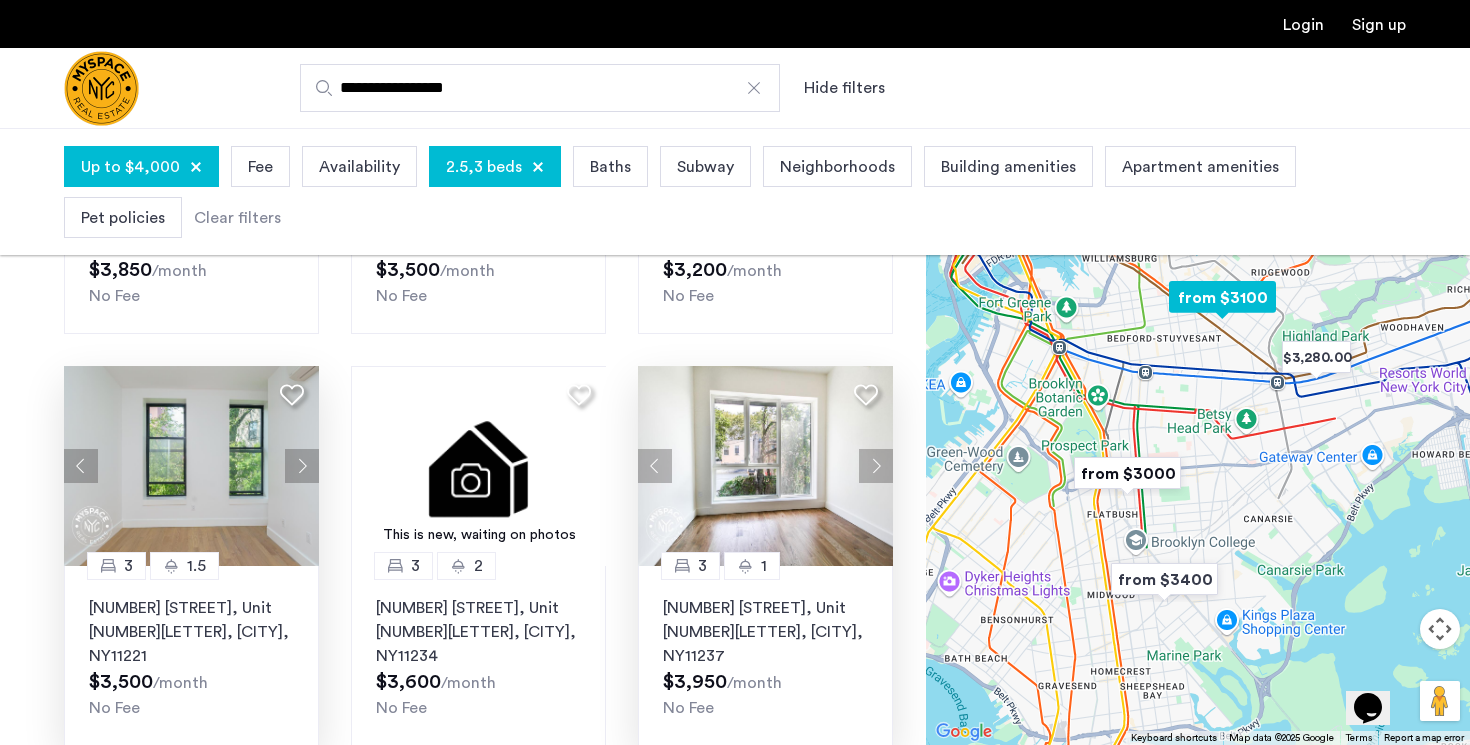 click 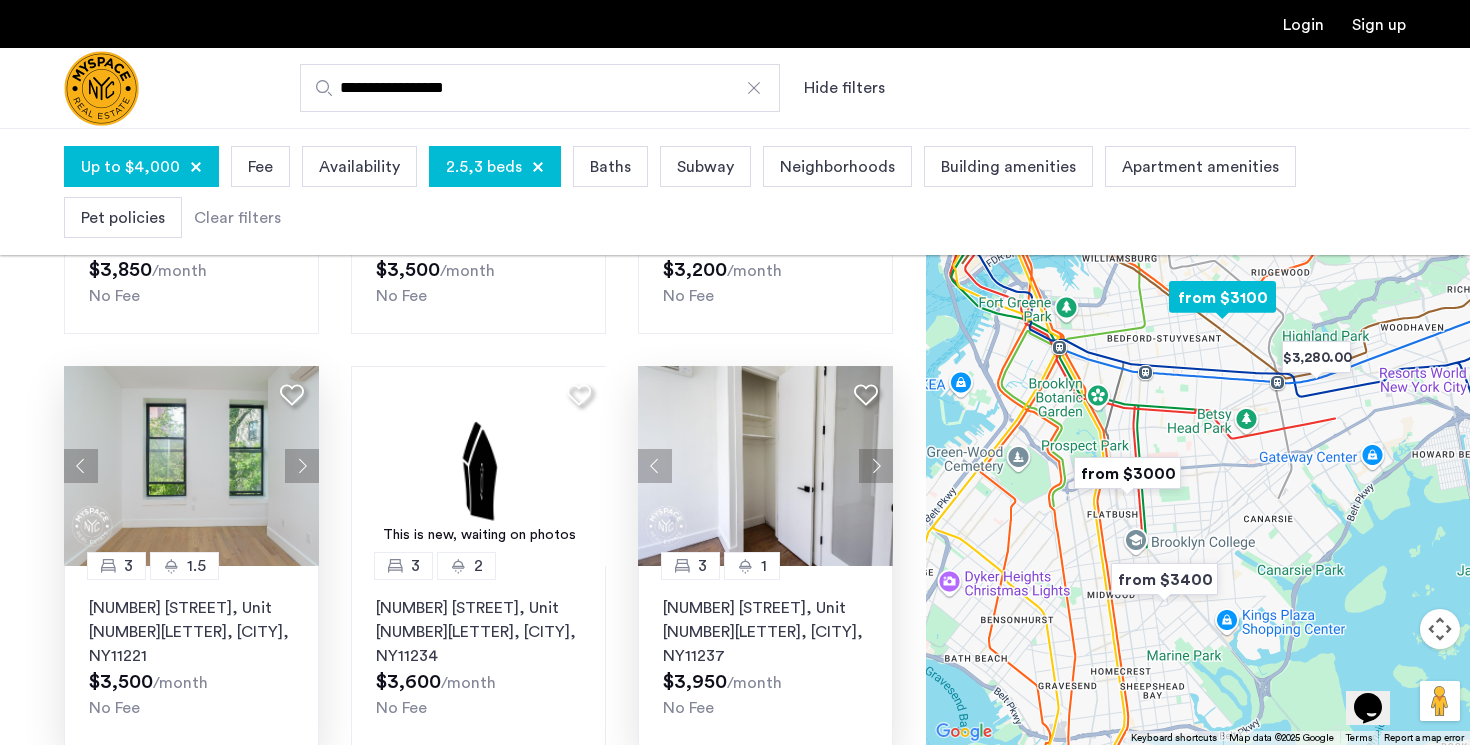 click 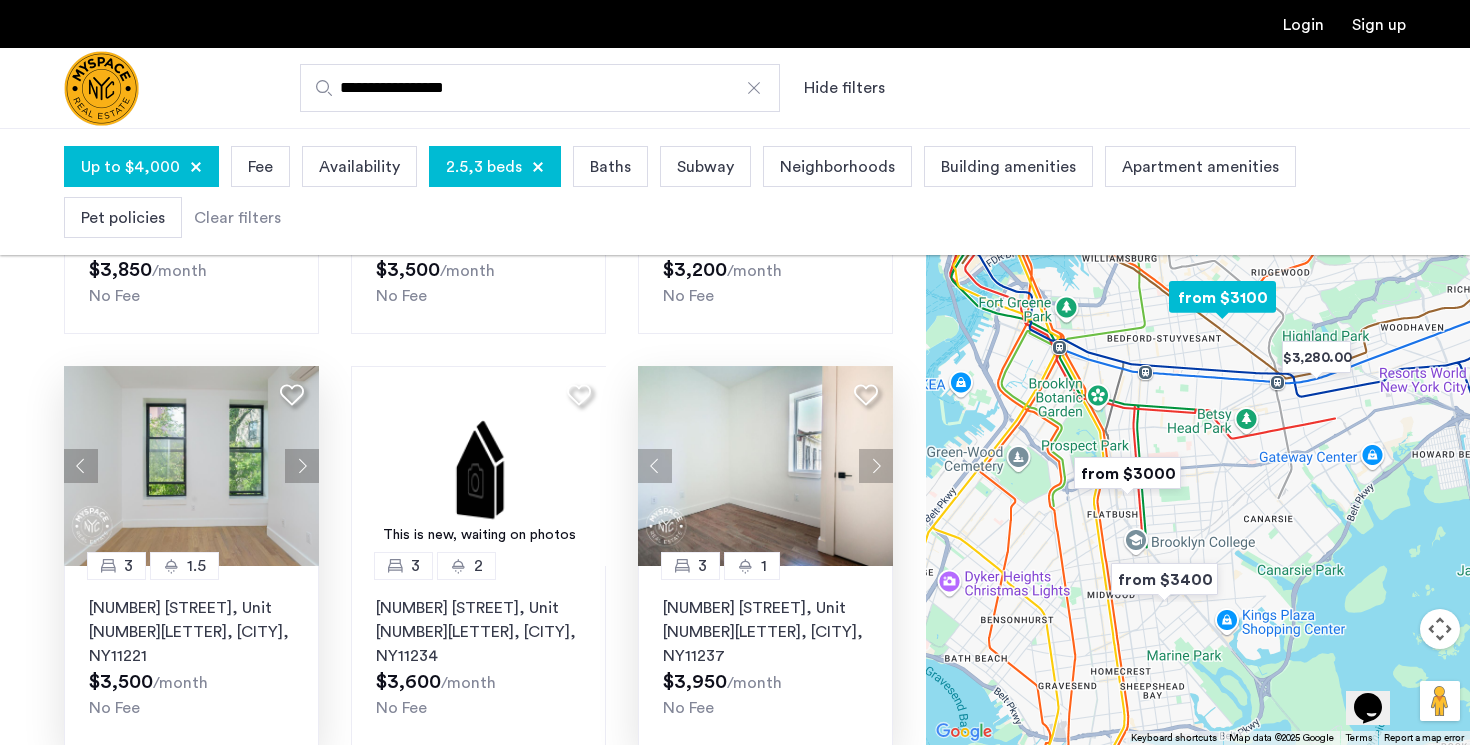 click 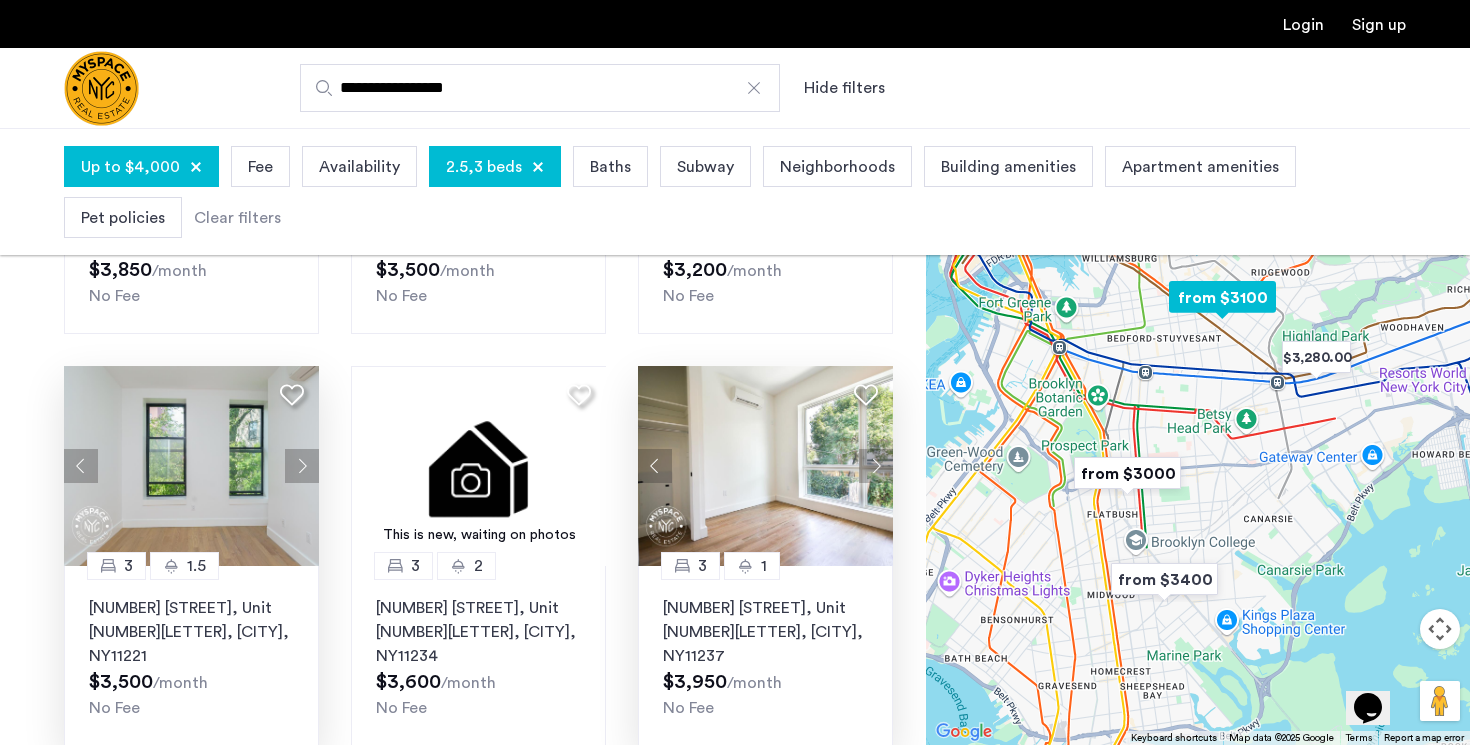 click 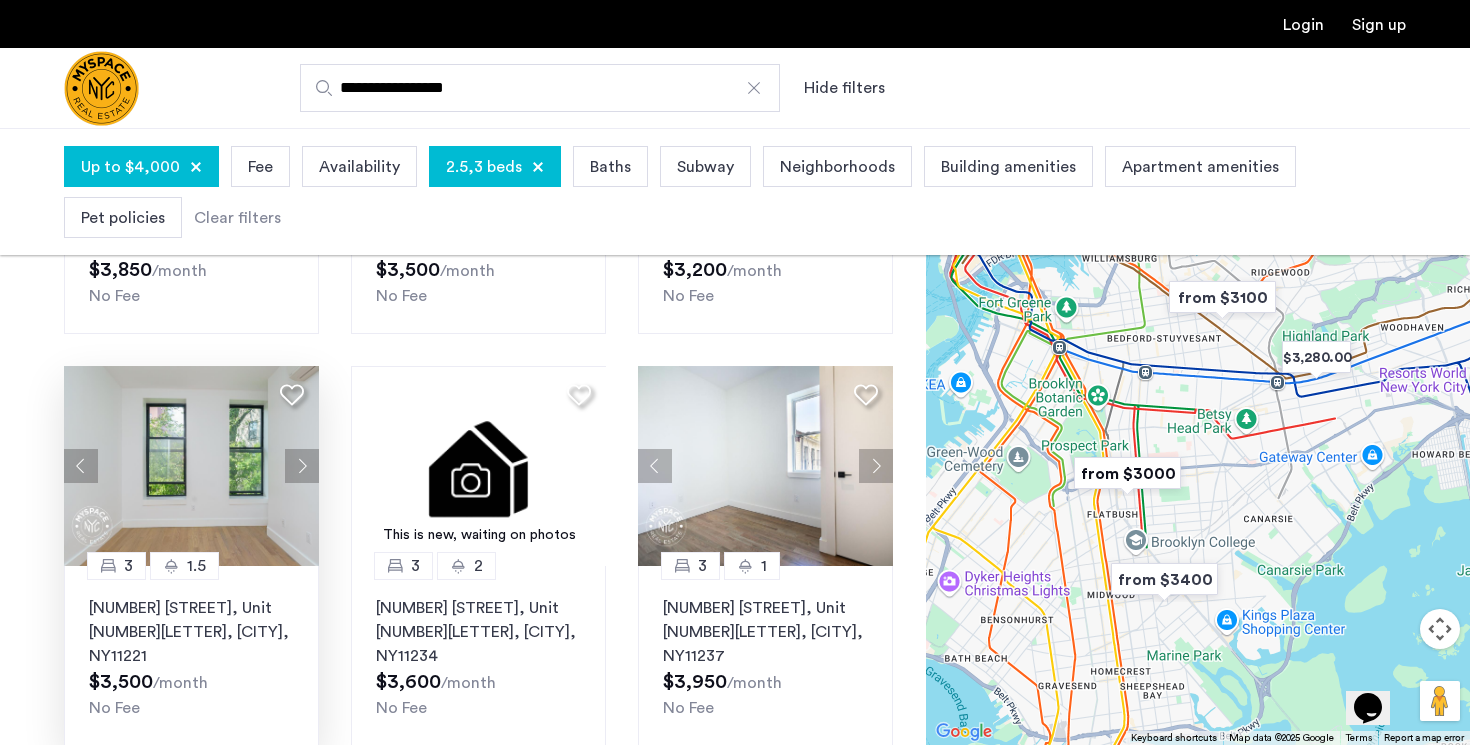 click on "3" at bounding box center [526, 814] 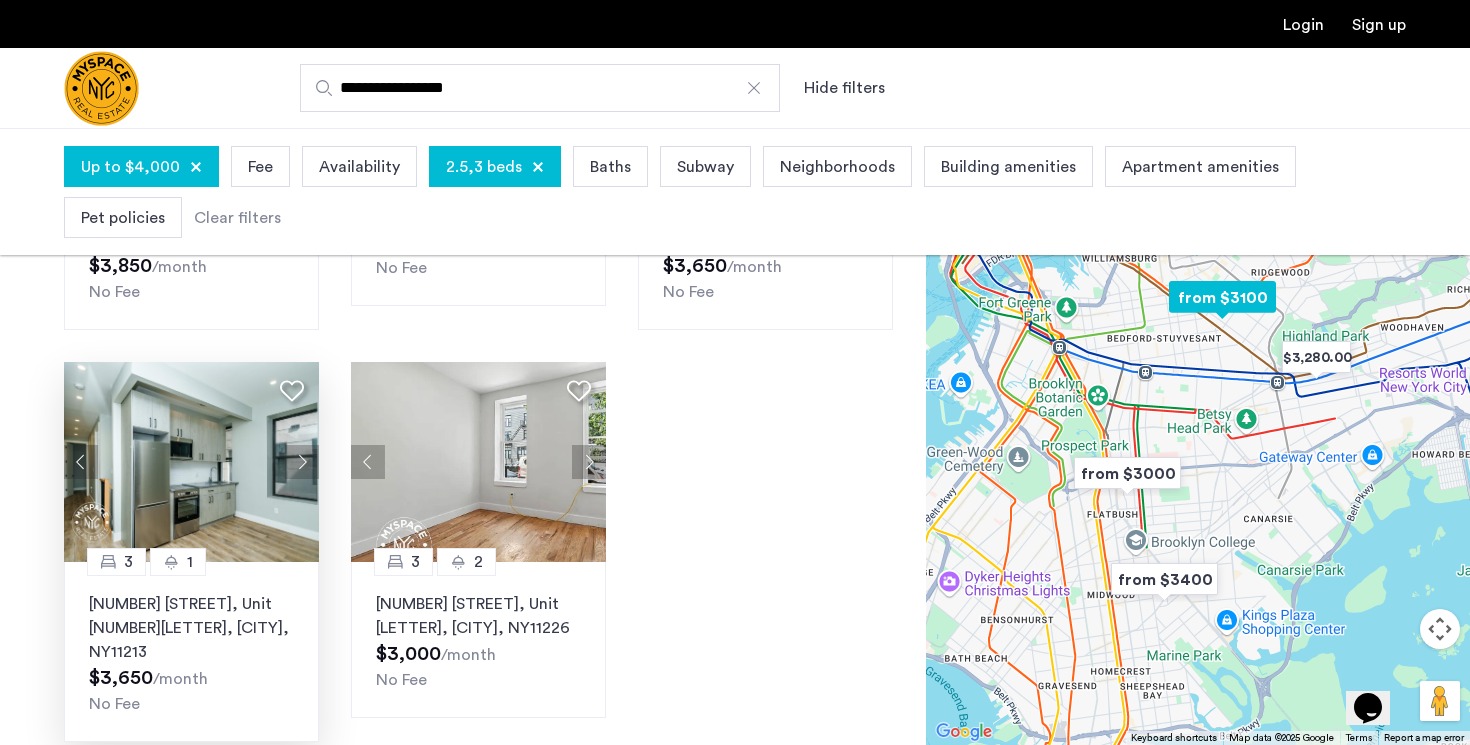 scroll, scrollTop: 437, scrollLeft: 0, axis: vertical 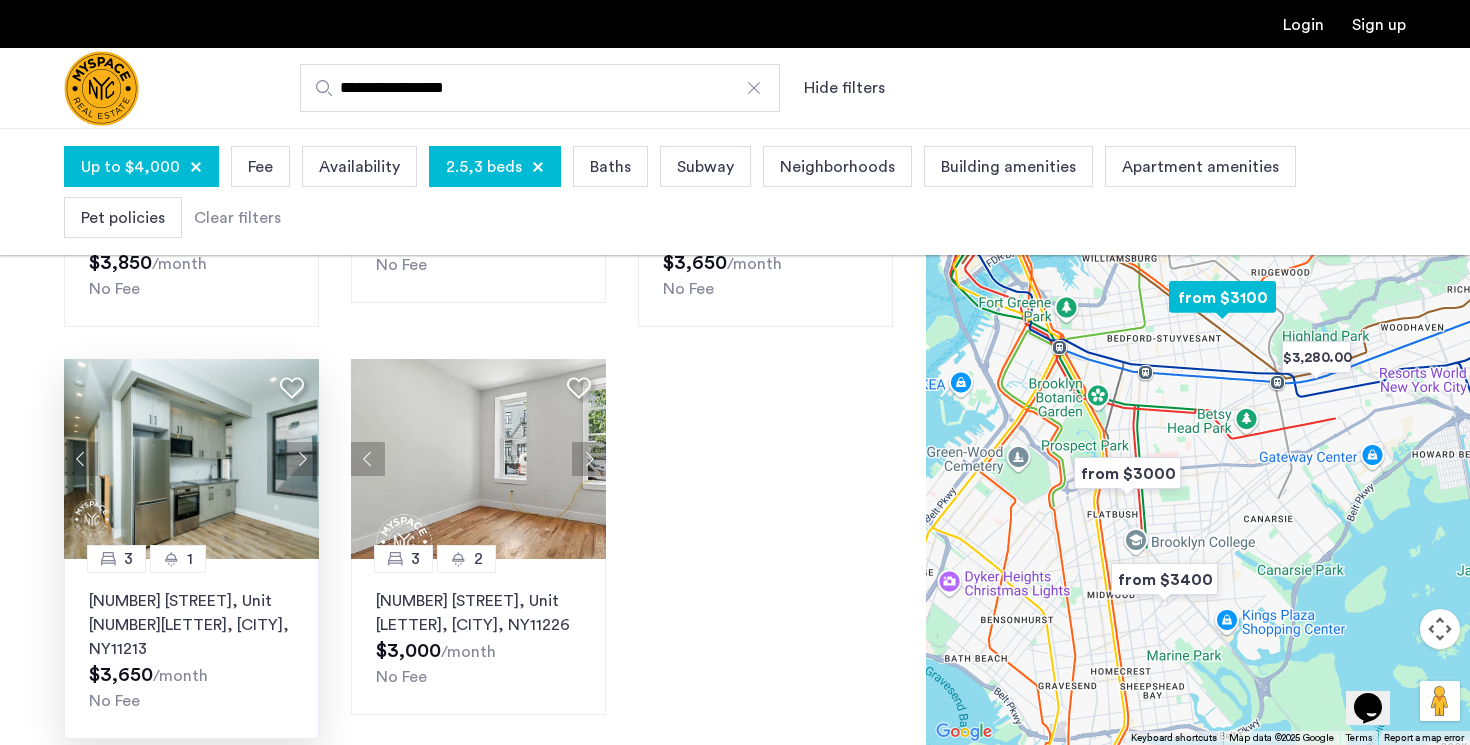 click 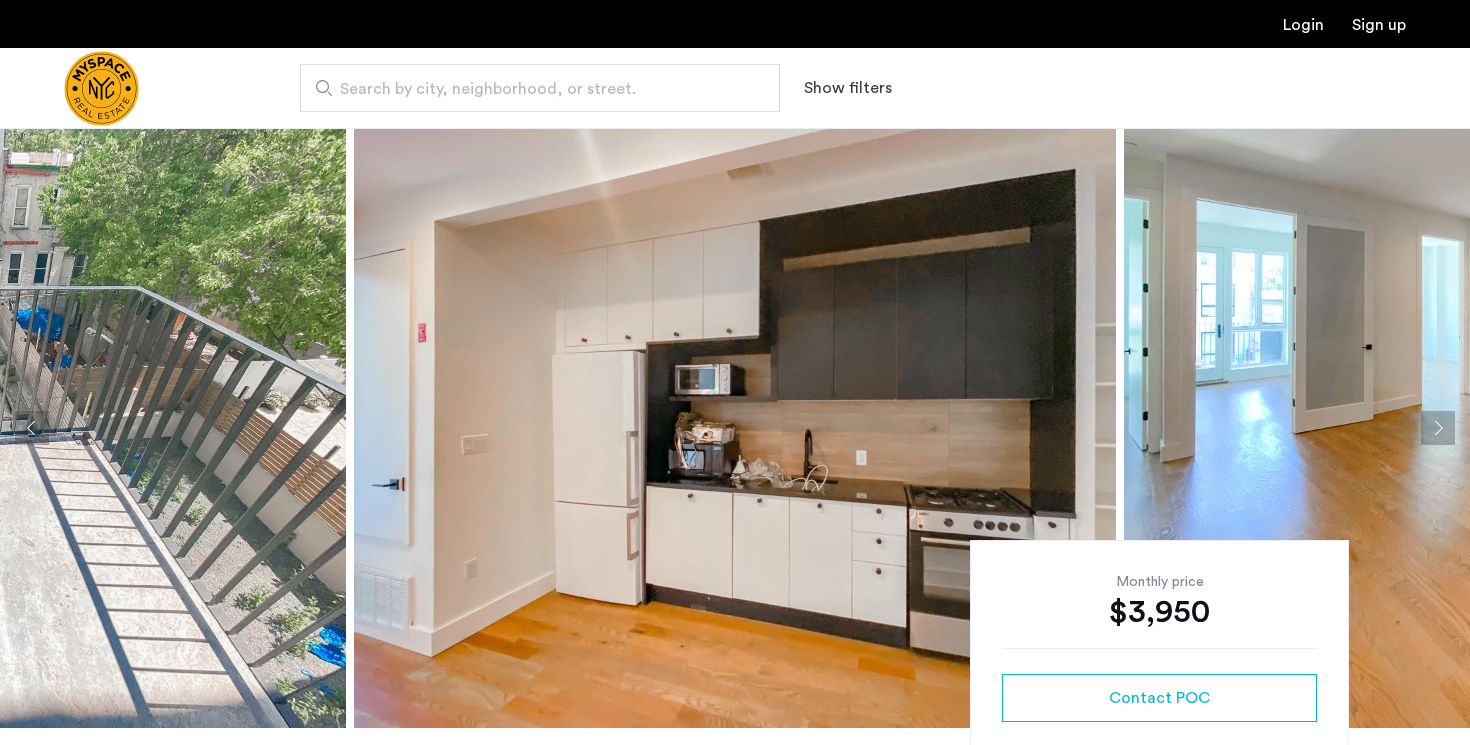 scroll, scrollTop: 0, scrollLeft: 0, axis: both 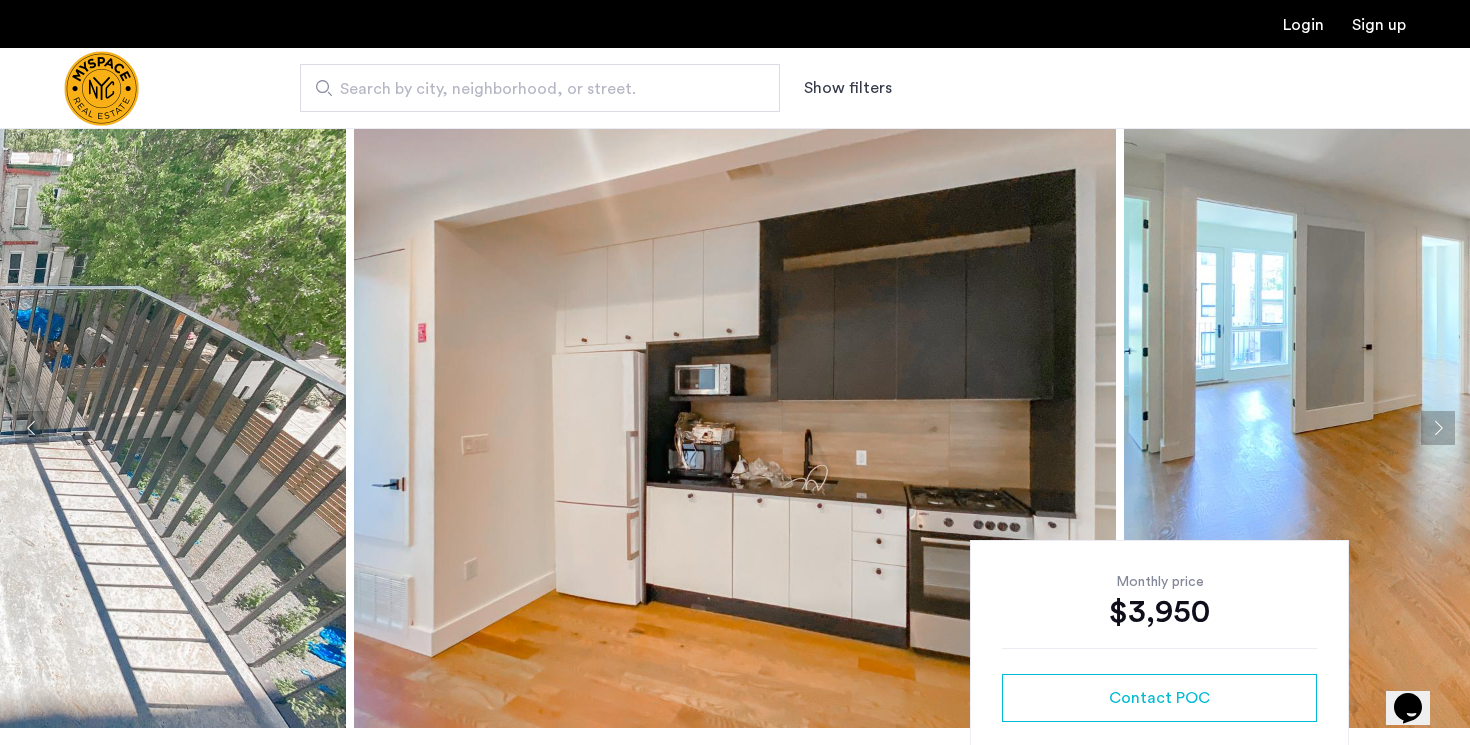 click 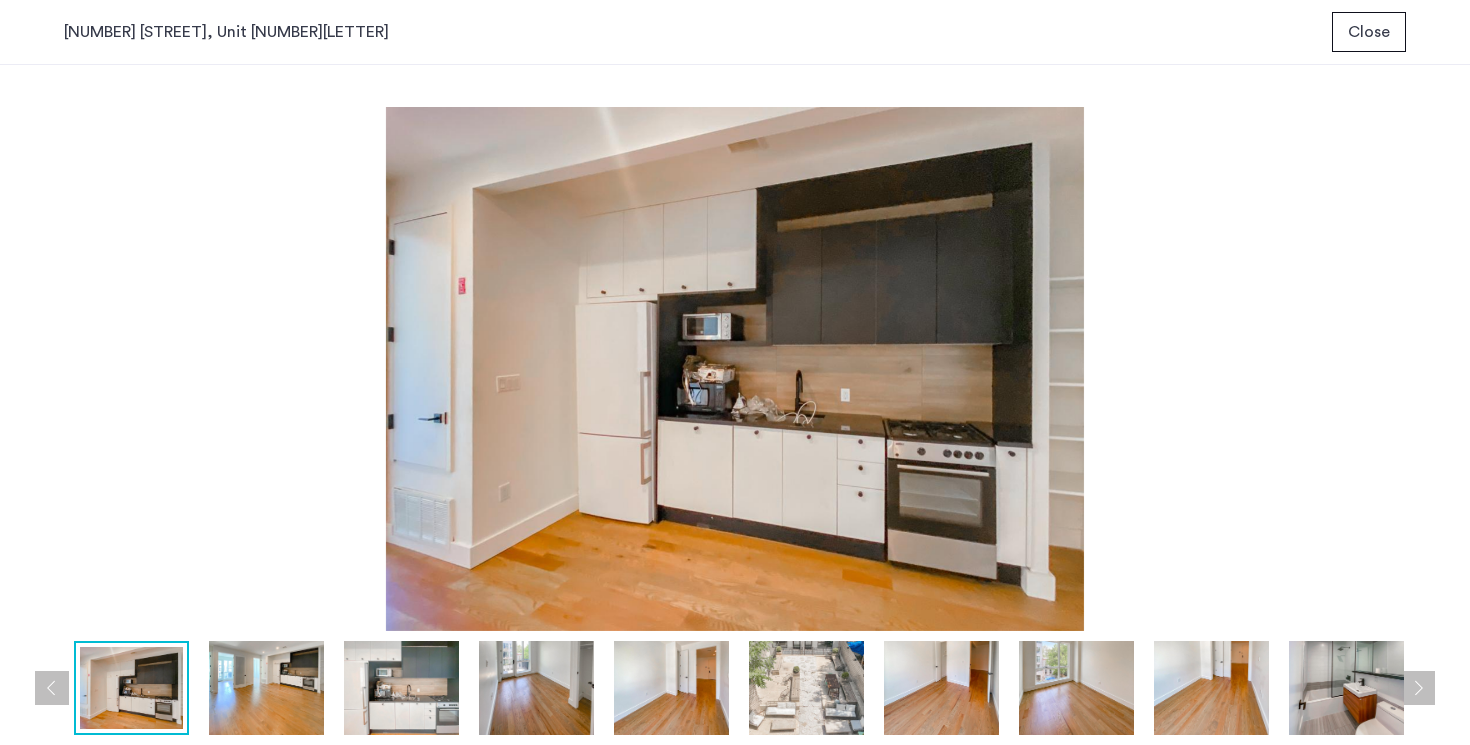 type 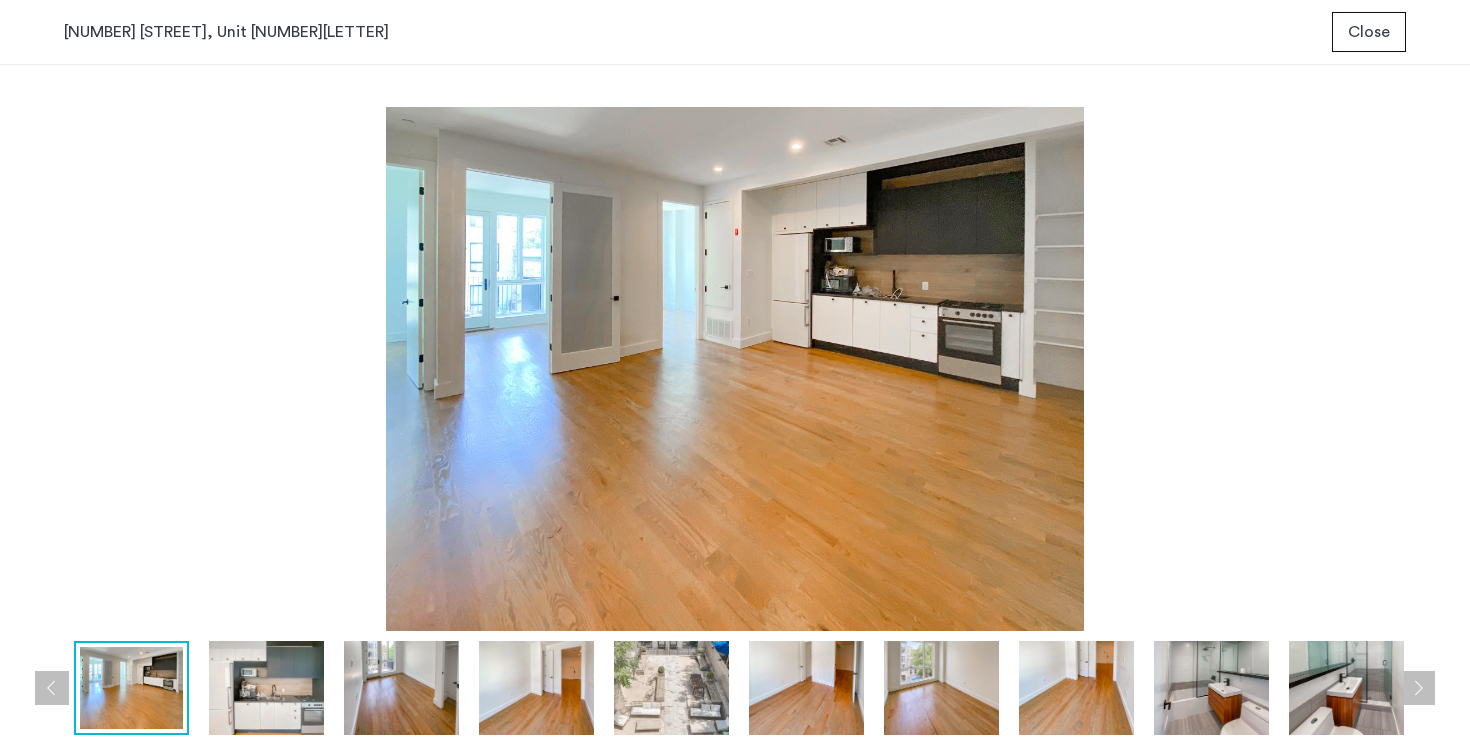 click on "Close" at bounding box center [1369, 32] 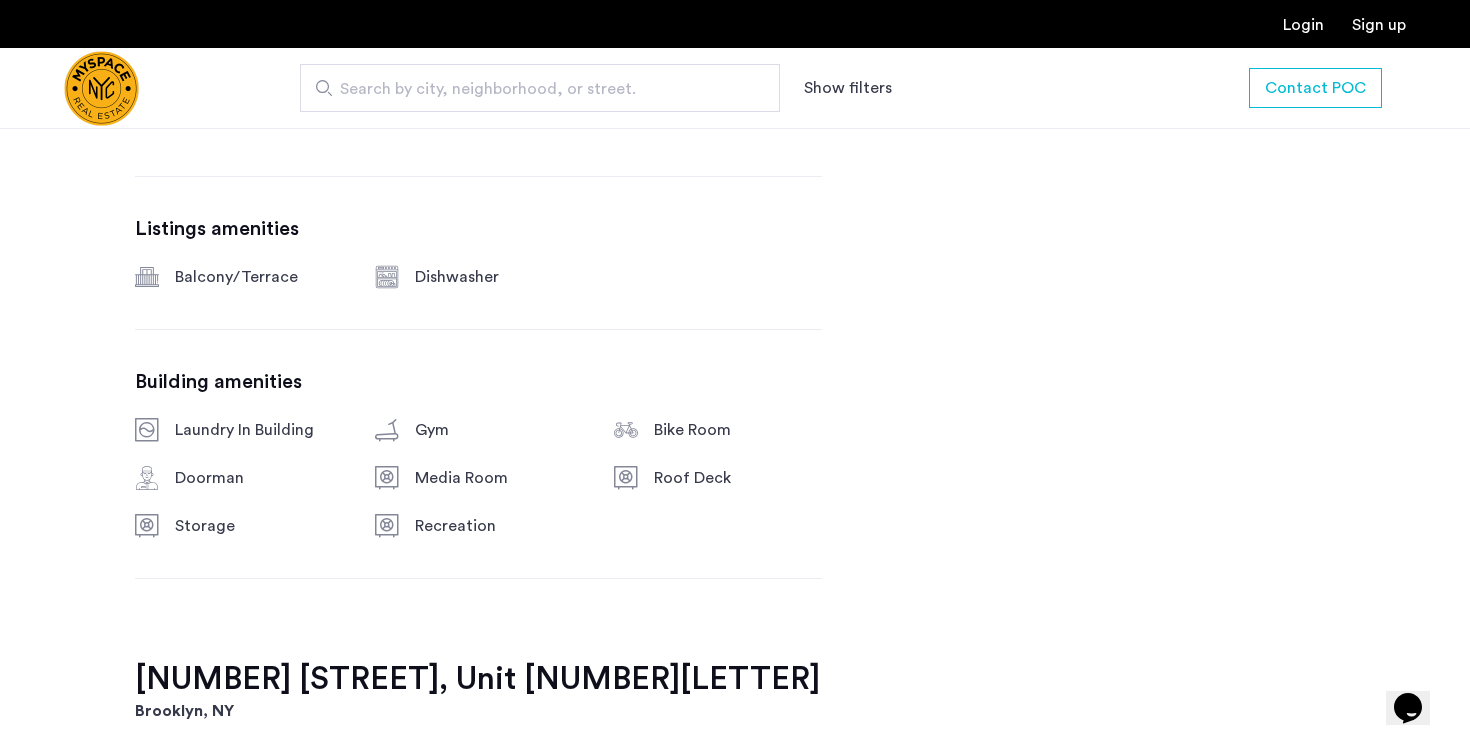 scroll, scrollTop: 1171, scrollLeft: 0, axis: vertical 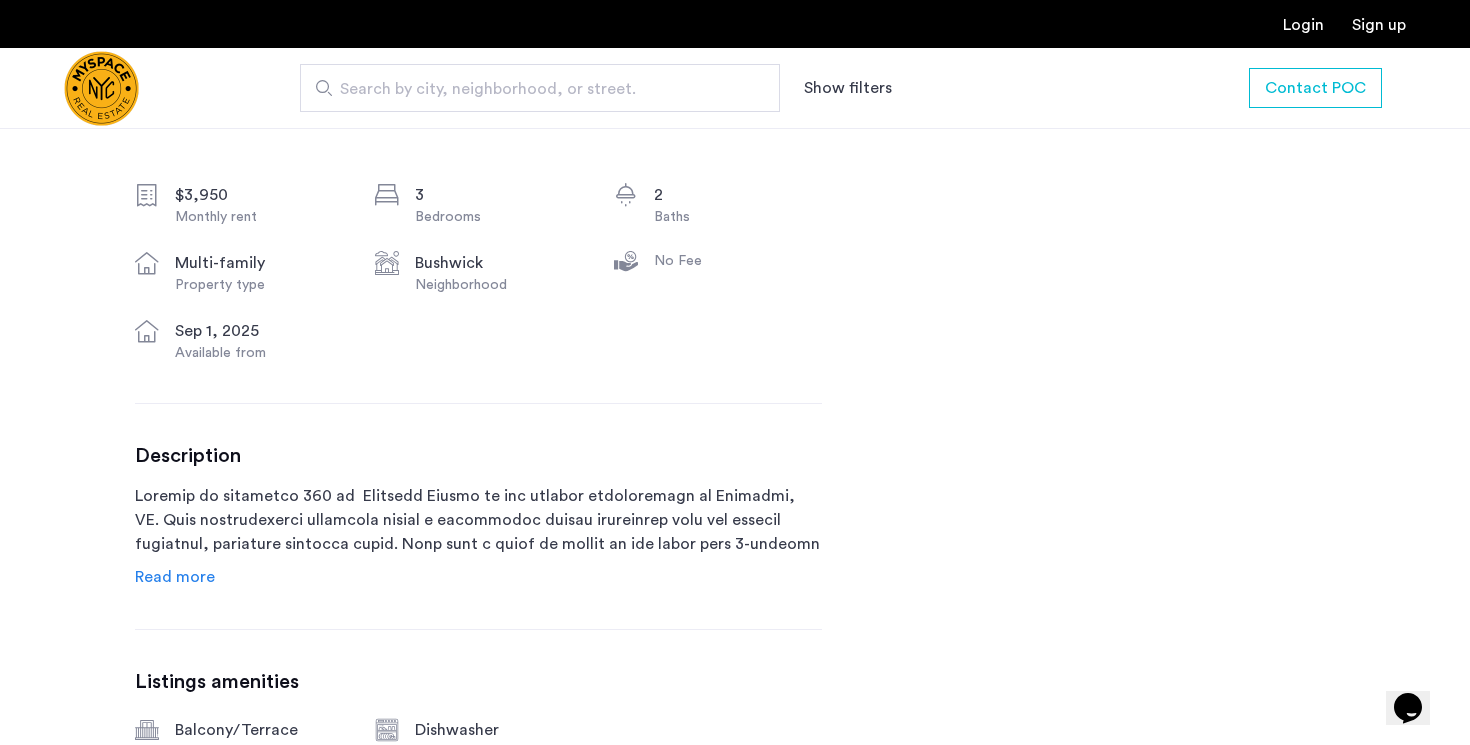 click on "Read more" 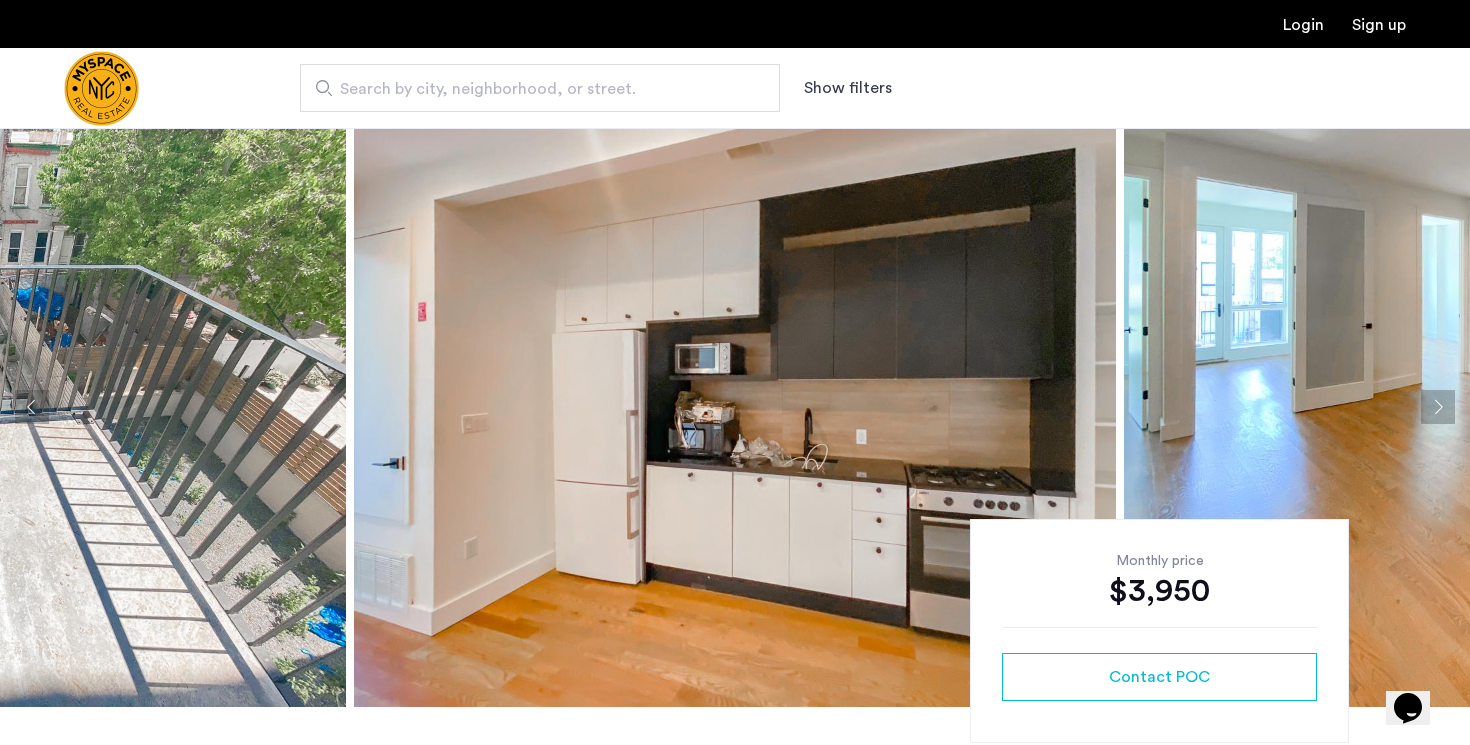 scroll, scrollTop: 23, scrollLeft: 0, axis: vertical 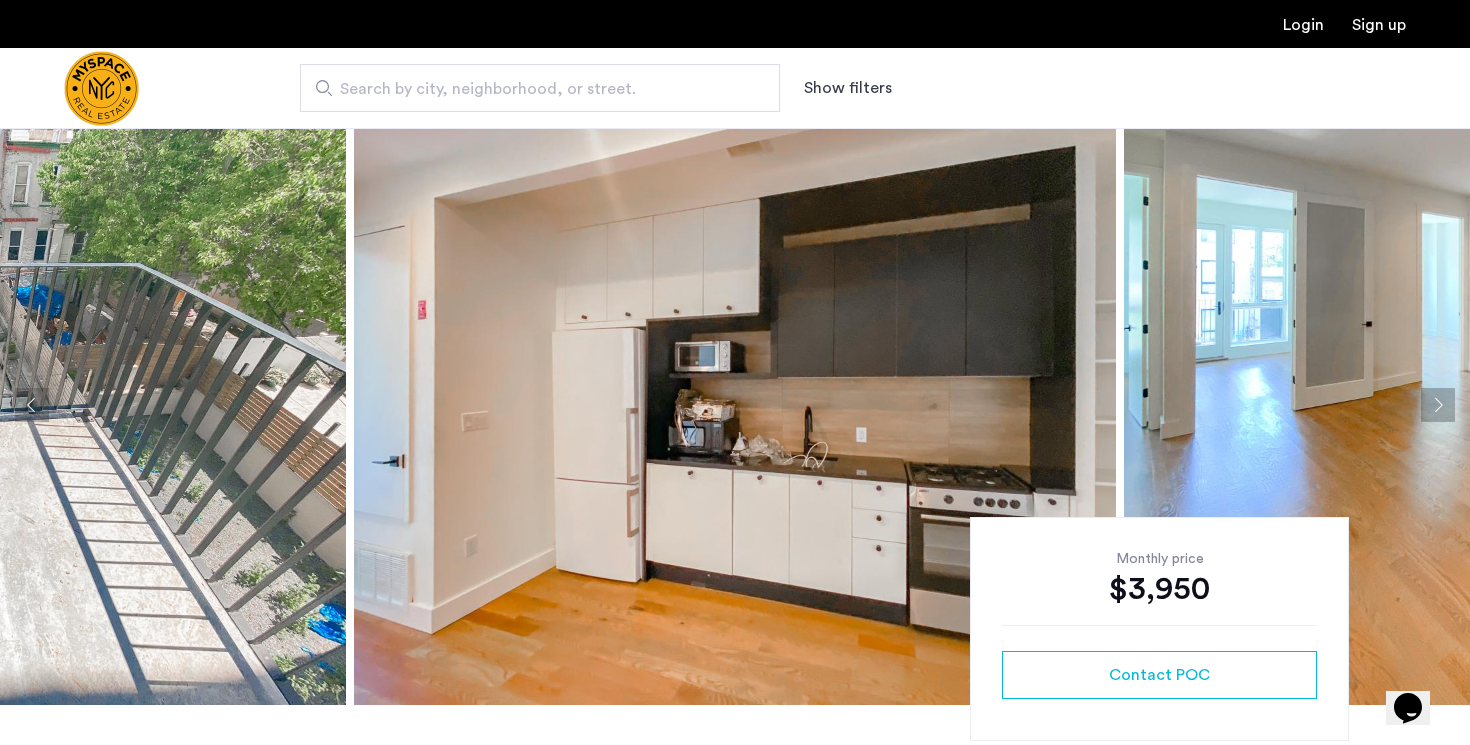 click 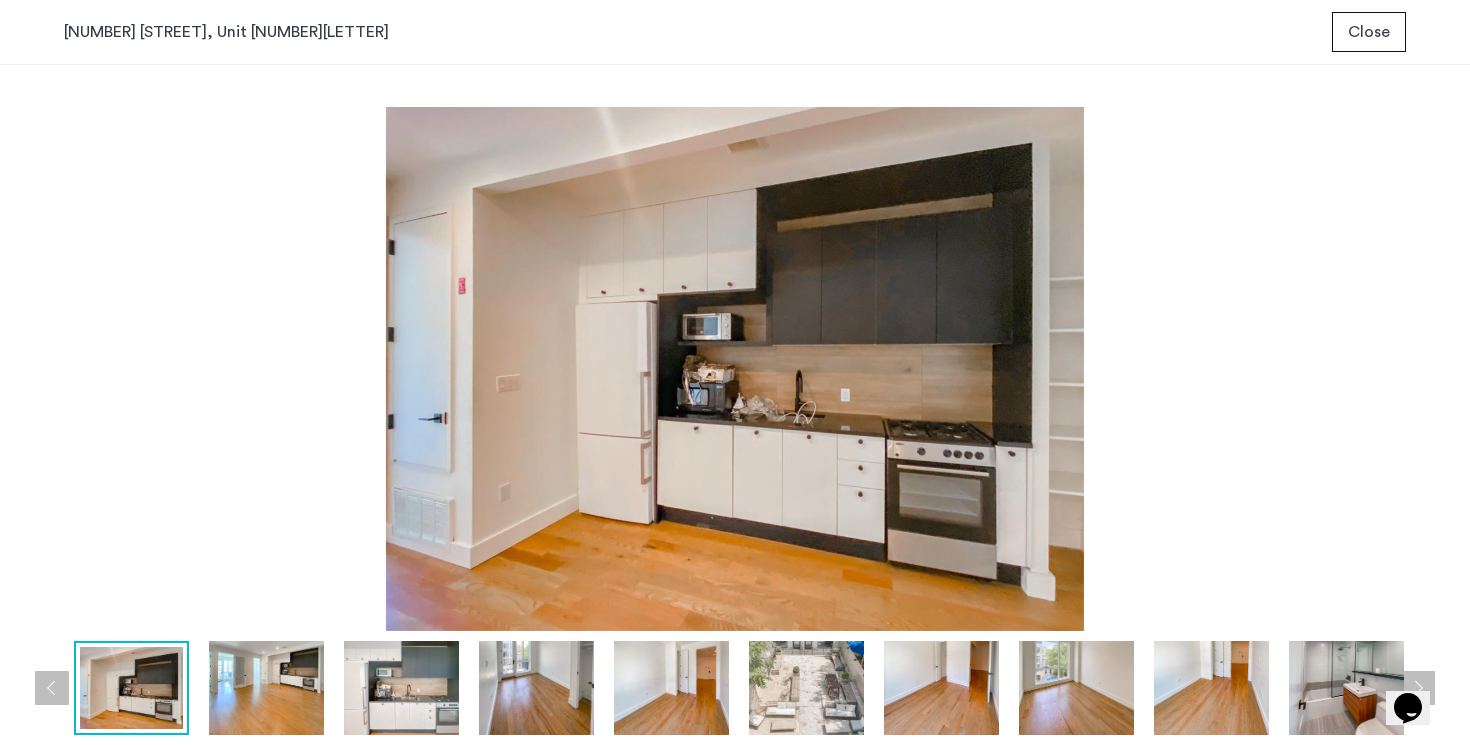 scroll, scrollTop: 0, scrollLeft: 0, axis: both 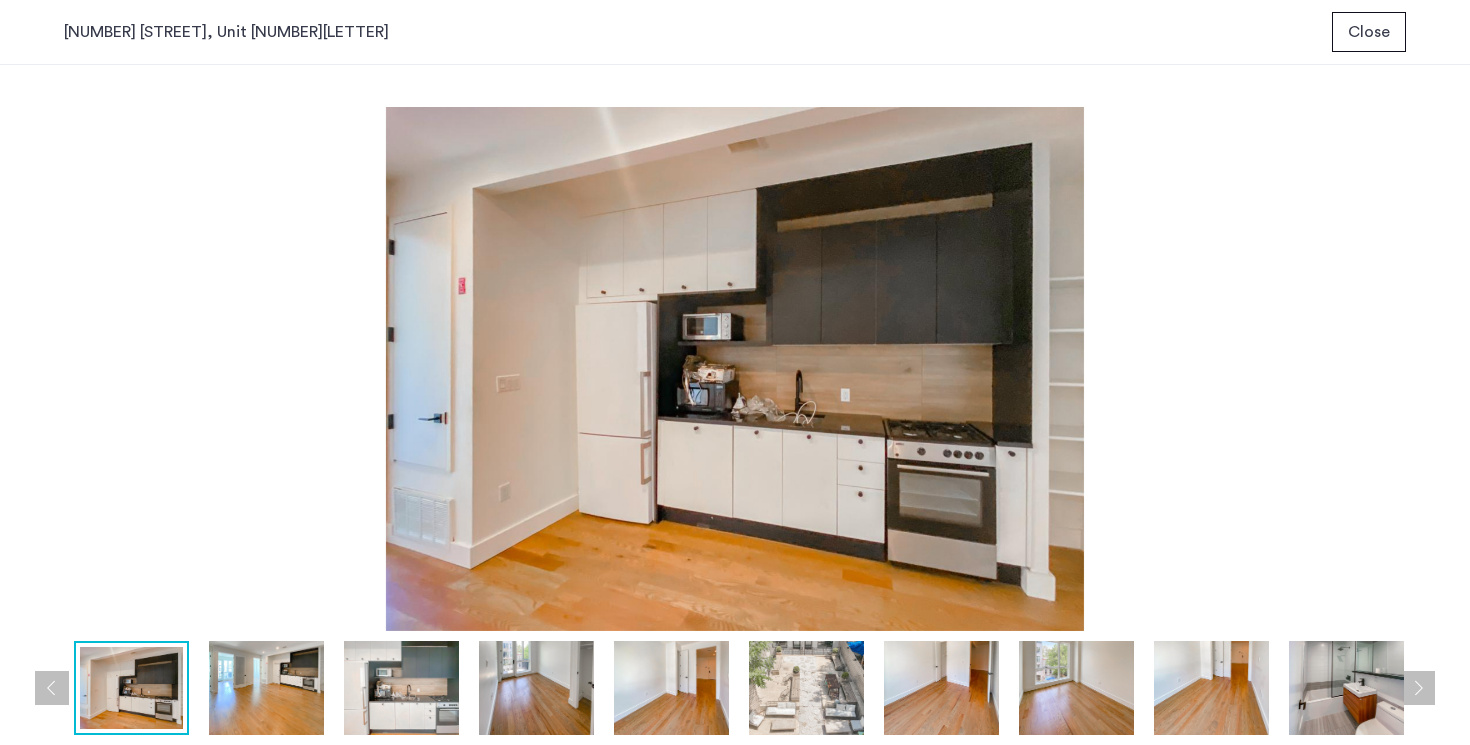 type 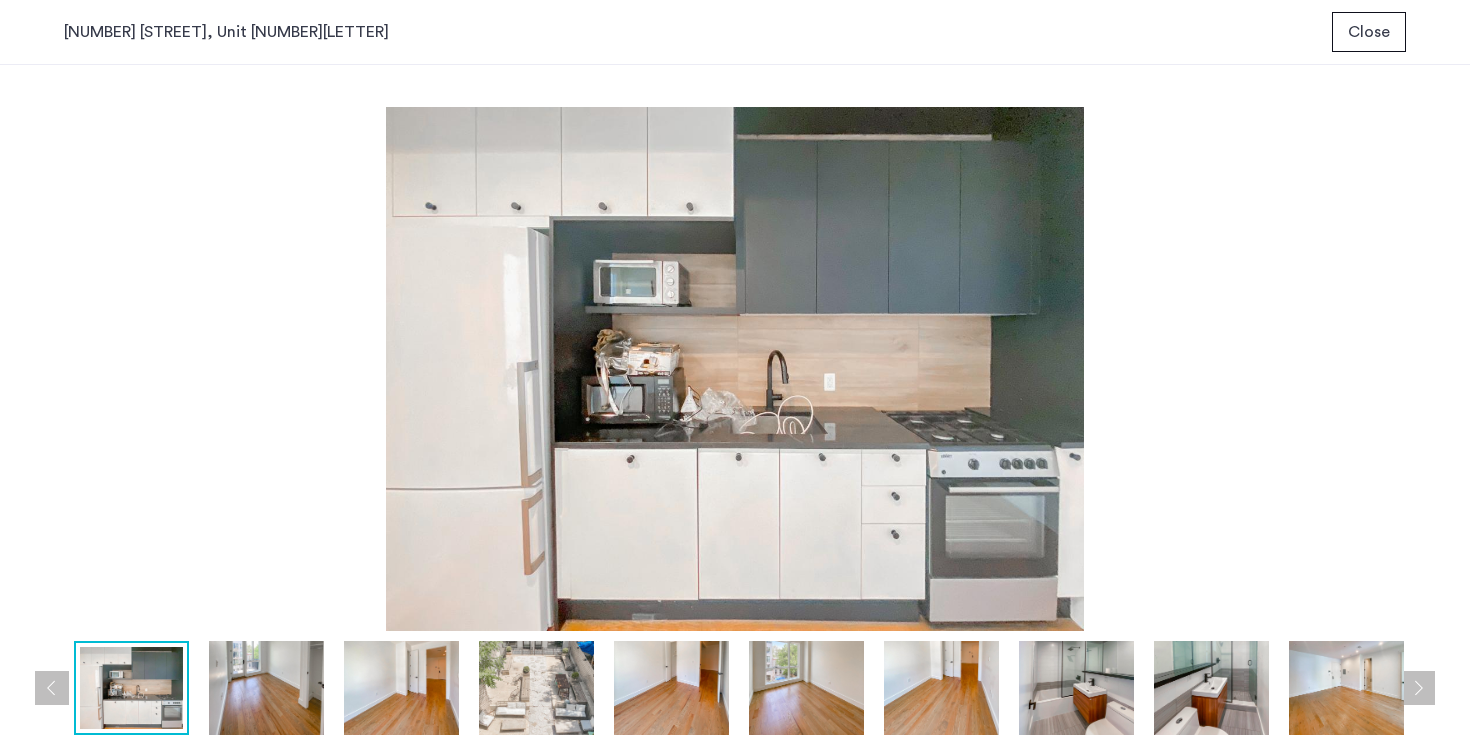 click on "Close" at bounding box center [1369, 32] 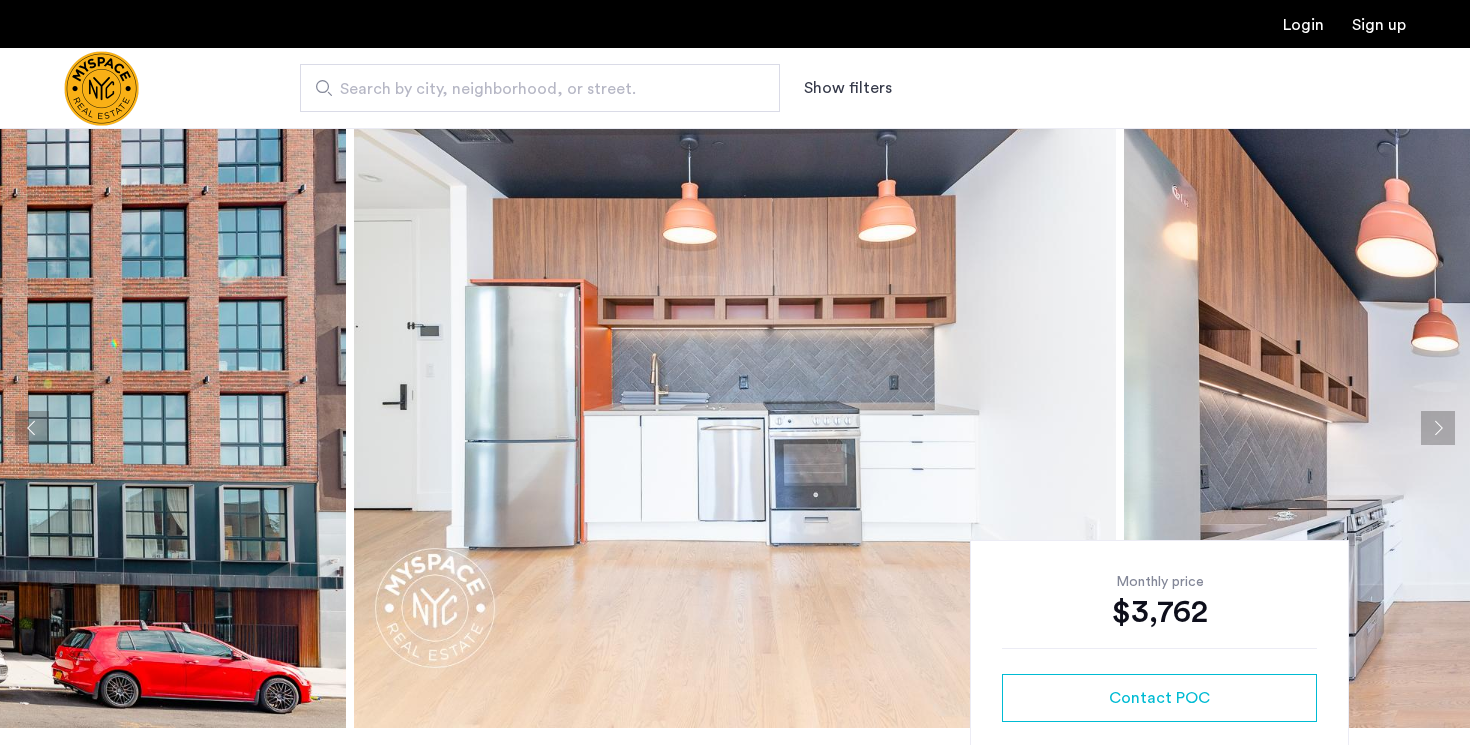scroll, scrollTop: 0, scrollLeft: 0, axis: both 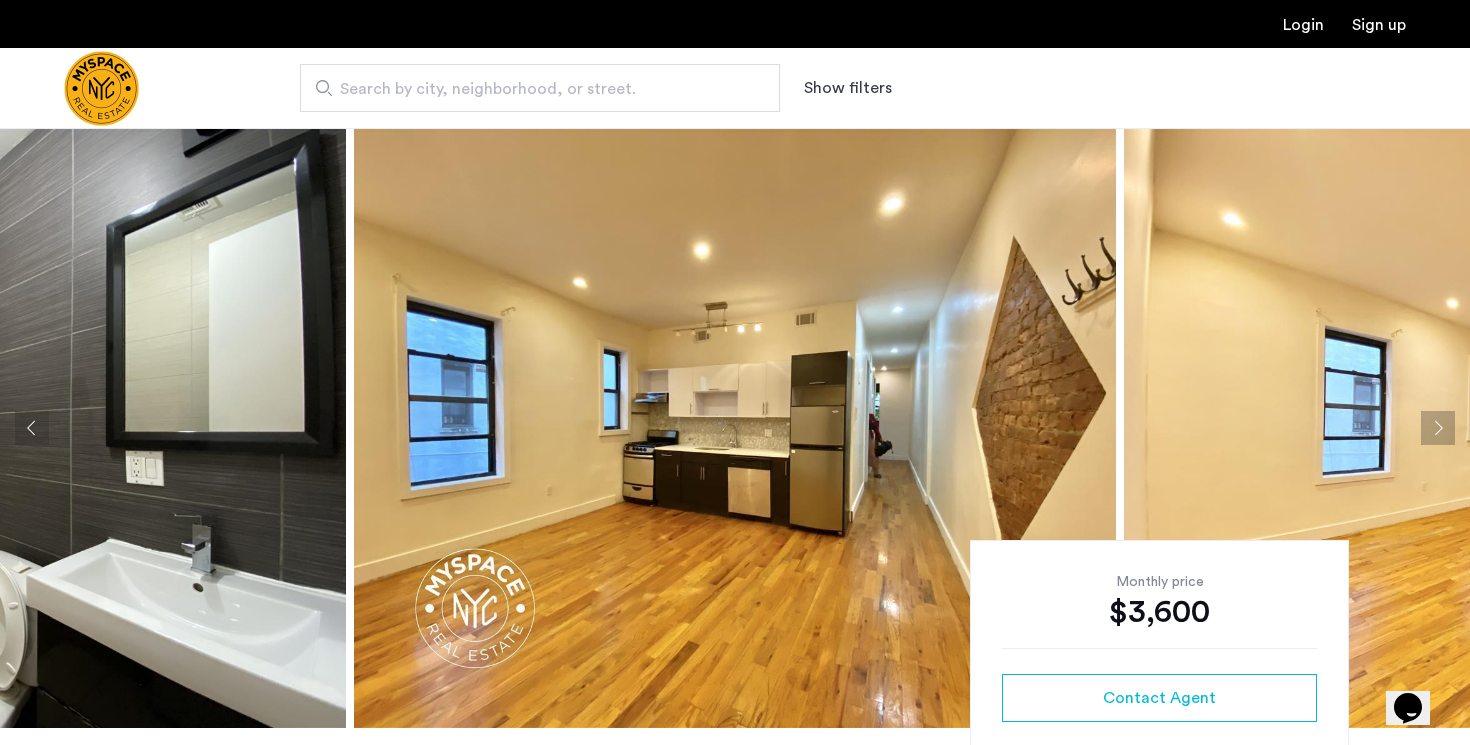 click 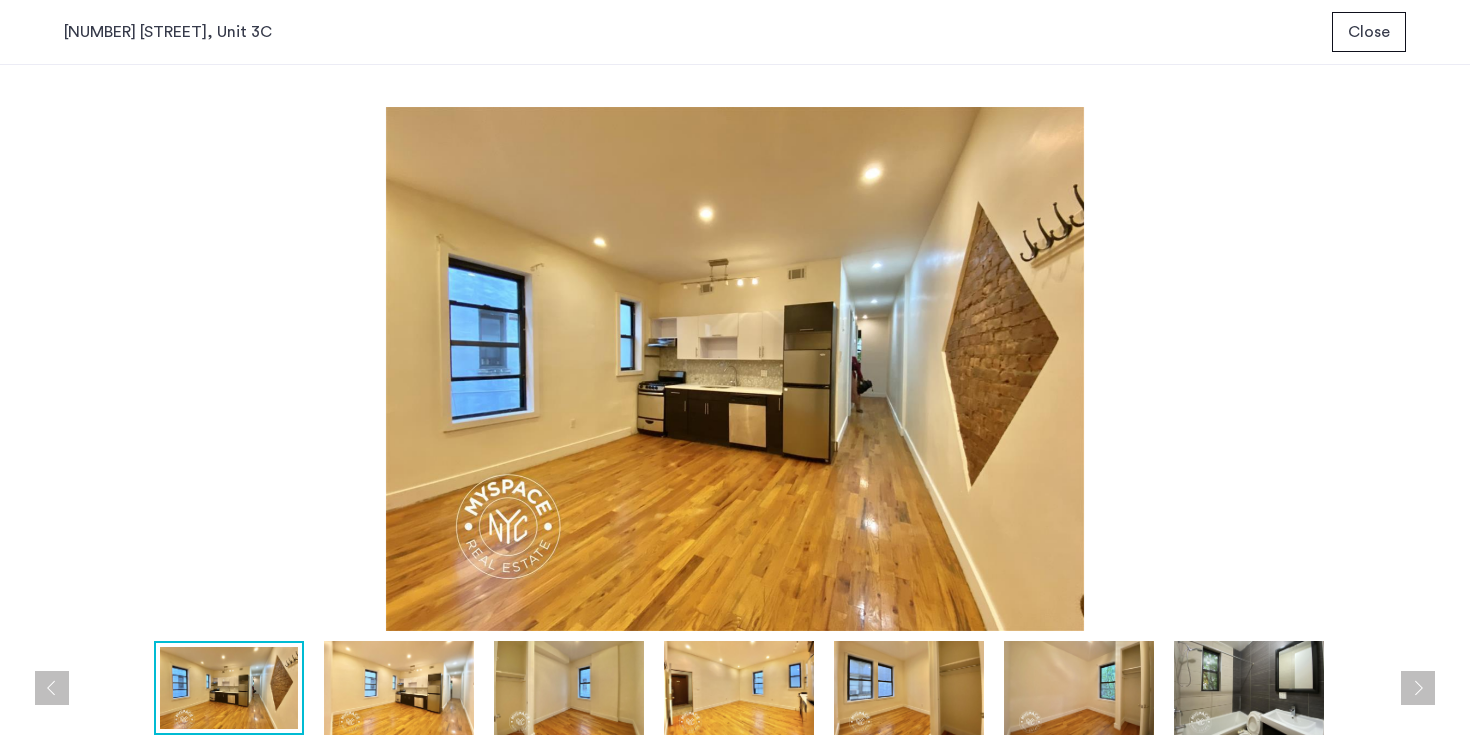 type 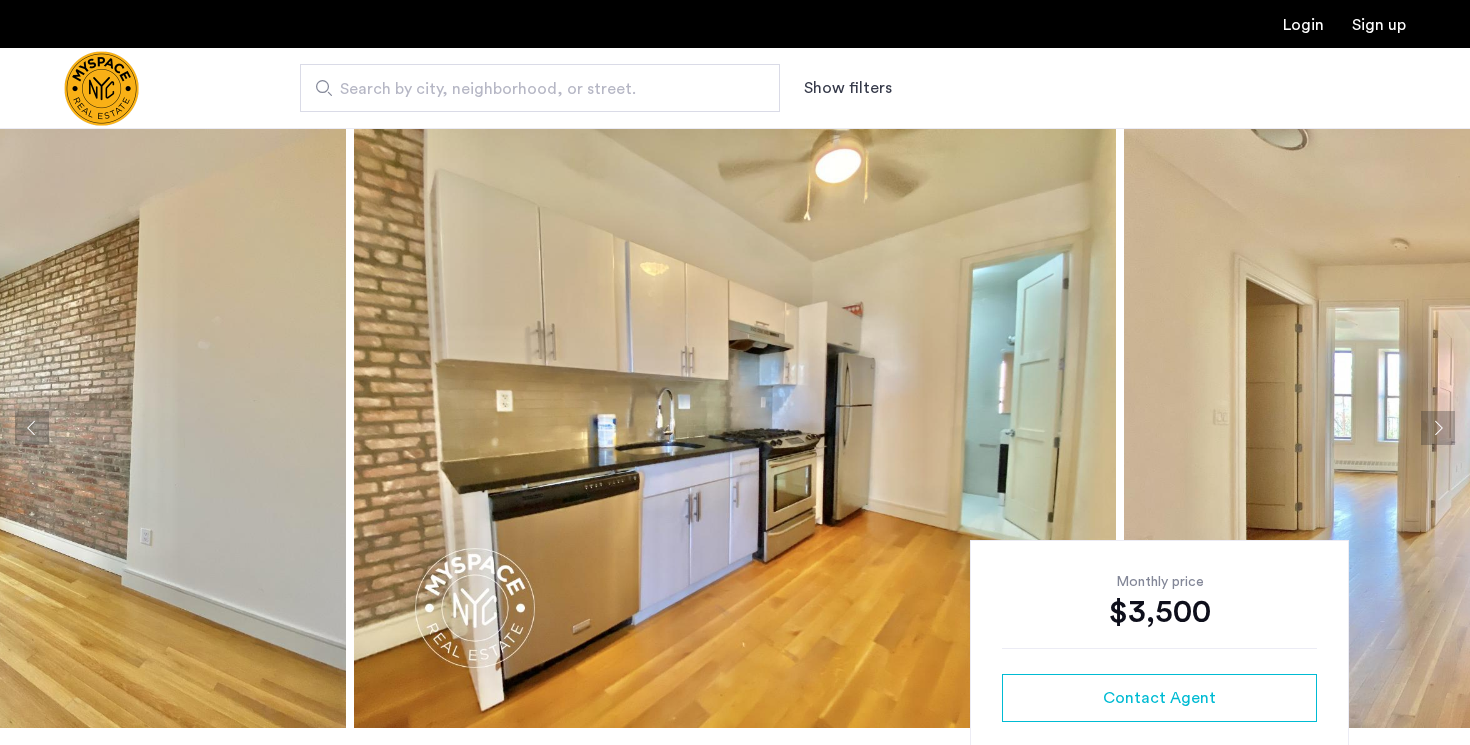 scroll, scrollTop: 0, scrollLeft: 0, axis: both 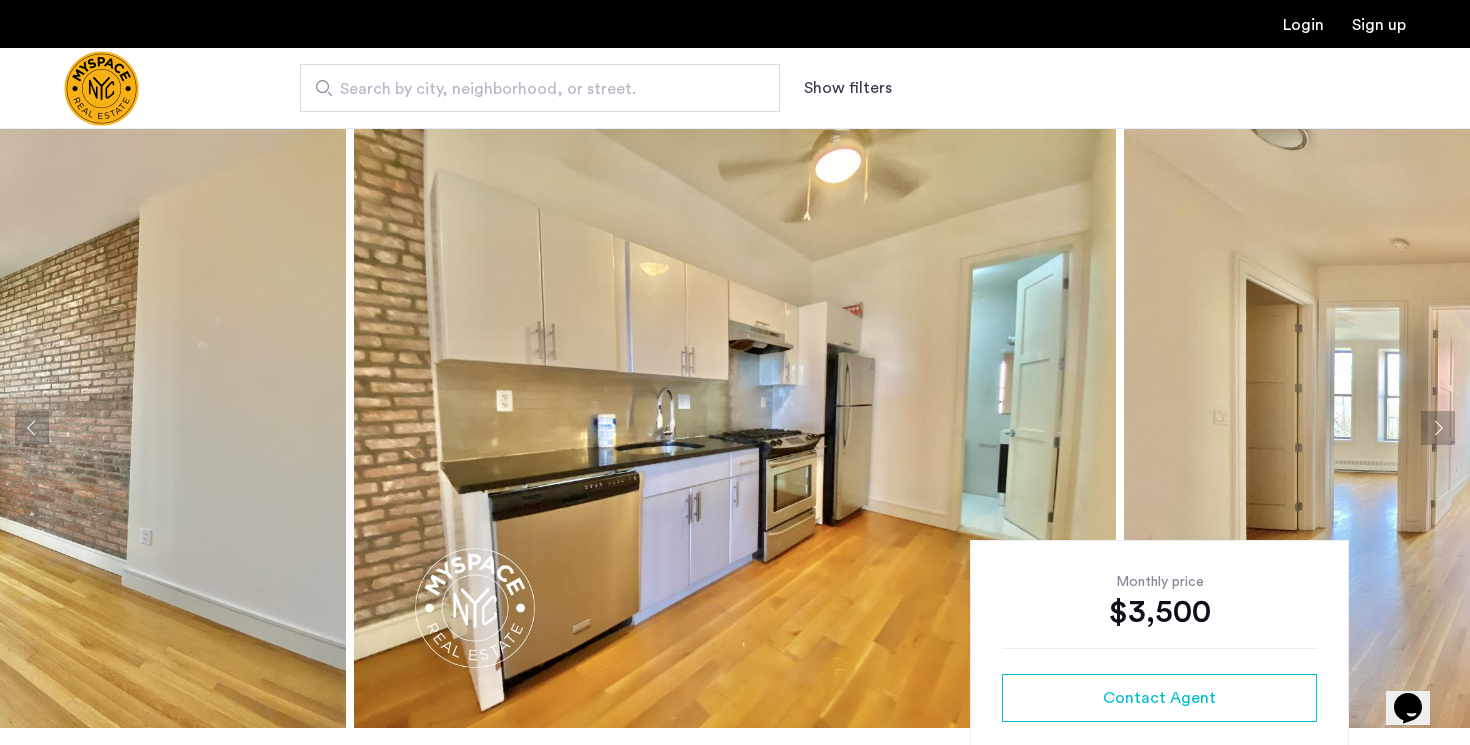 click 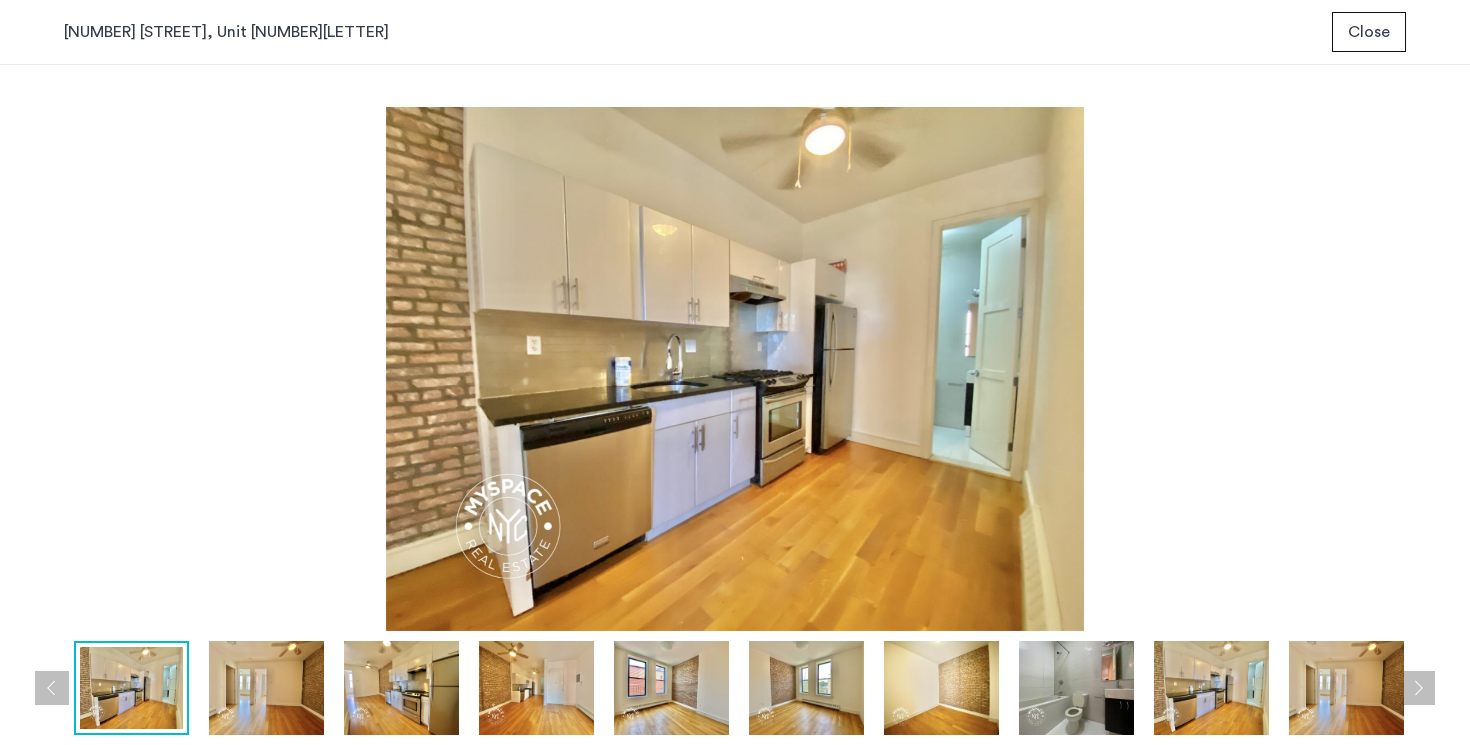 type 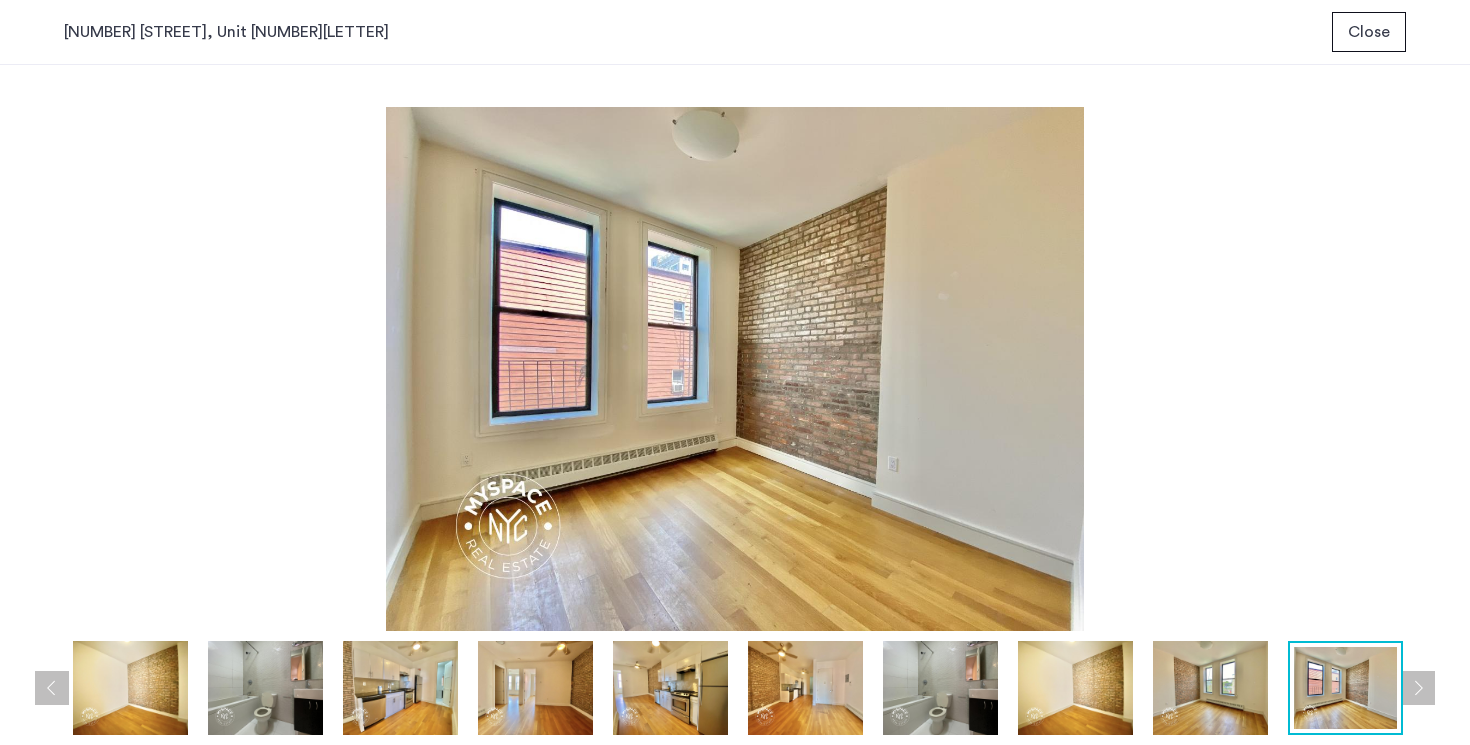 click at bounding box center [1418, 688] 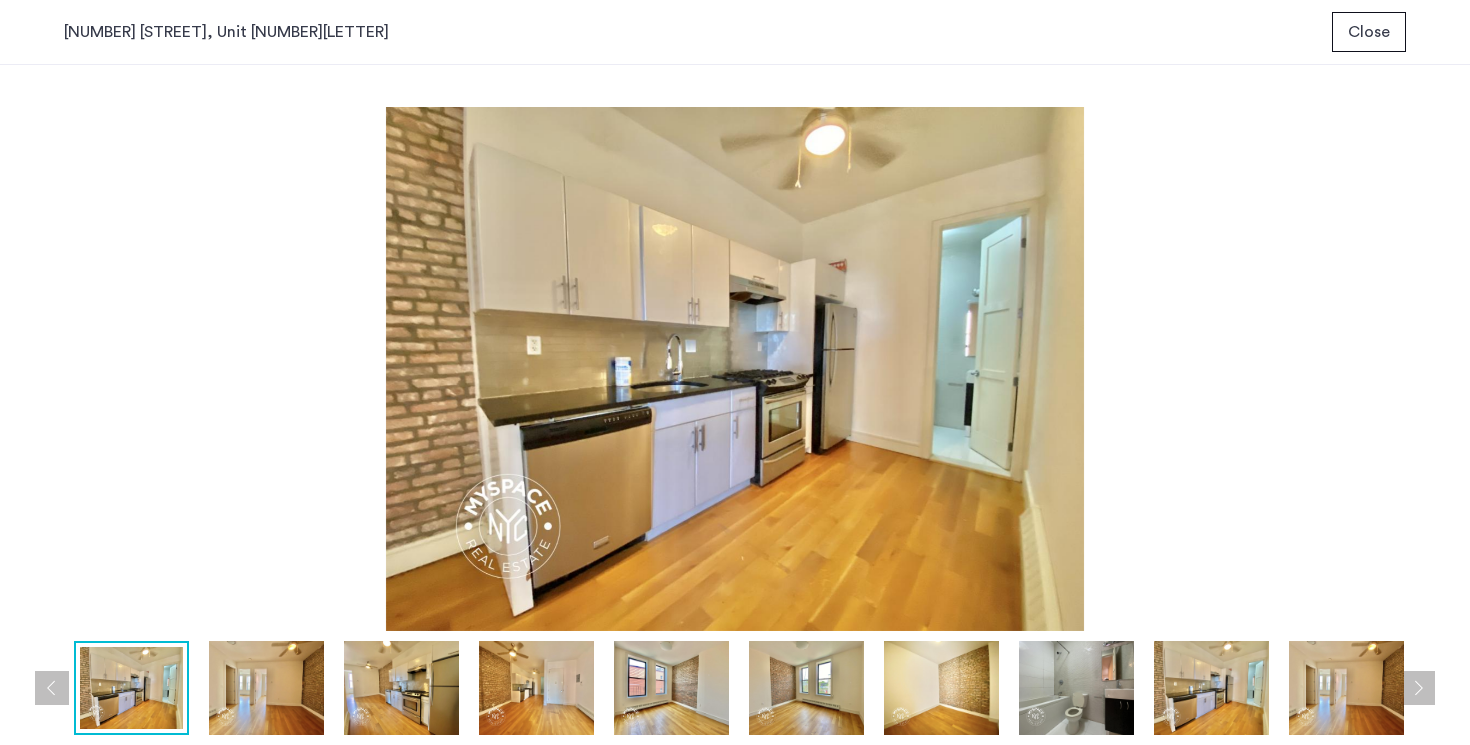 click at bounding box center (1418, 688) 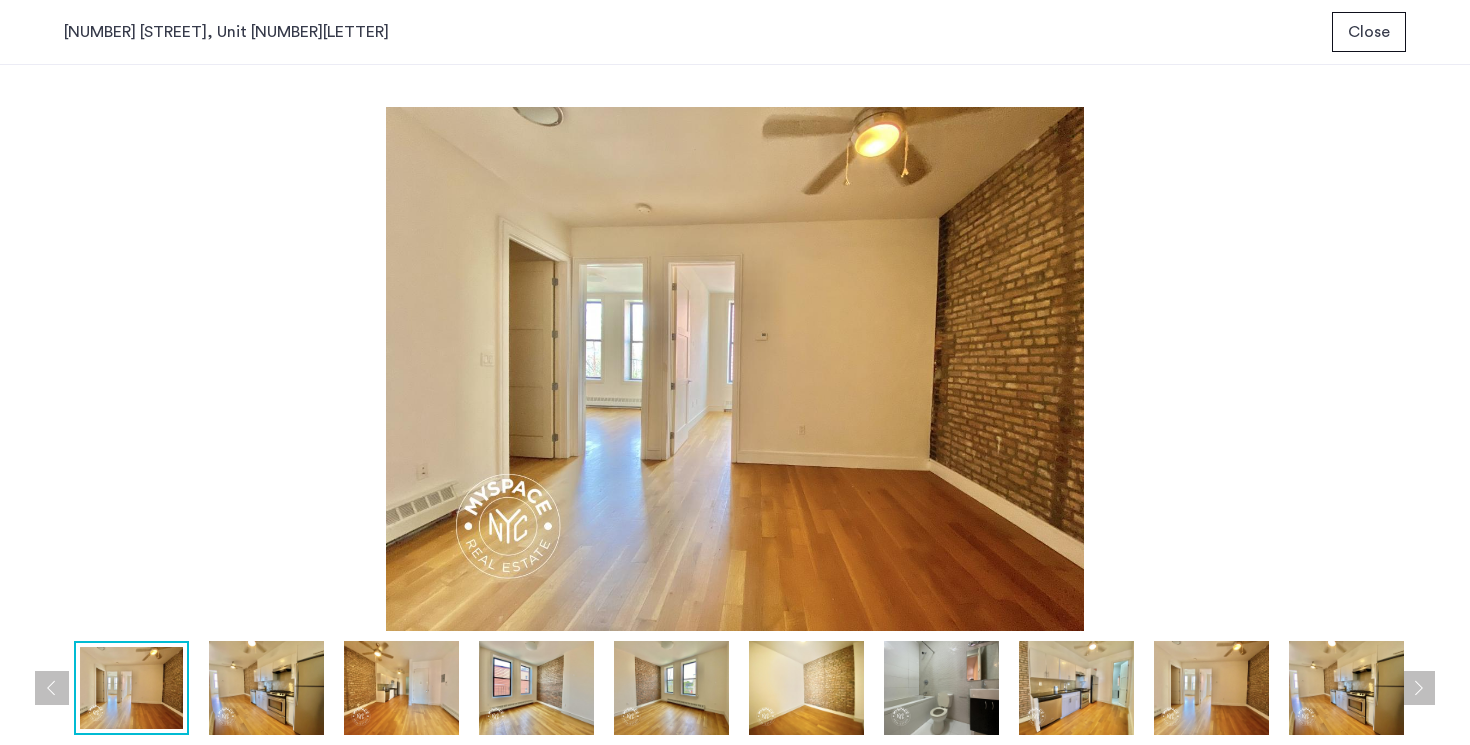 click at bounding box center [1418, 688] 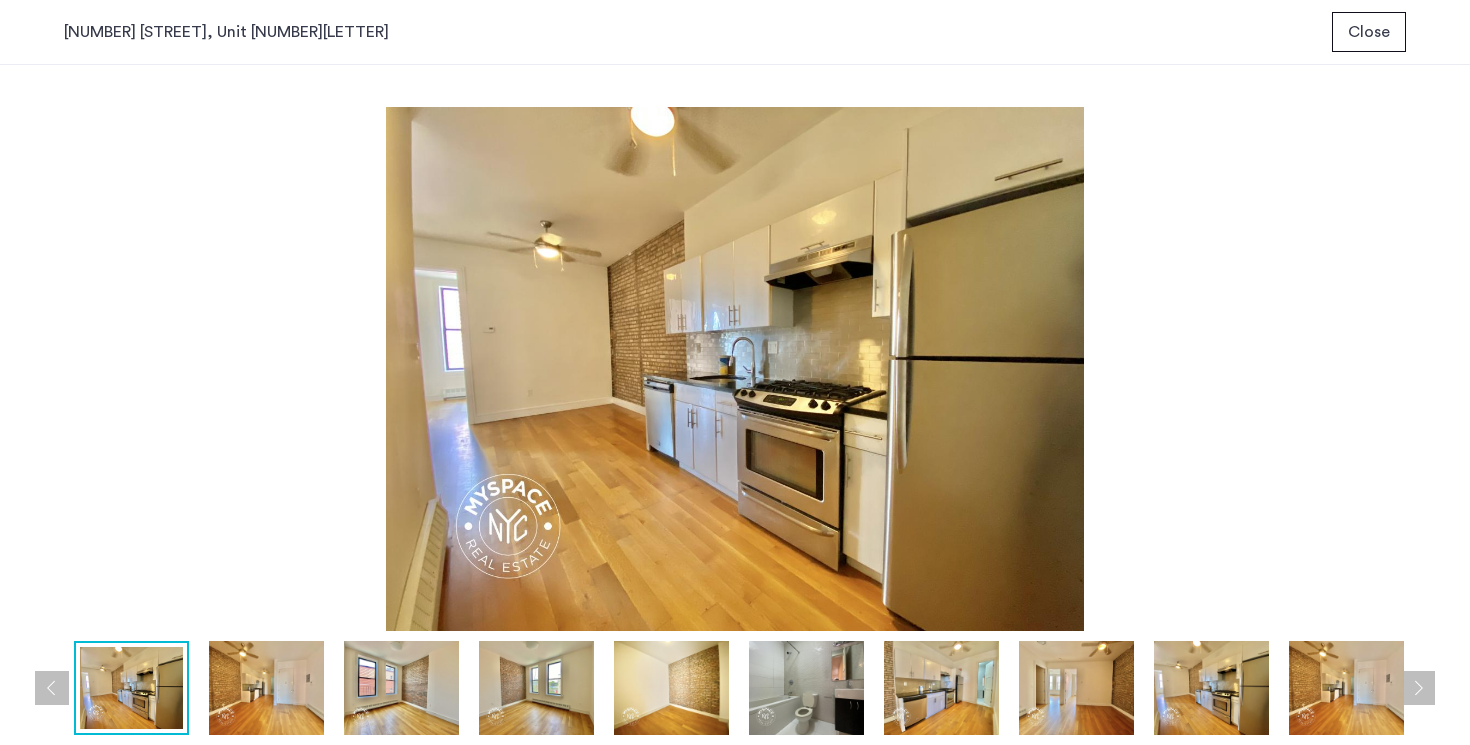 click at bounding box center [1418, 688] 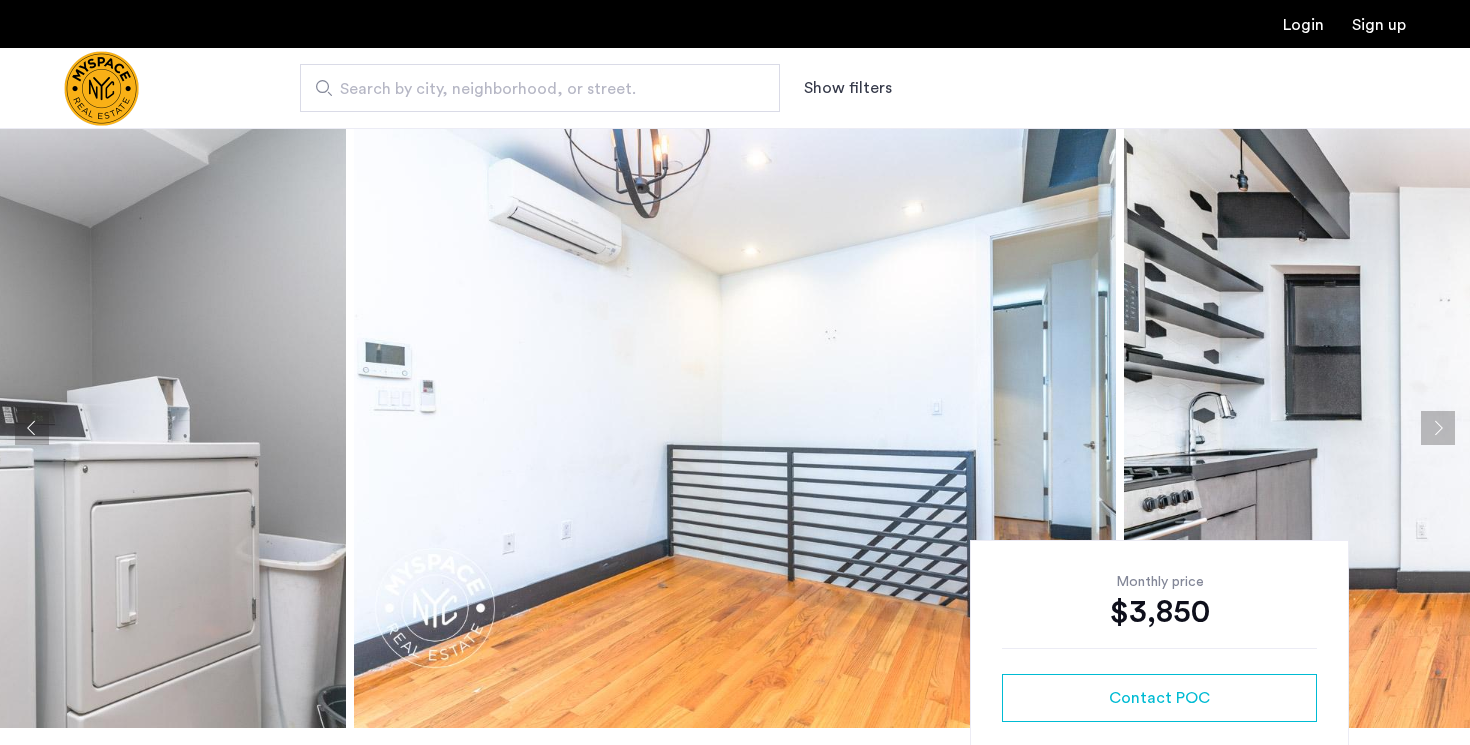 scroll, scrollTop: 0, scrollLeft: 0, axis: both 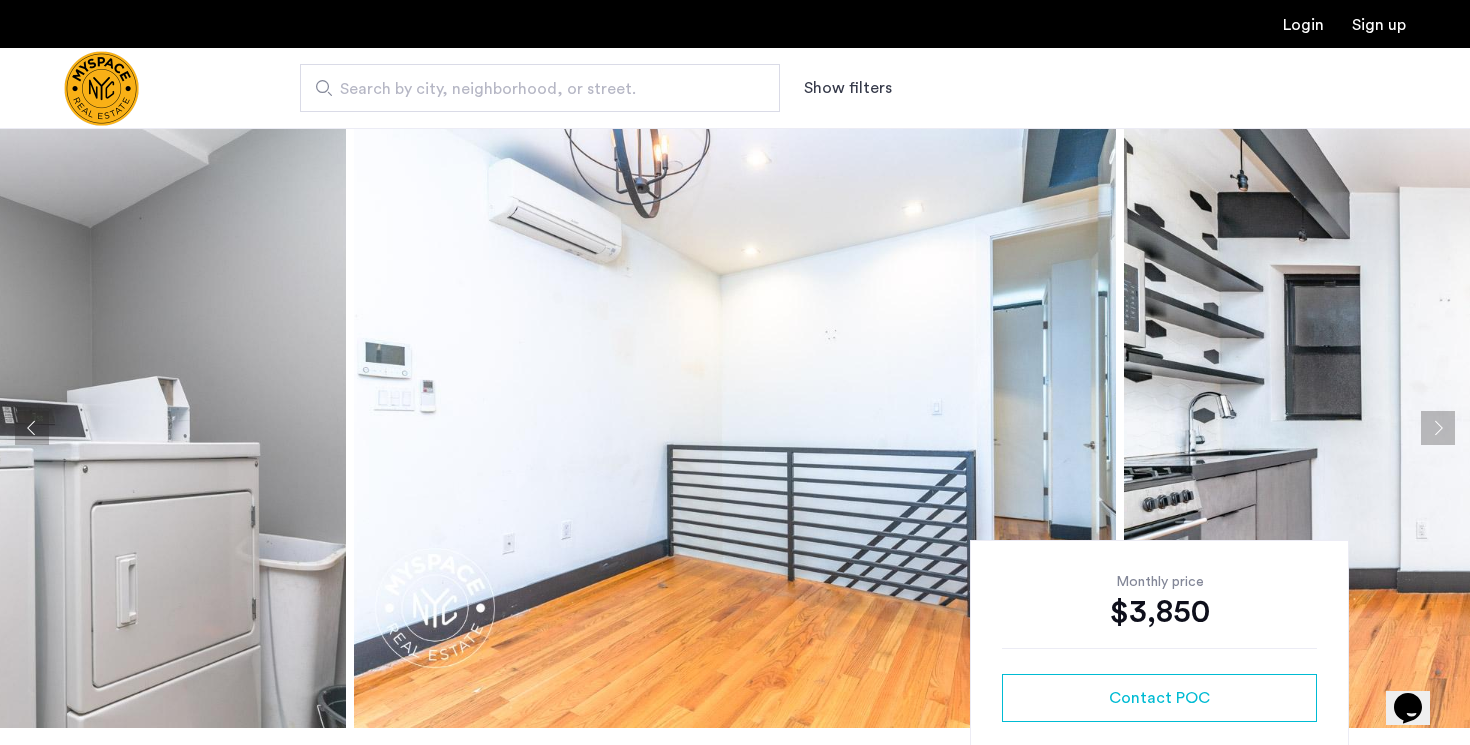 click 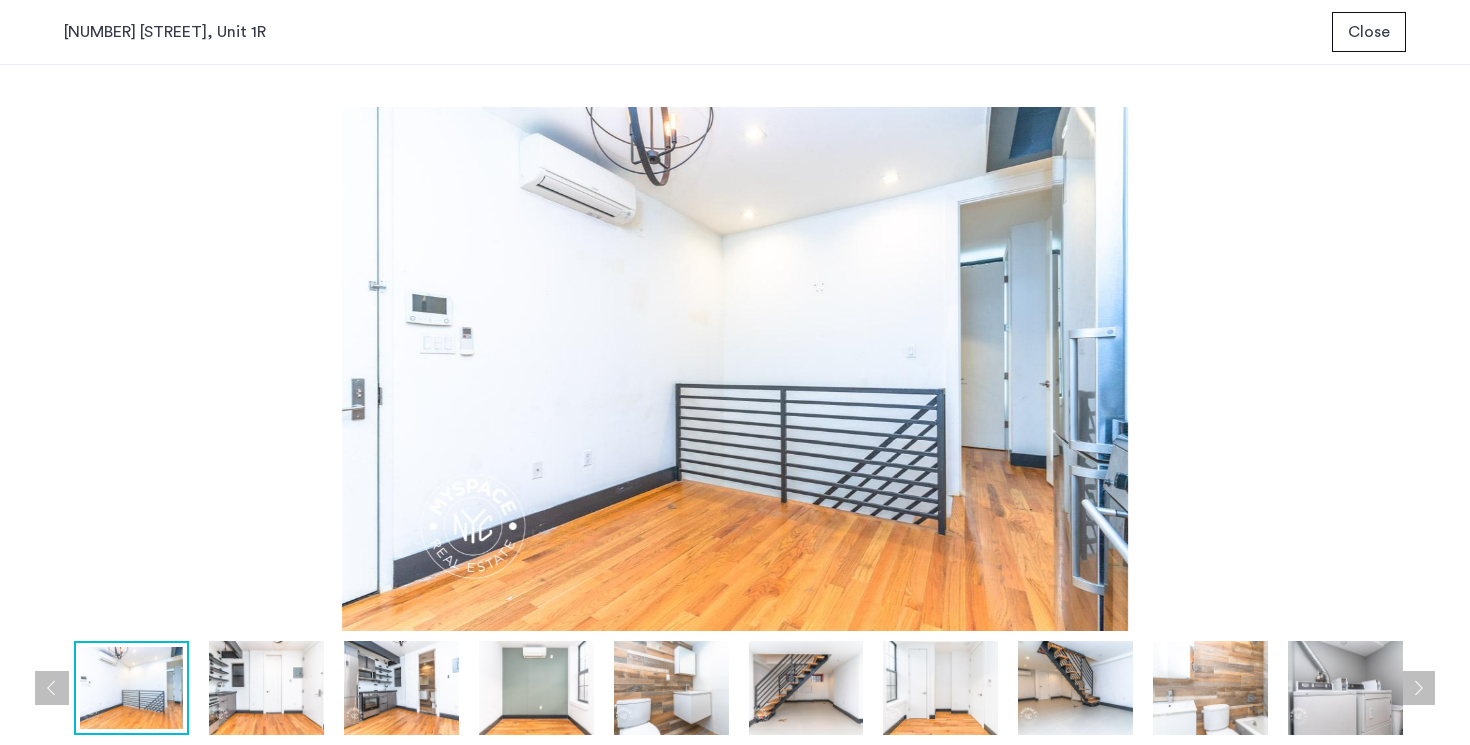 type 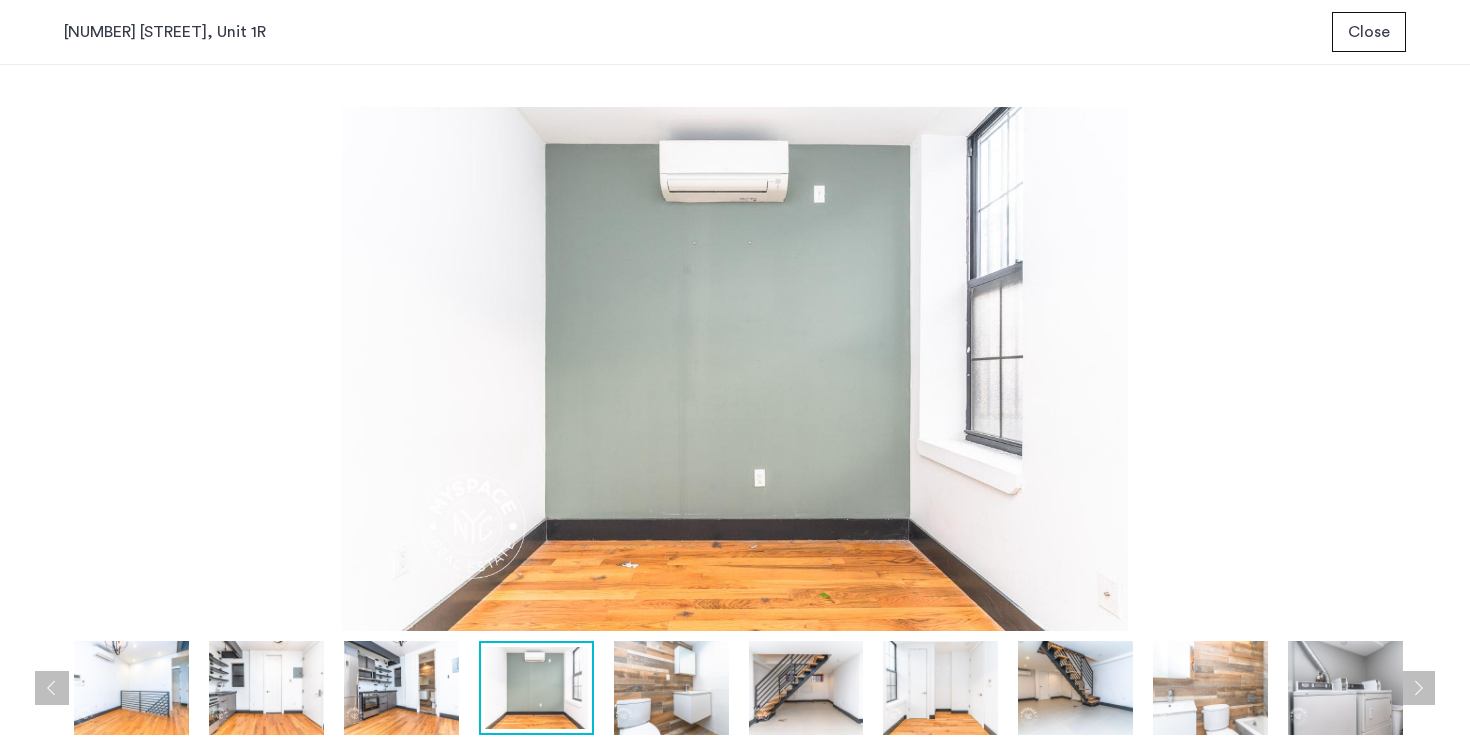 click on "Close" at bounding box center [1369, 32] 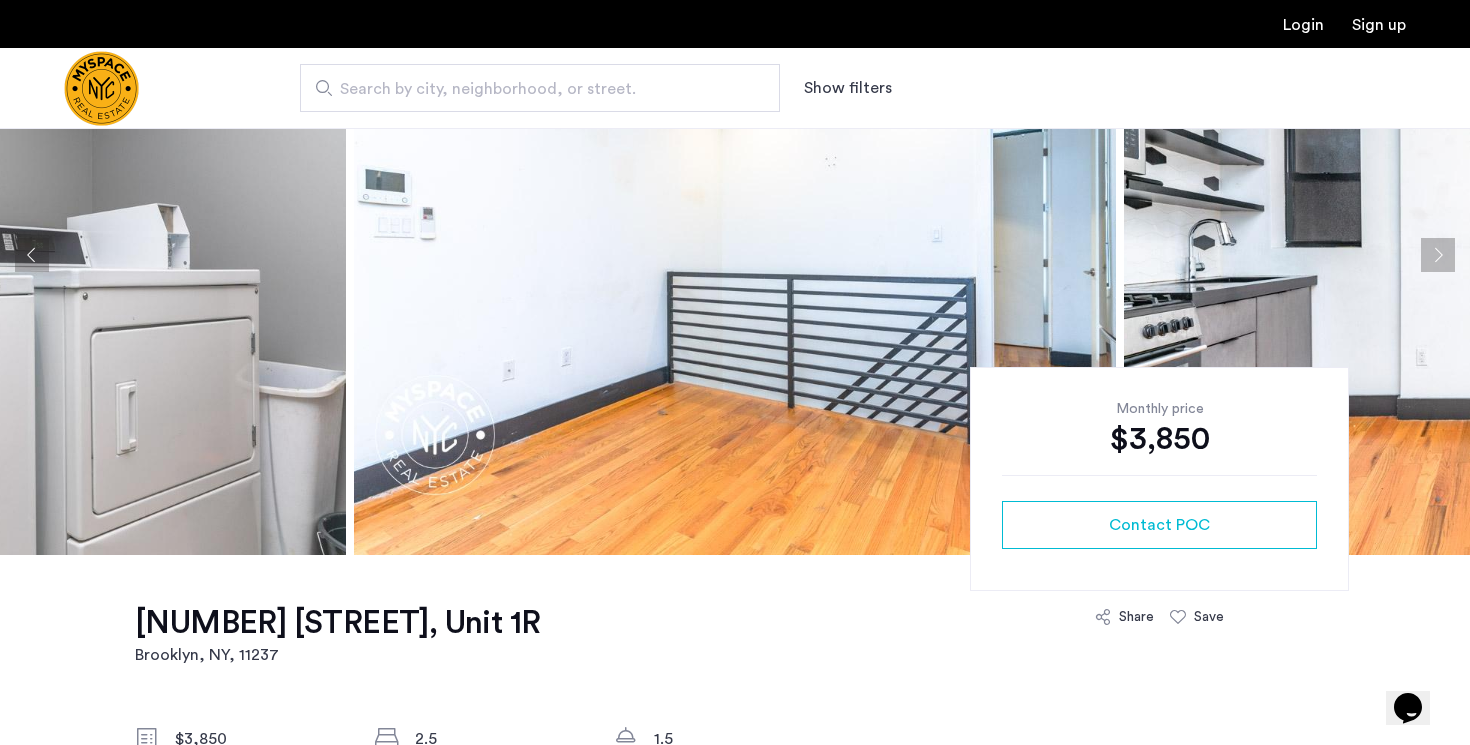 scroll, scrollTop: 174, scrollLeft: 0, axis: vertical 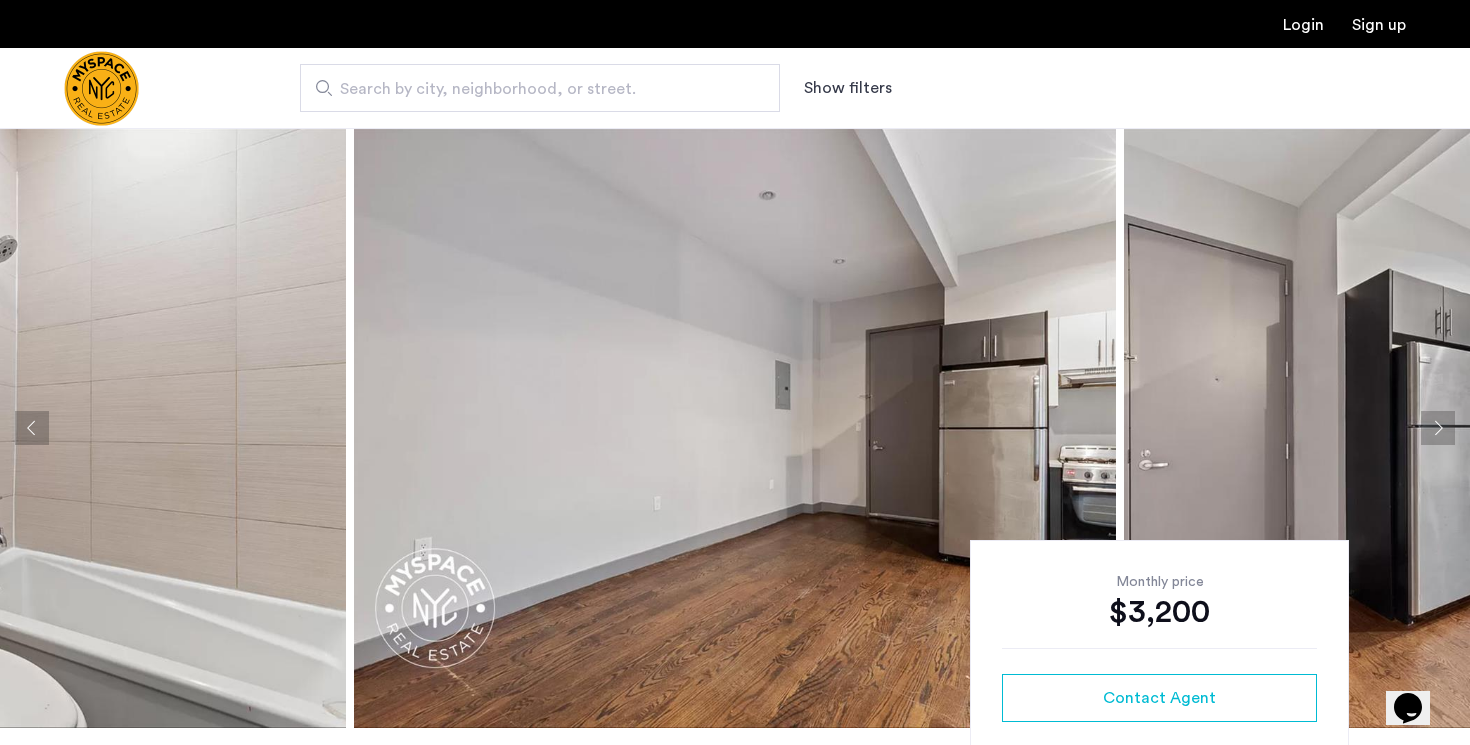 click 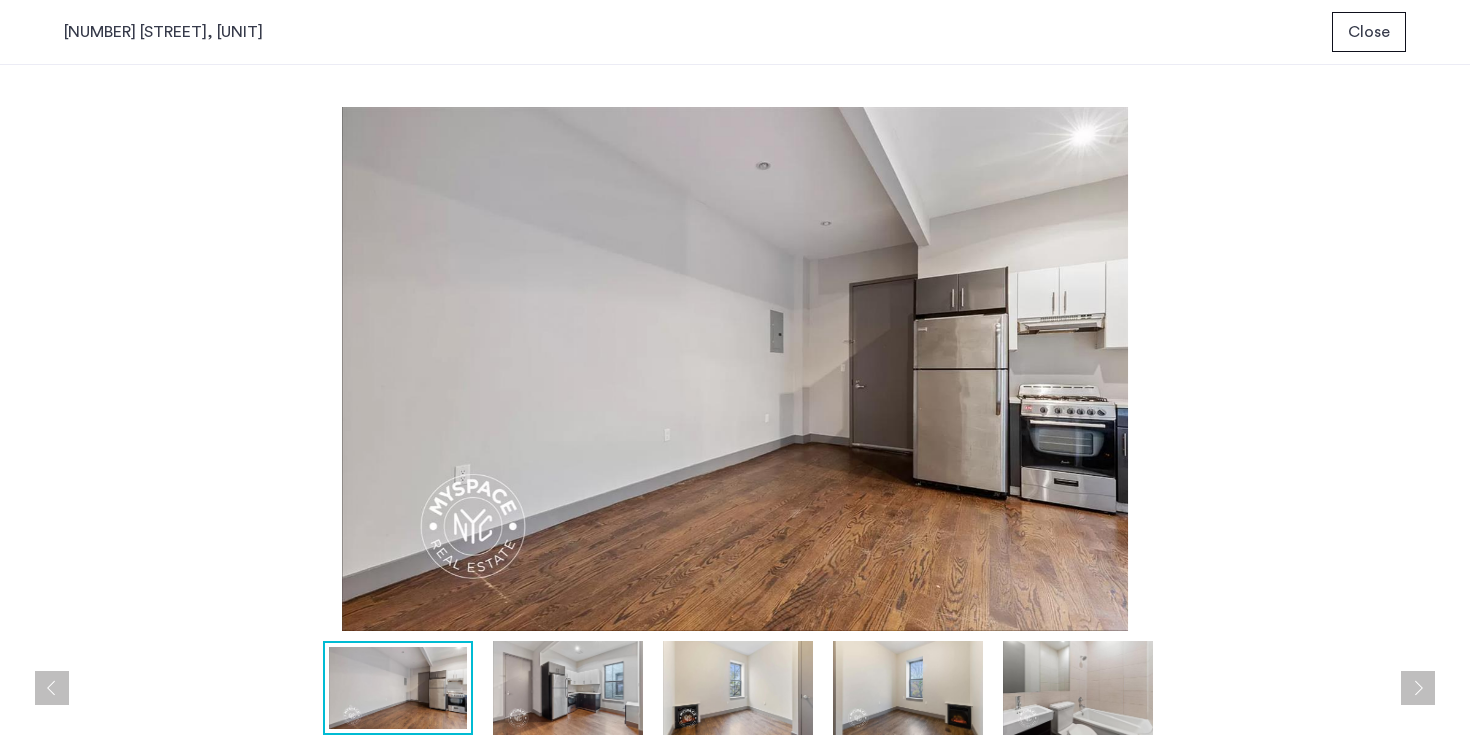 type 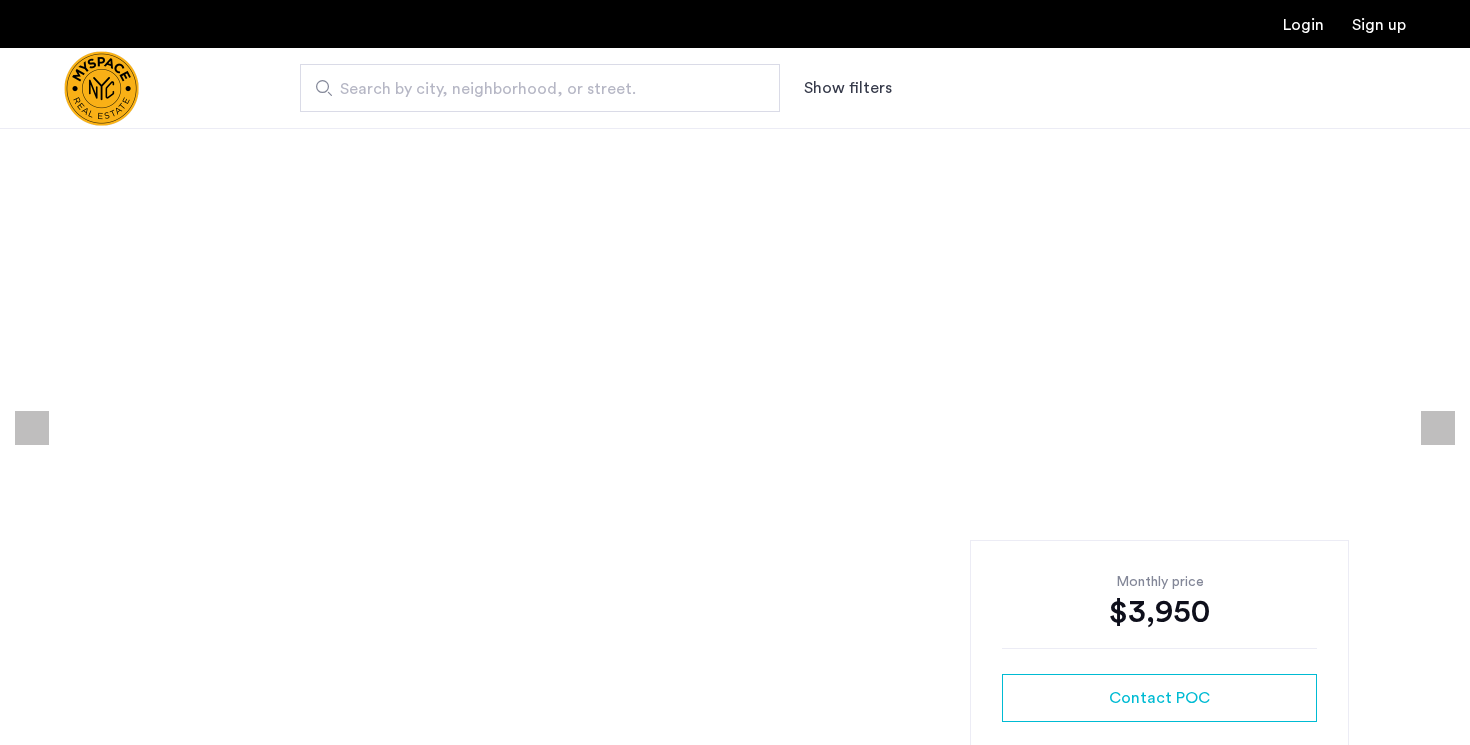 scroll, scrollTop: 0, scrollLeft: 0, axis: both 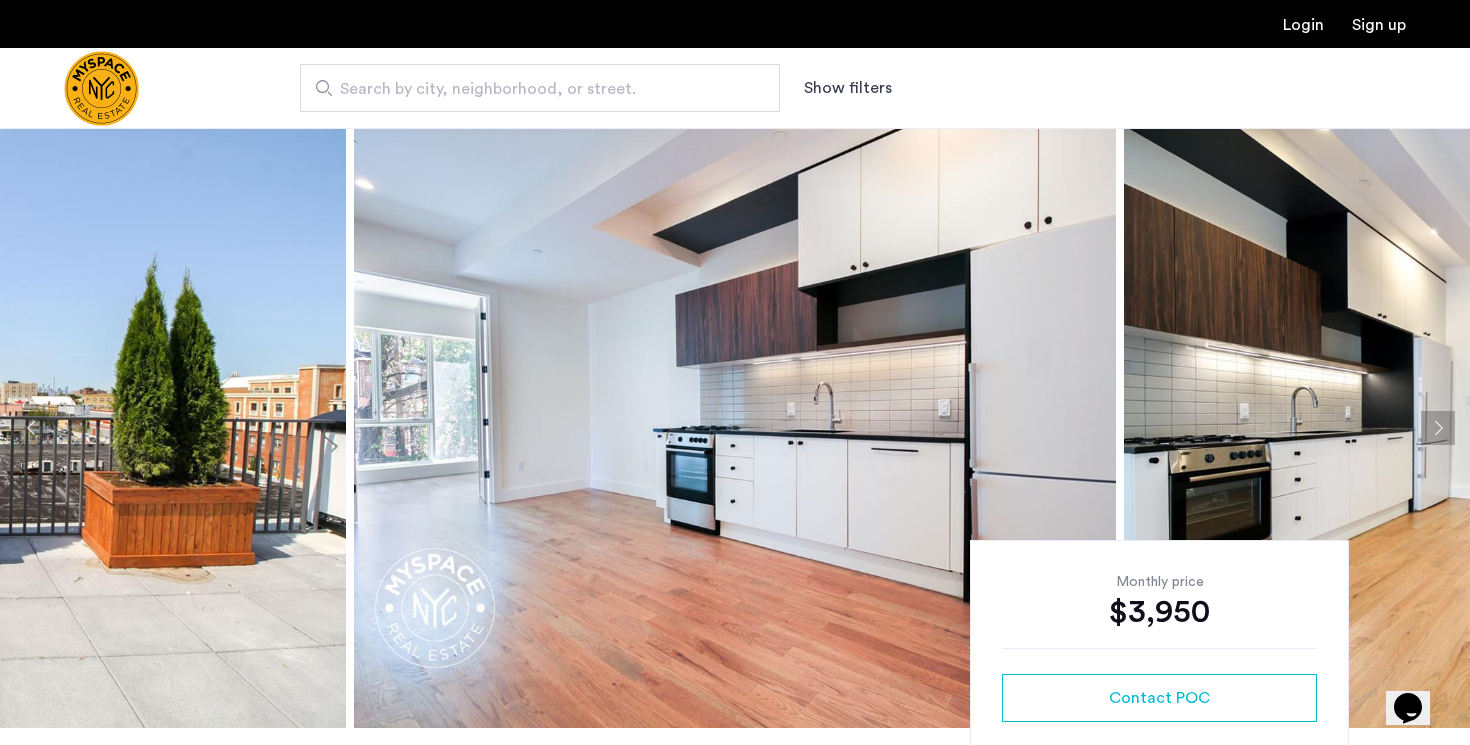 click 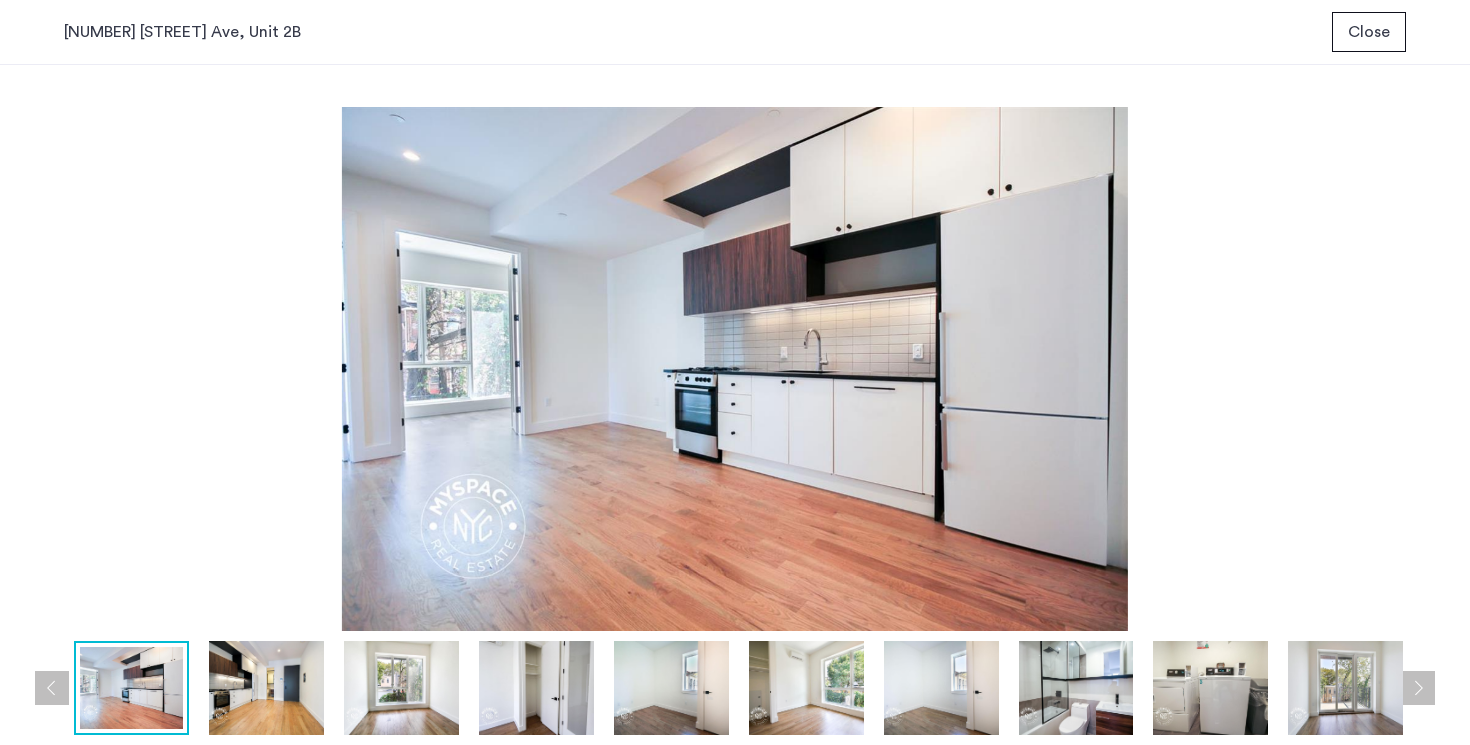type 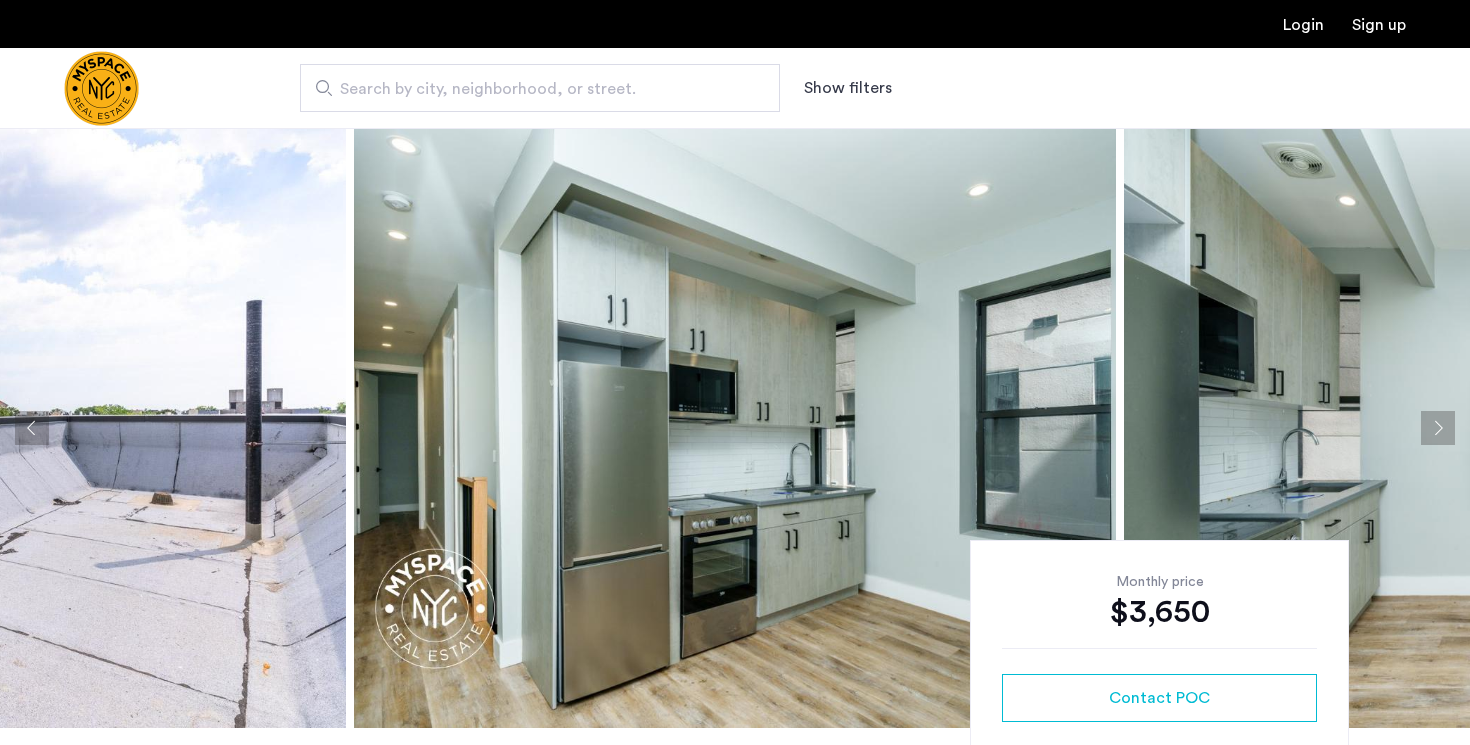 scroll, scrollTop: 0, scrollLeft: 0, axis: both 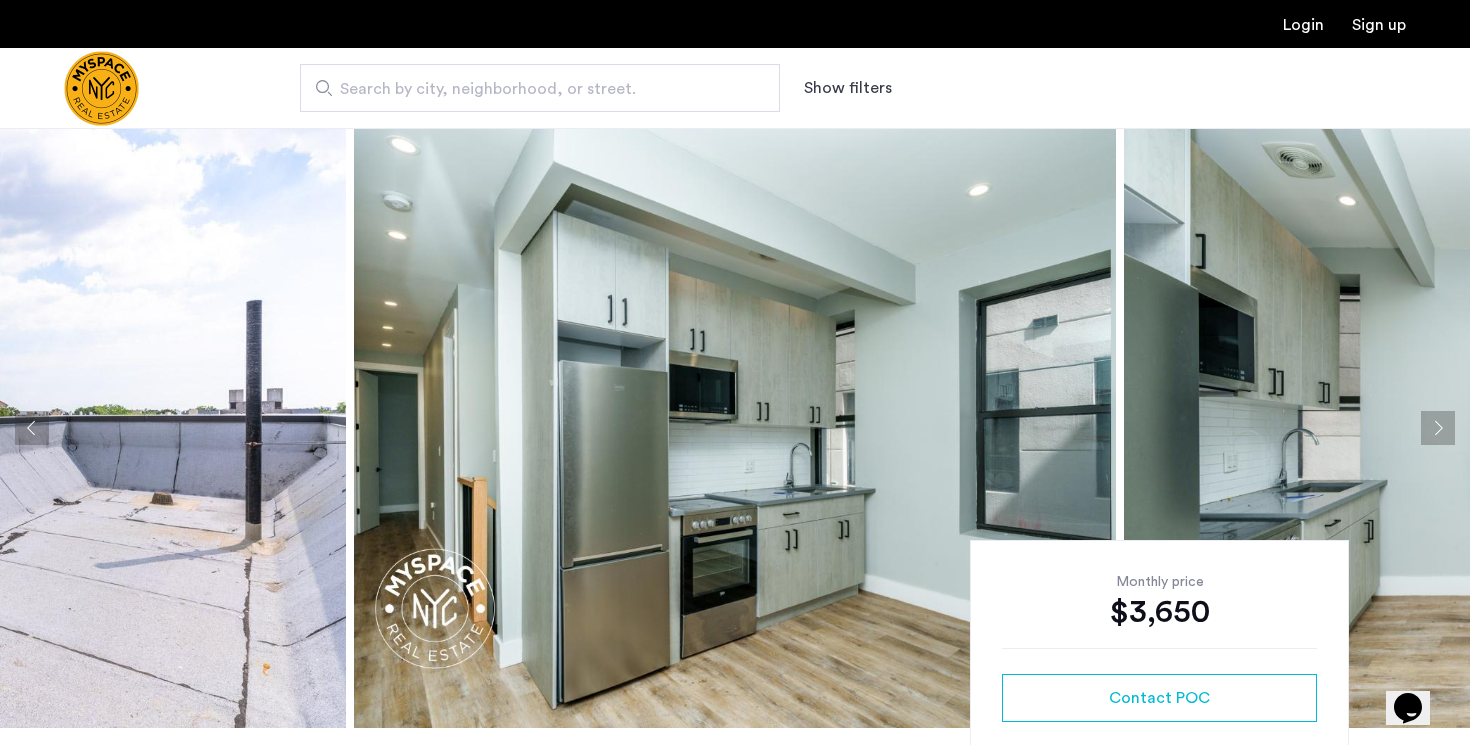 click 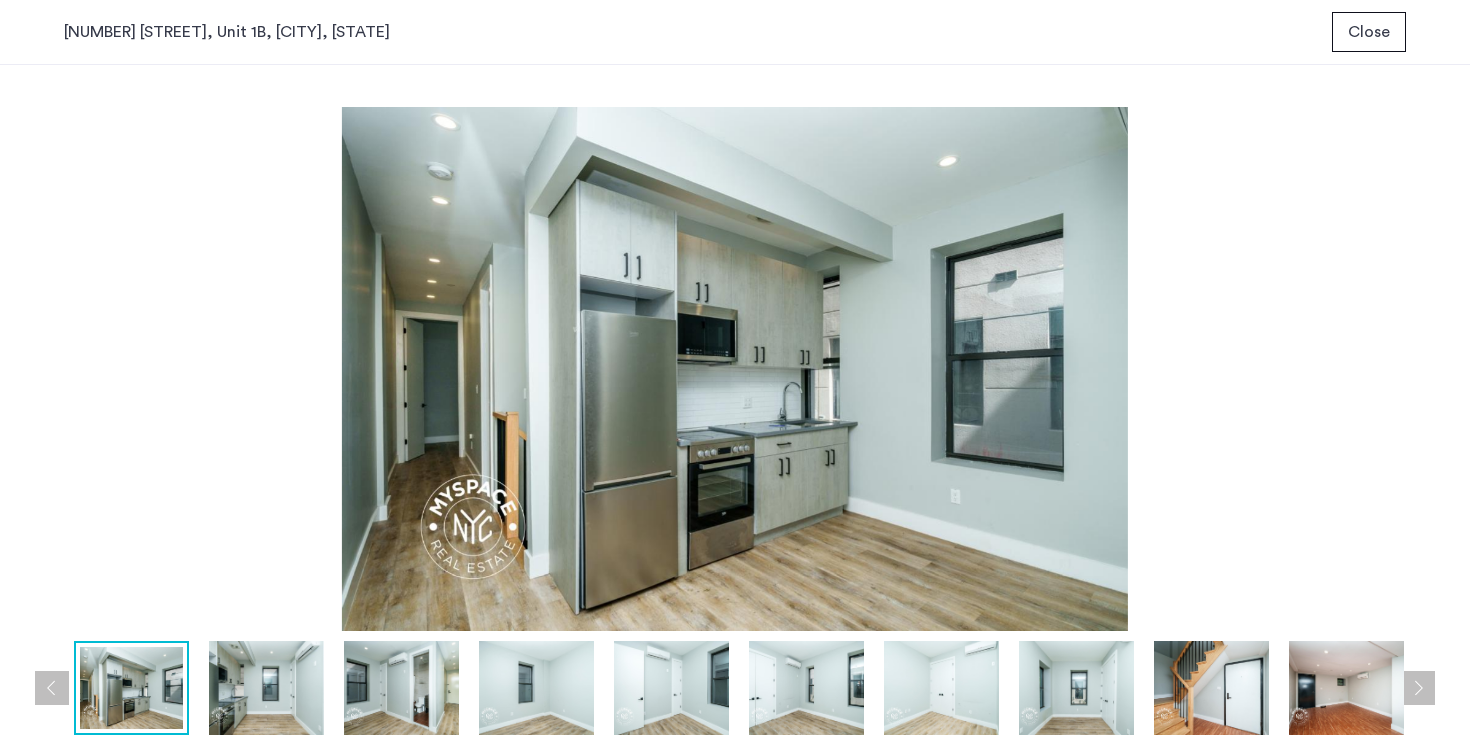 type 